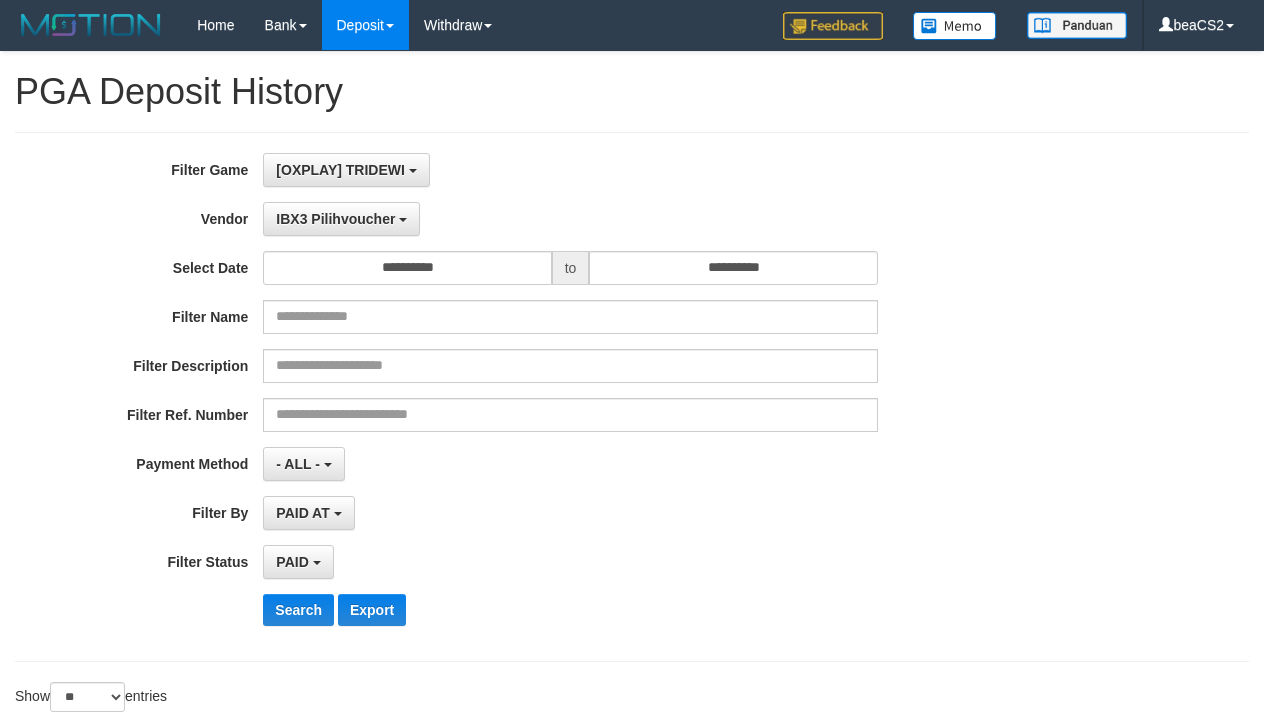 select on "**********" 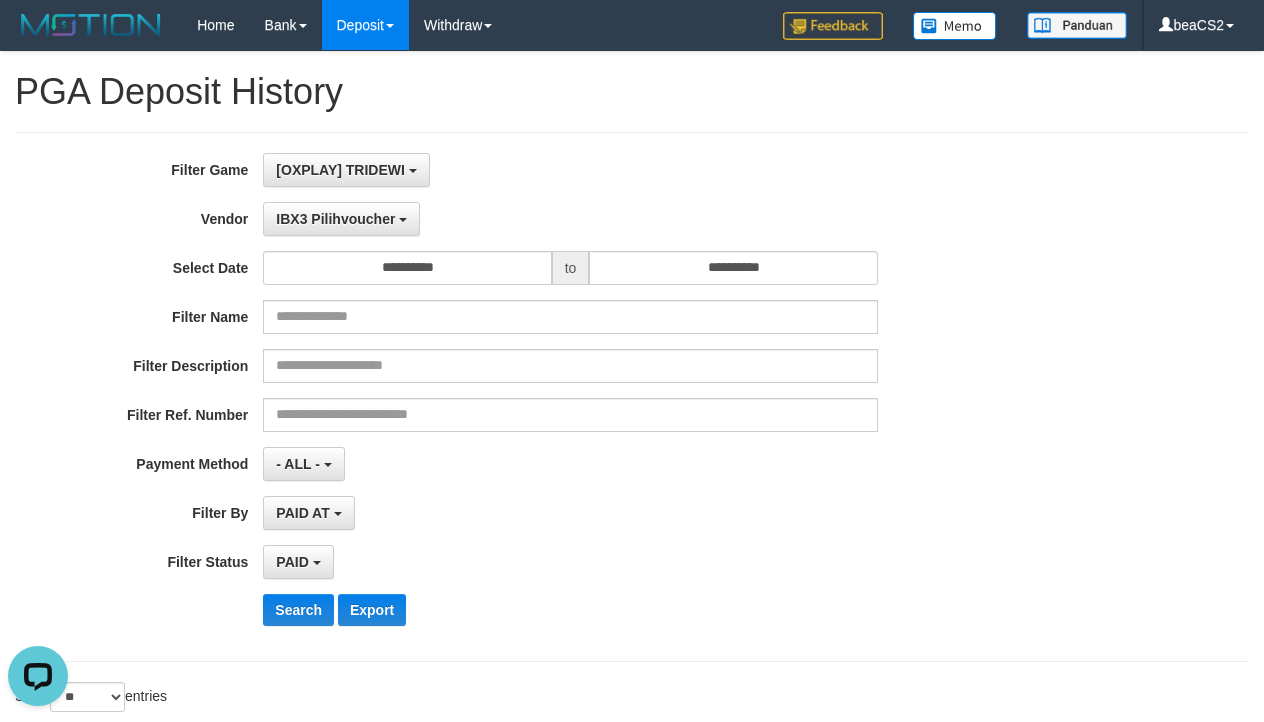 scroll, scrollTop: 0, scrollLeft: 0, axis: both 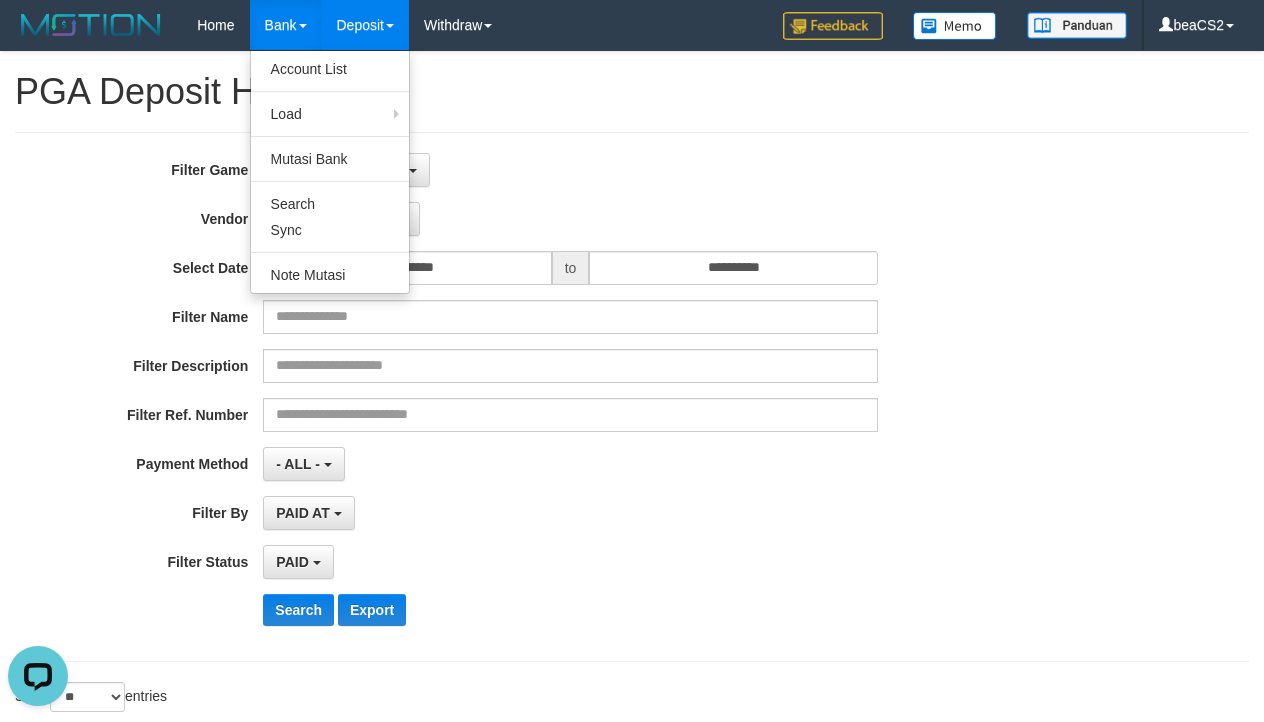 click on "[OXPLAY] TRIDEWI
SELECT GAME
[OXPLAY] TRIDEWI" at bounding box center [570, 170] 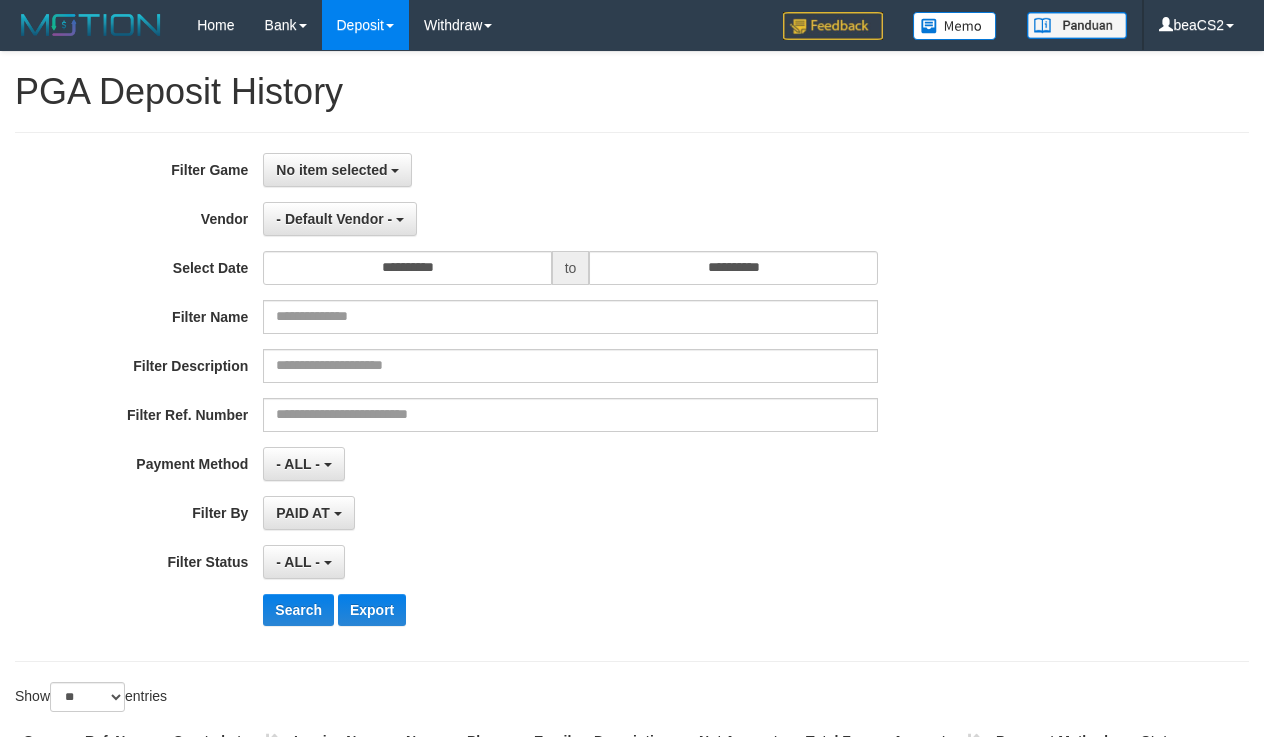 select 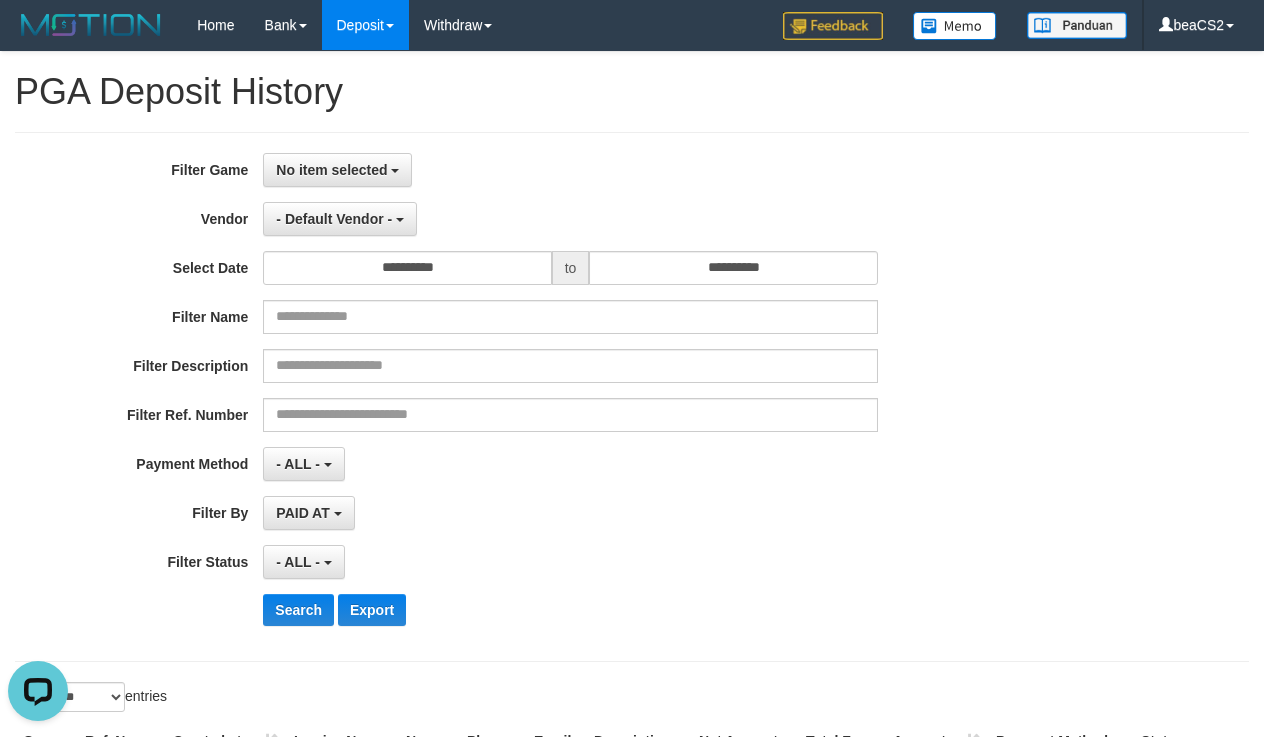 scroll, scrollTop: 0, scrollLeft: 0, axis: both 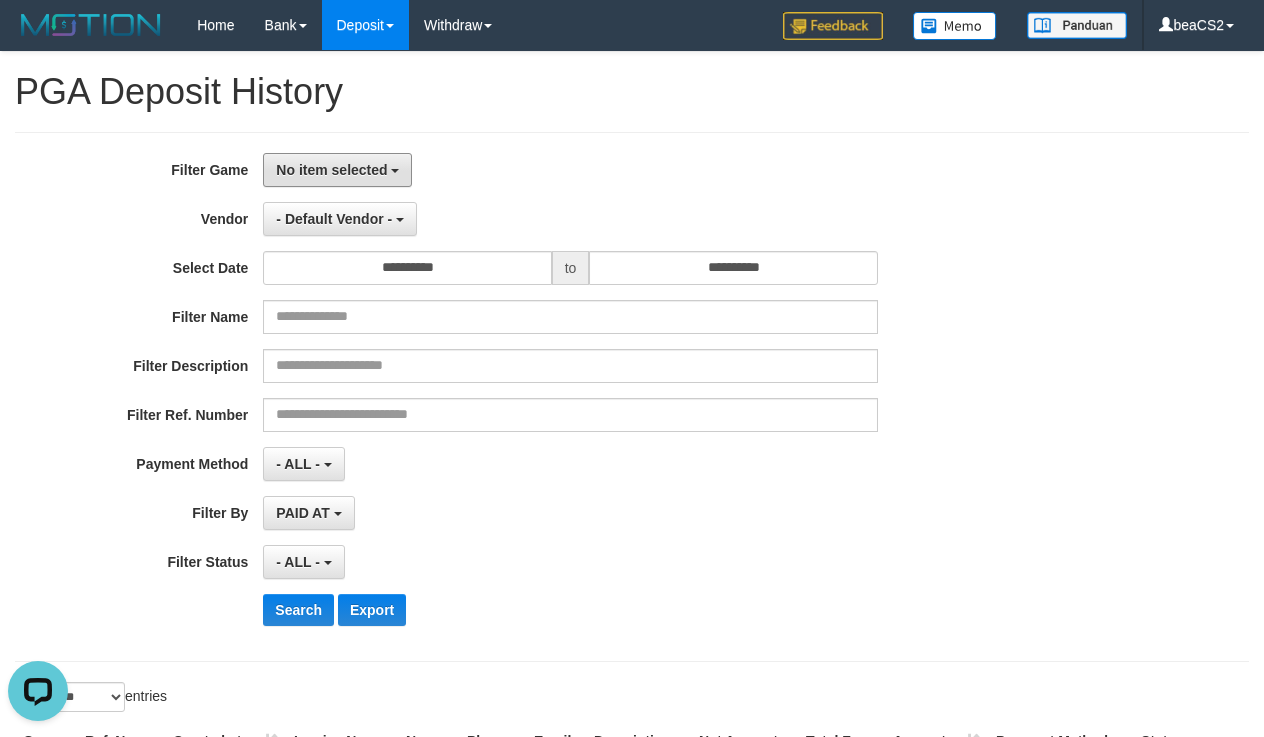 drag, startPoint x: 358, startPoint y: 173, endPoint x: 351, endPoint y: 214, distance: 41.59327 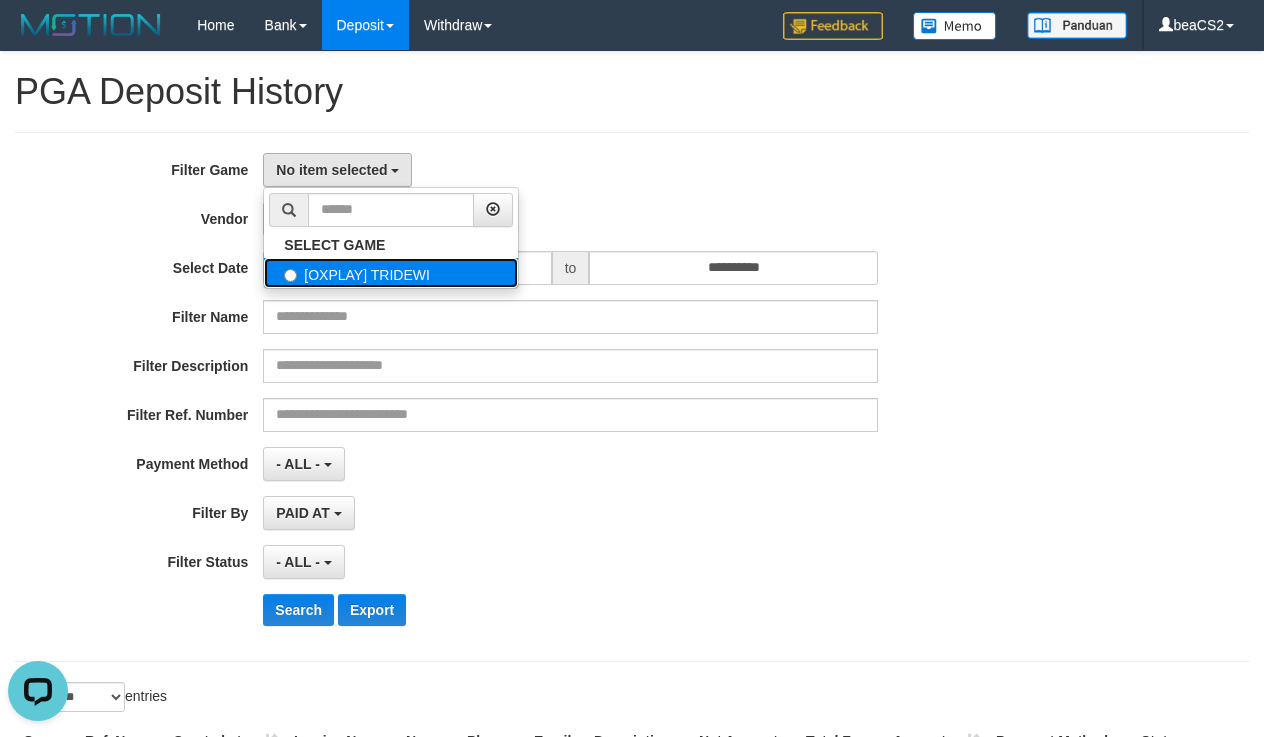 click on "[OXPLAY] TRIDEWI" at bounding box center (391, 273) 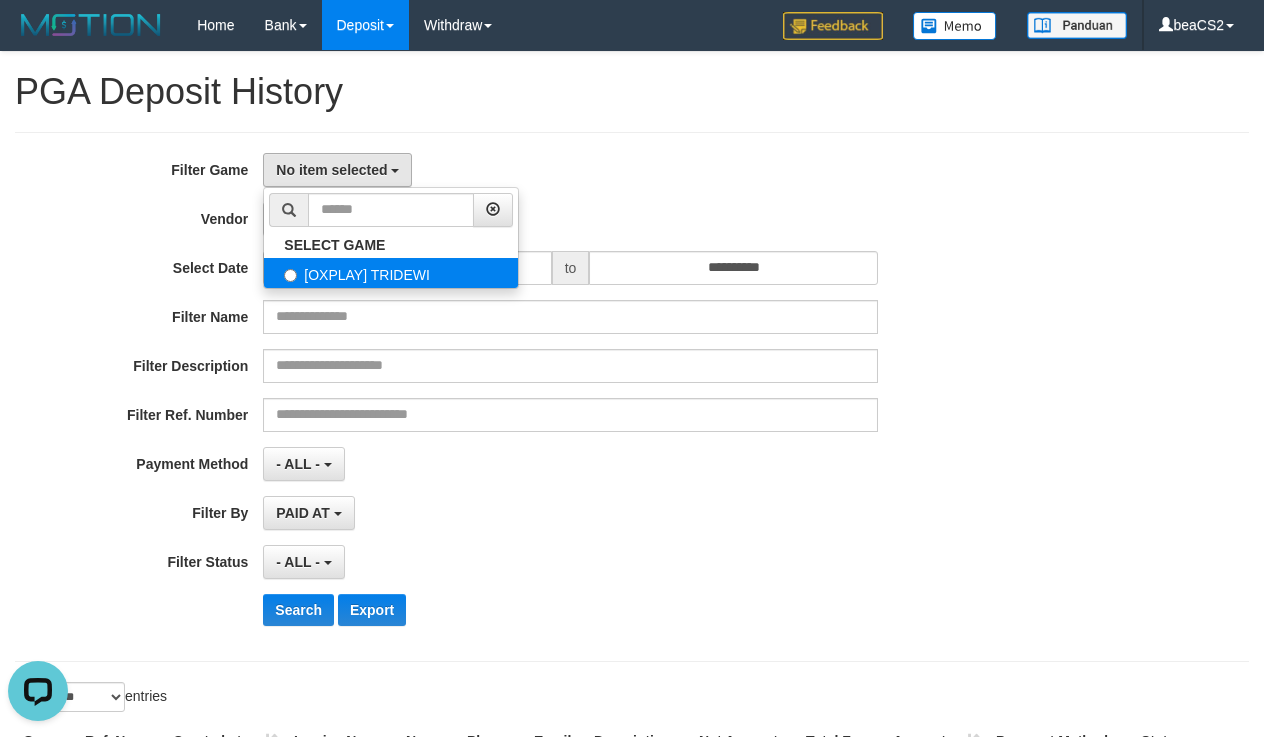 select on "***" 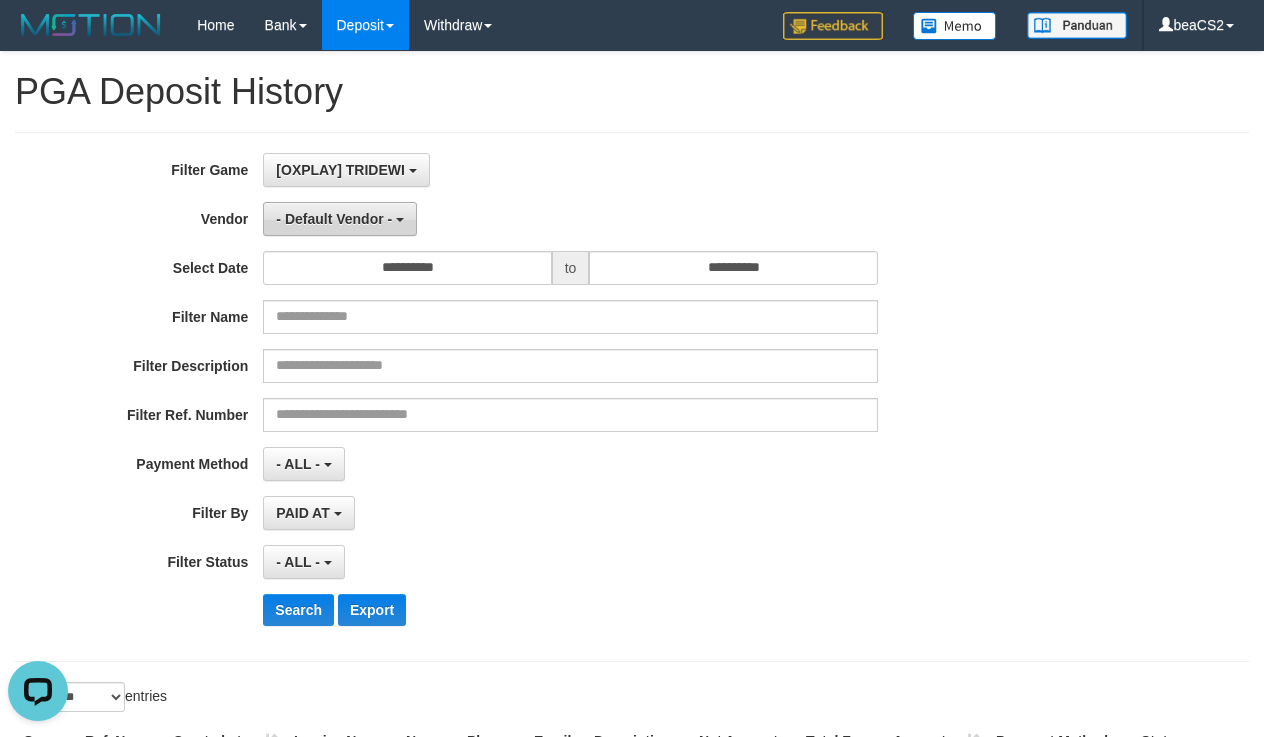 scroll, scrollTop: 18, scrollLeft: 0, axis: vertical 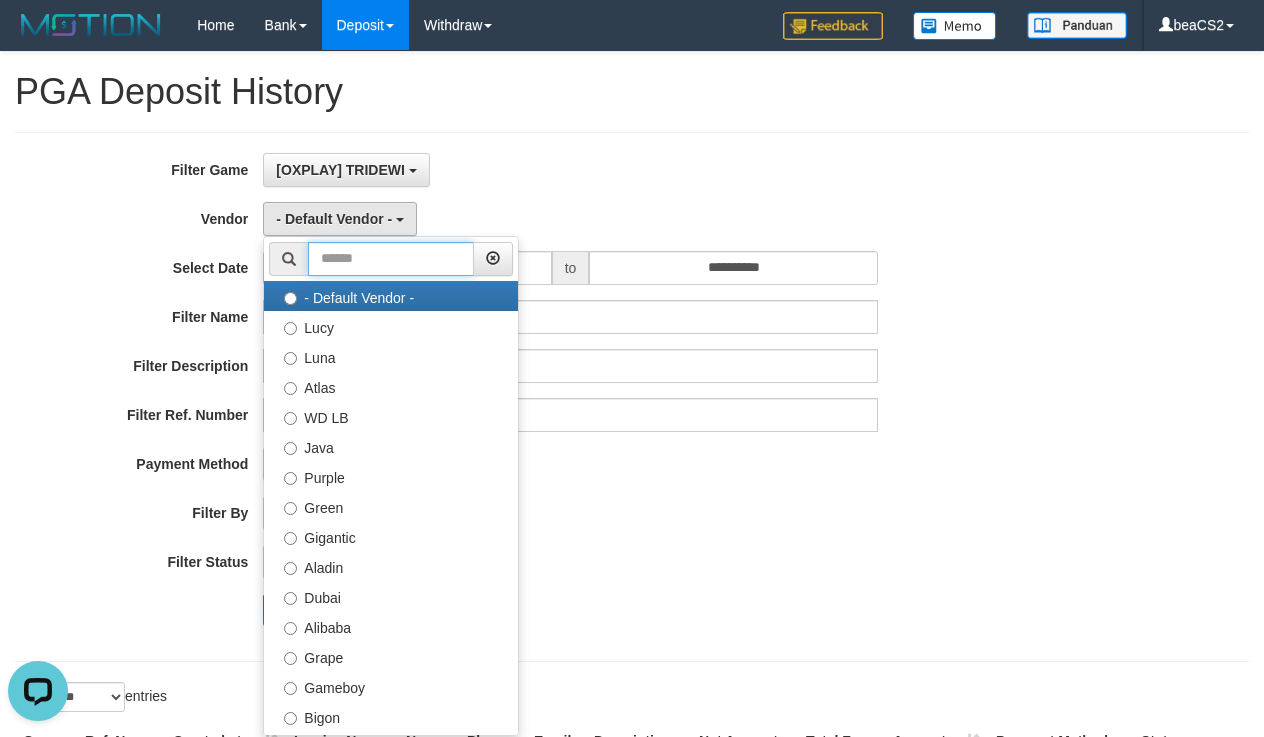 click at bounding box center [391, 259] 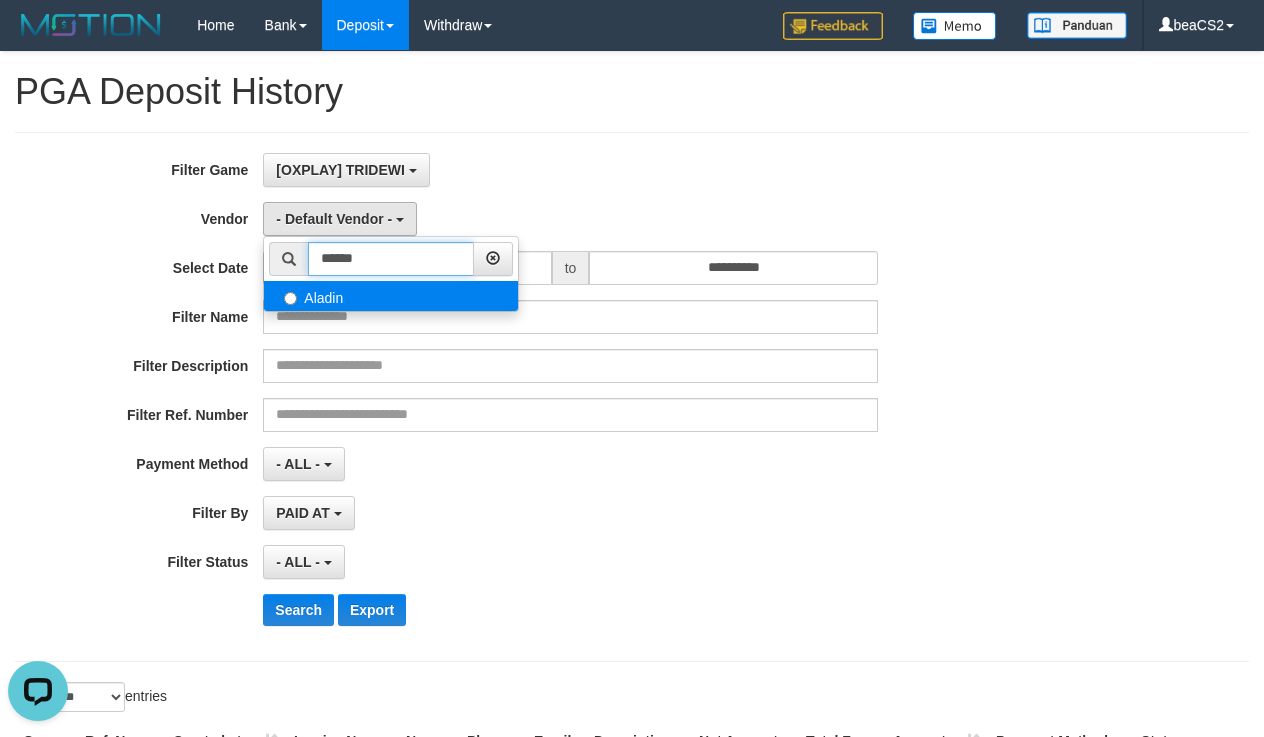 type on "******" 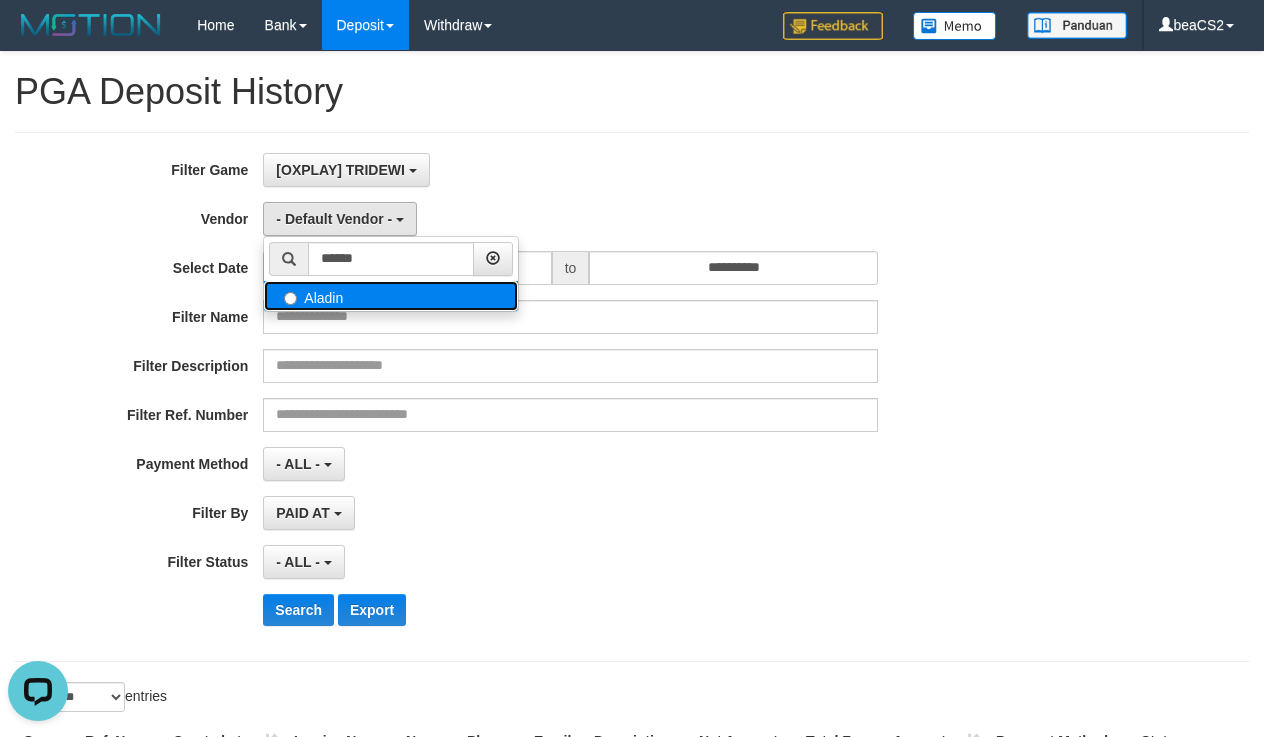 click on "Aladin" at bounding box center (391, 296) 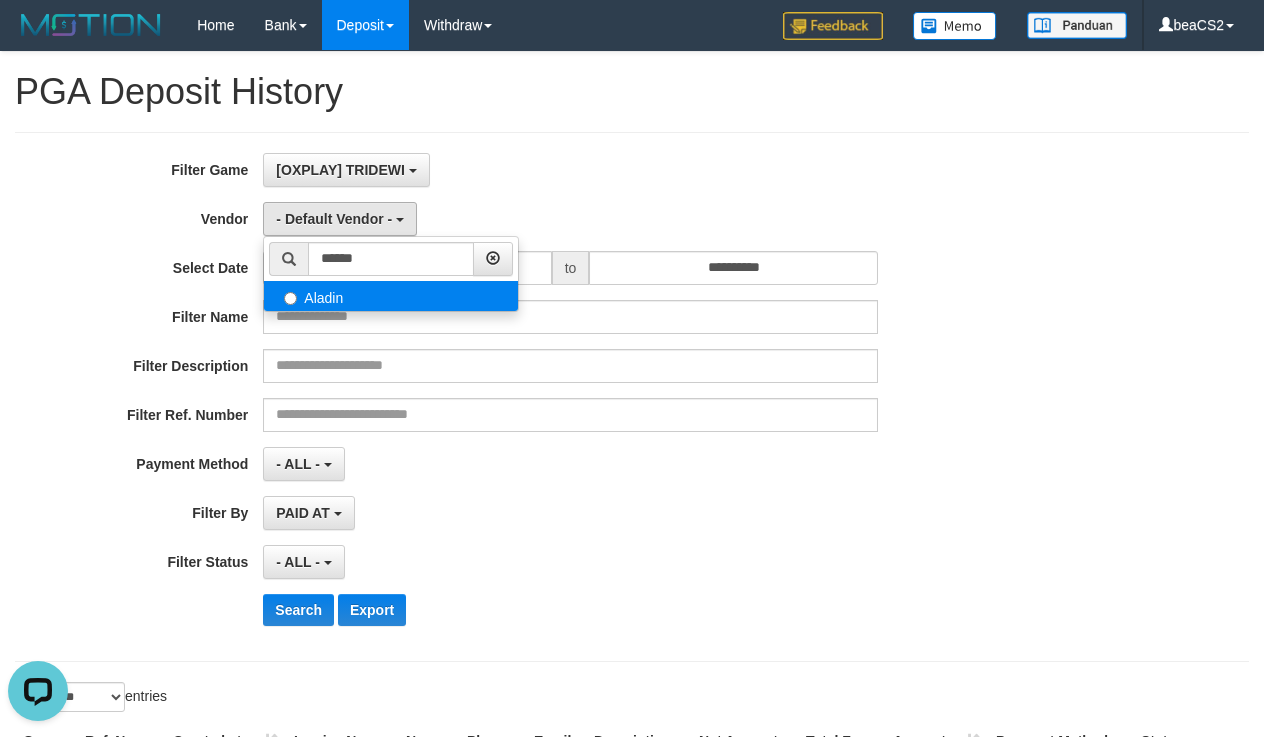 select on "**********" 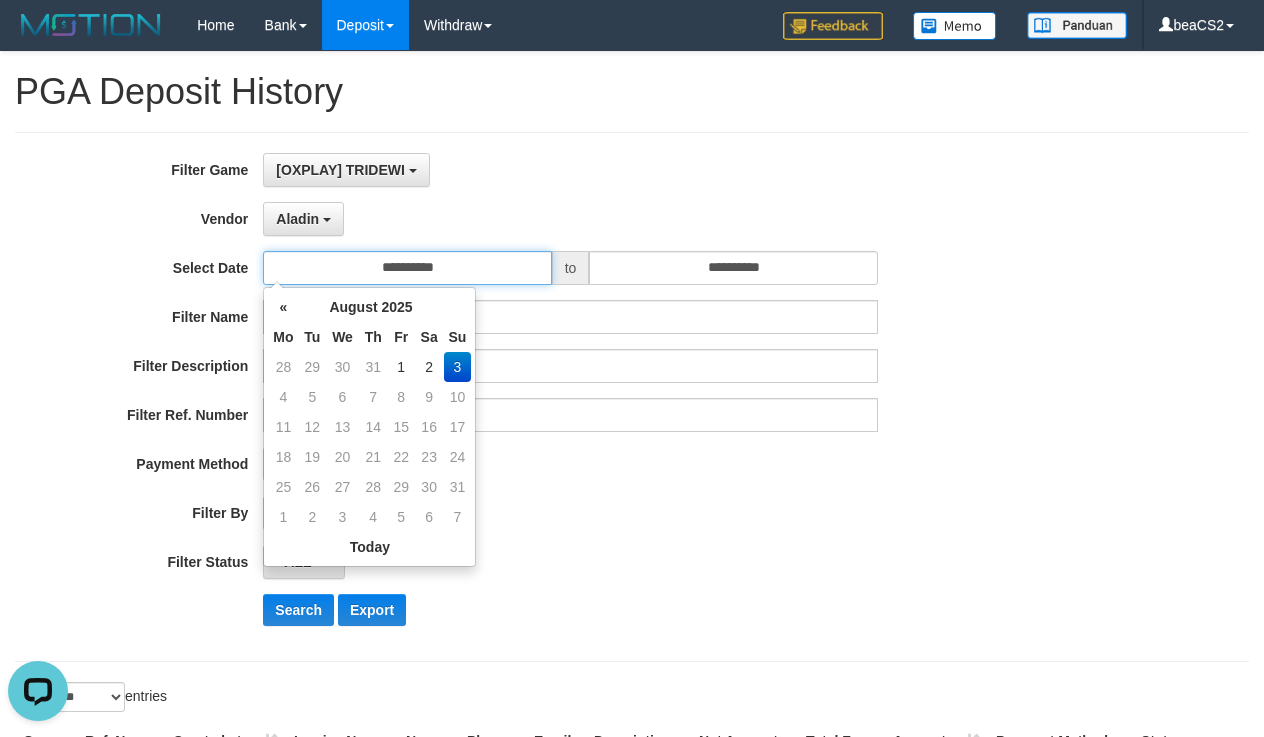 click on "**********" at bounding box center (407, 268) 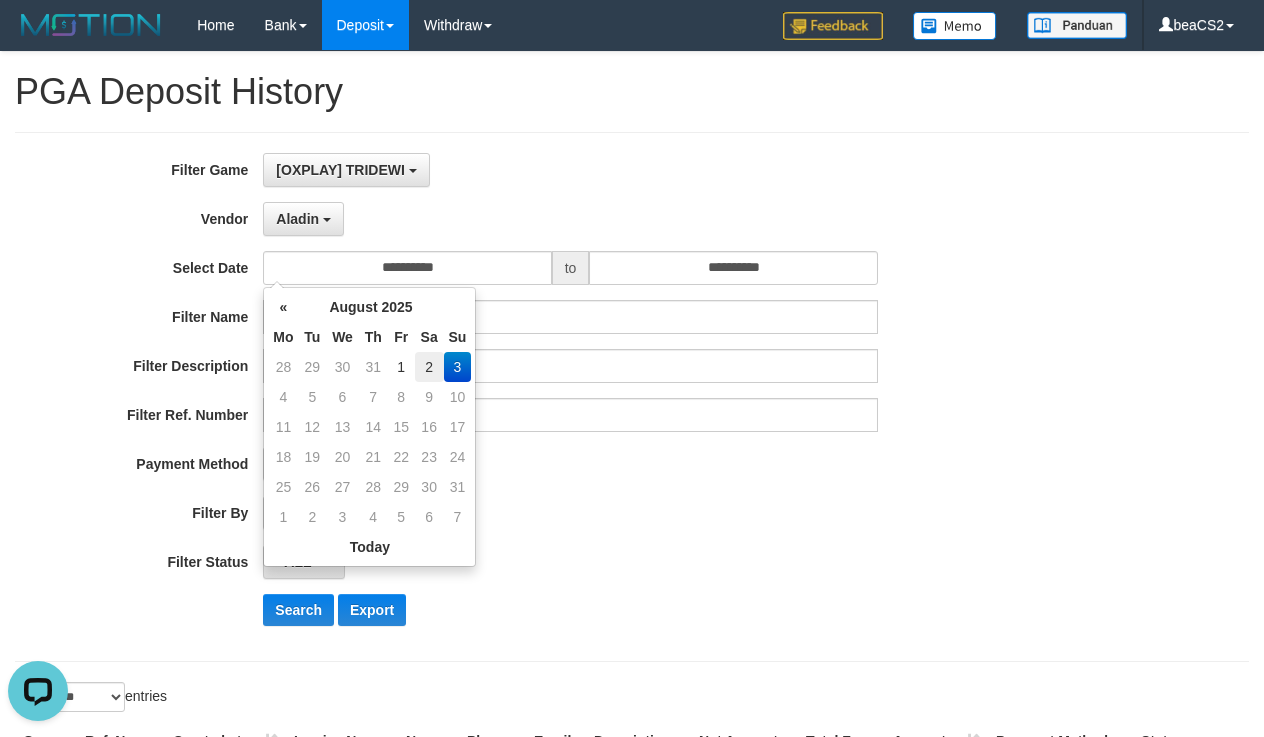 click on "2" at bounding box center (429, 367) 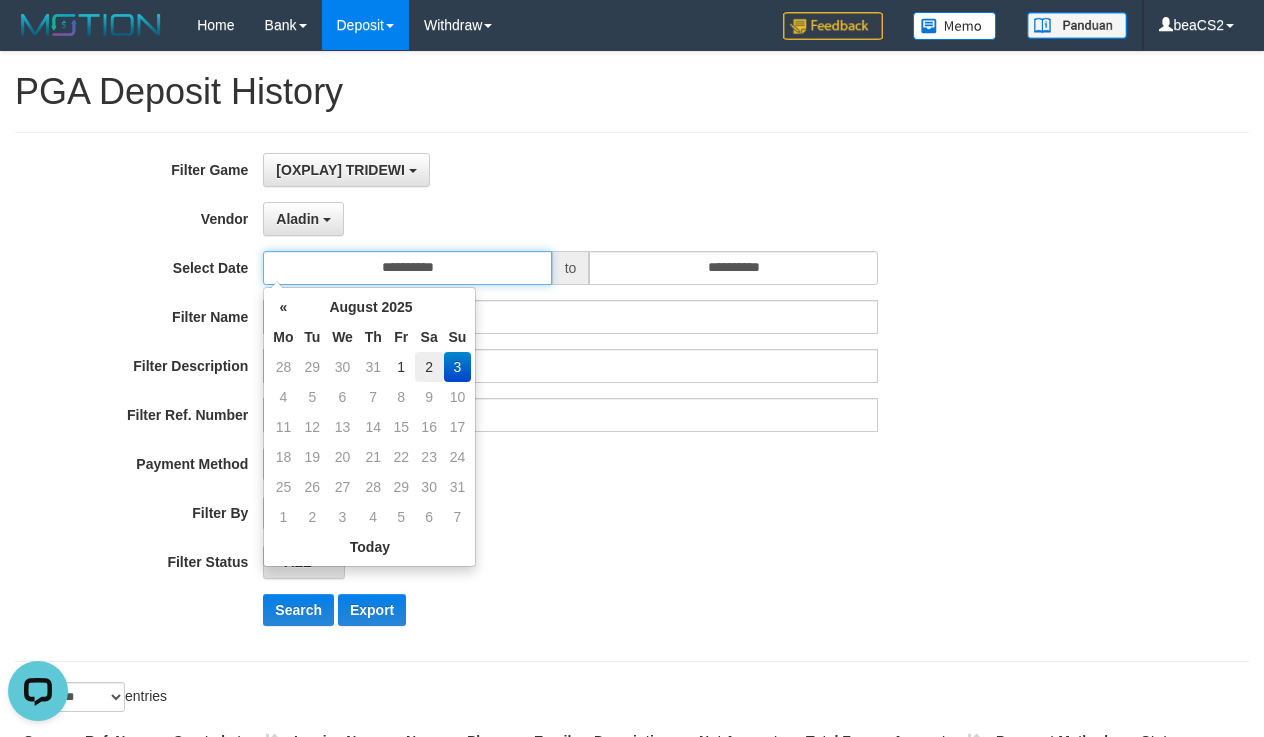 type on "**********" 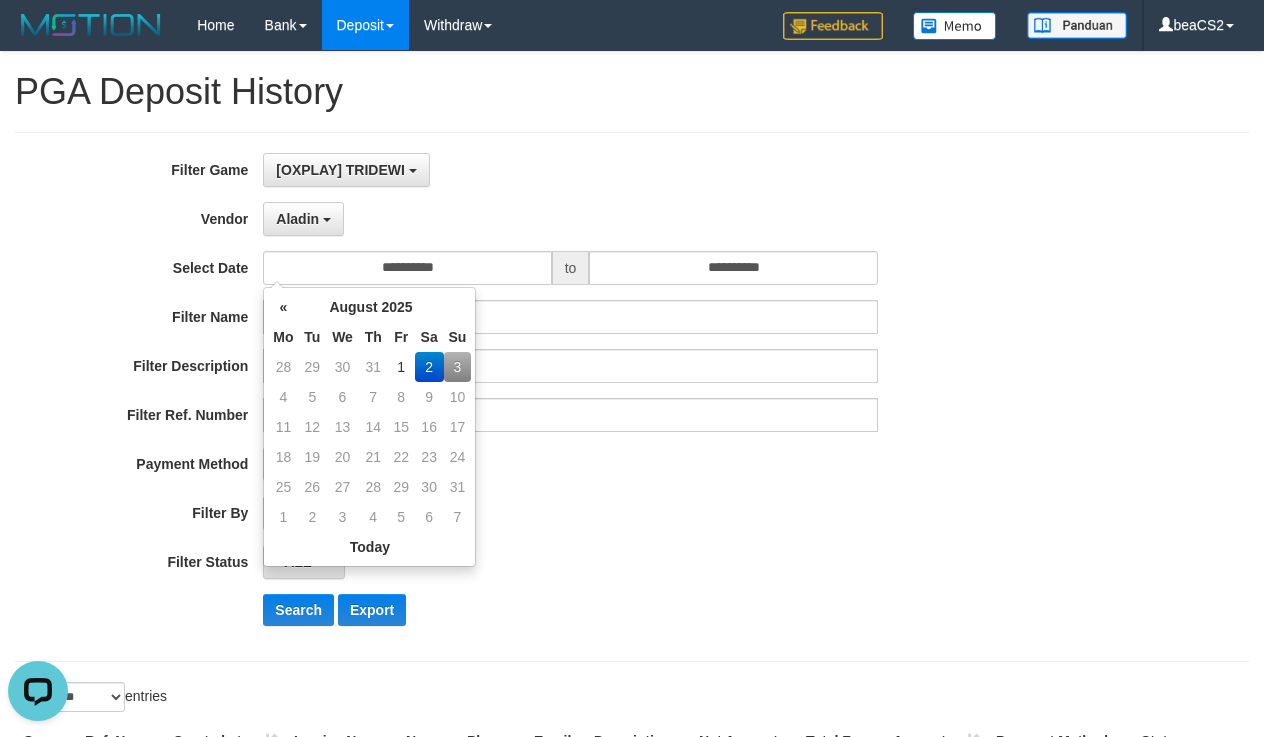 click on "**********" at bounding box center [526, 397] 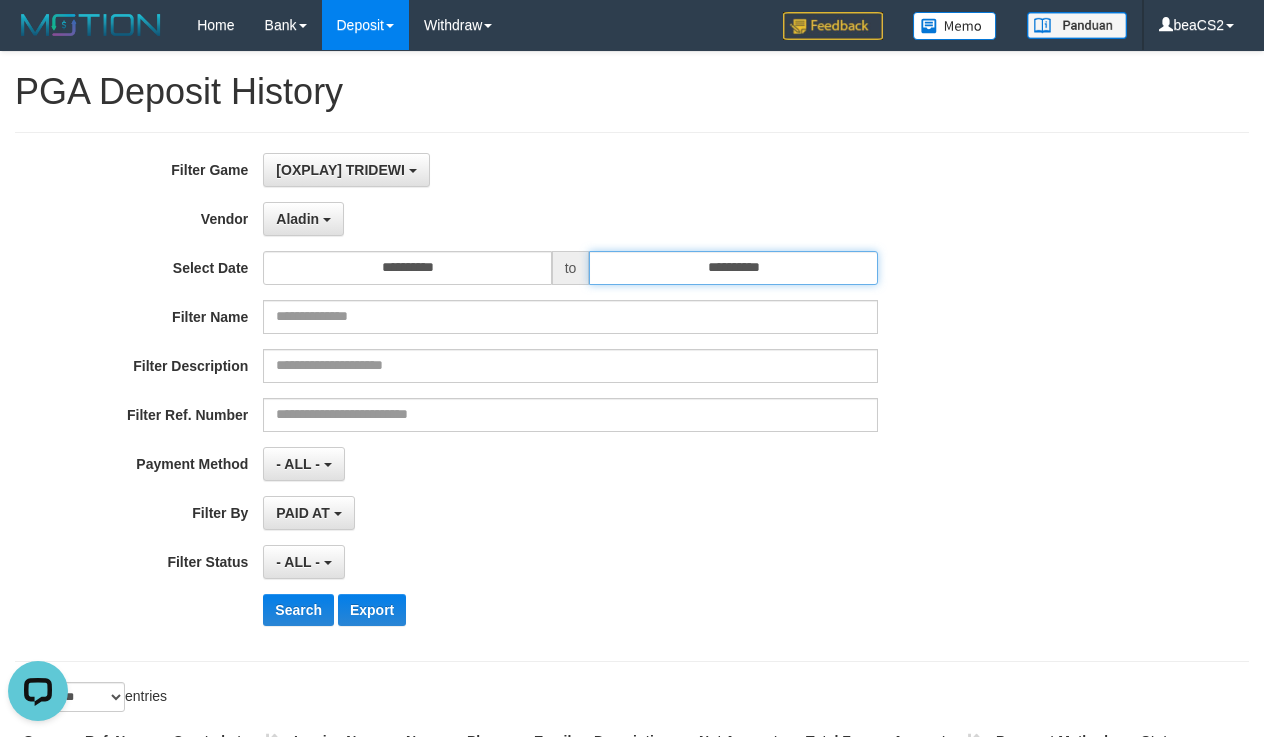 click on "**********" at bounding box center [733, 268] 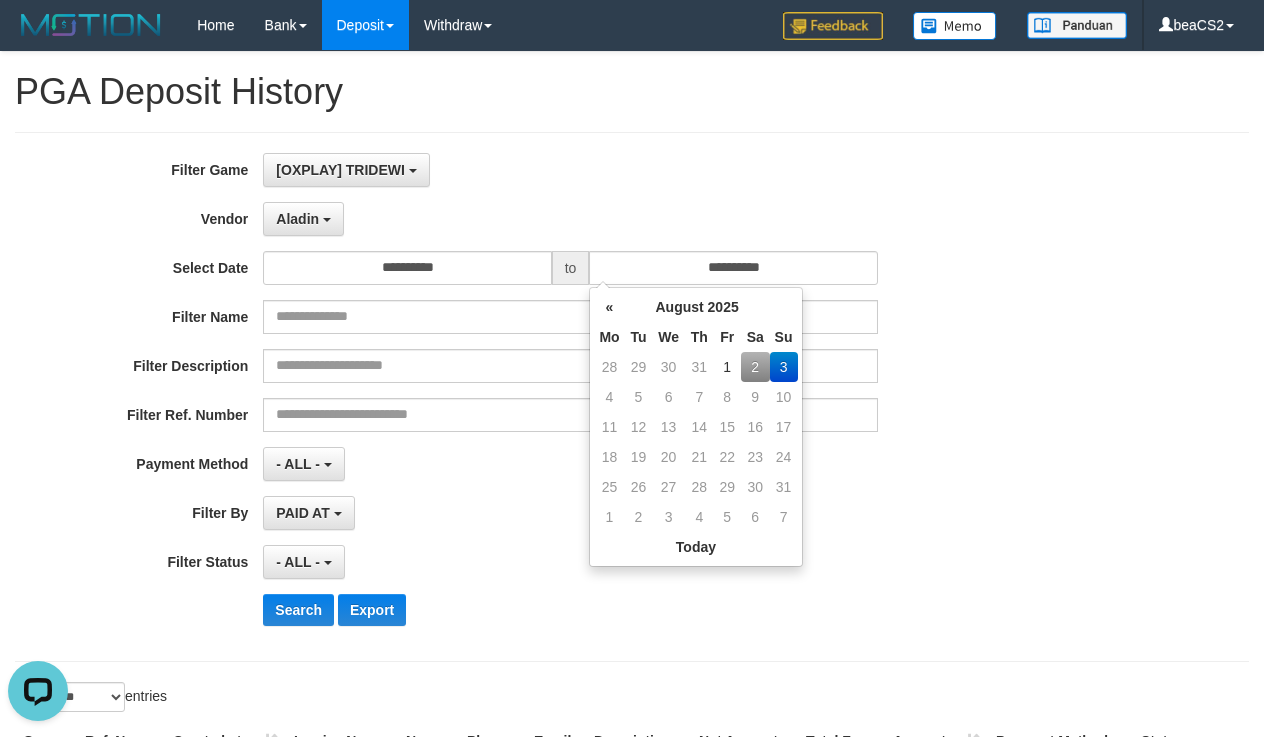 click on "2" at bounding box center [755, 367] 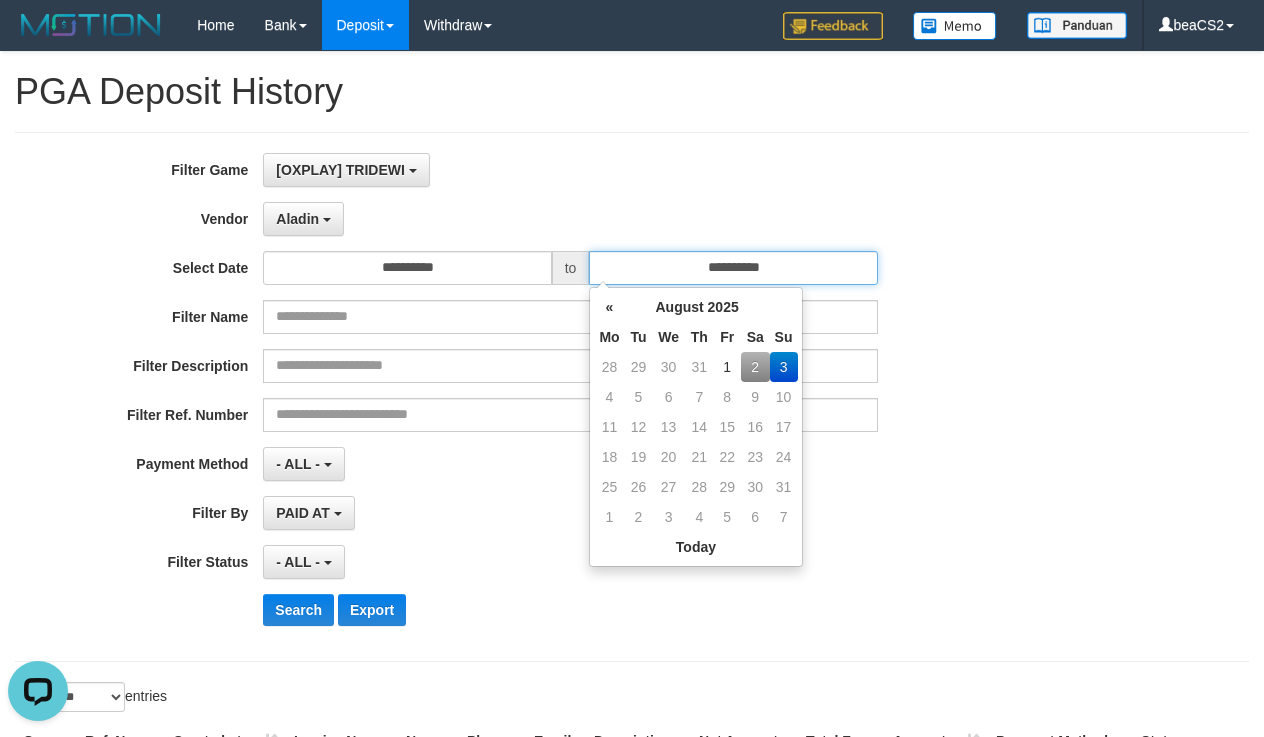 type on "**********" 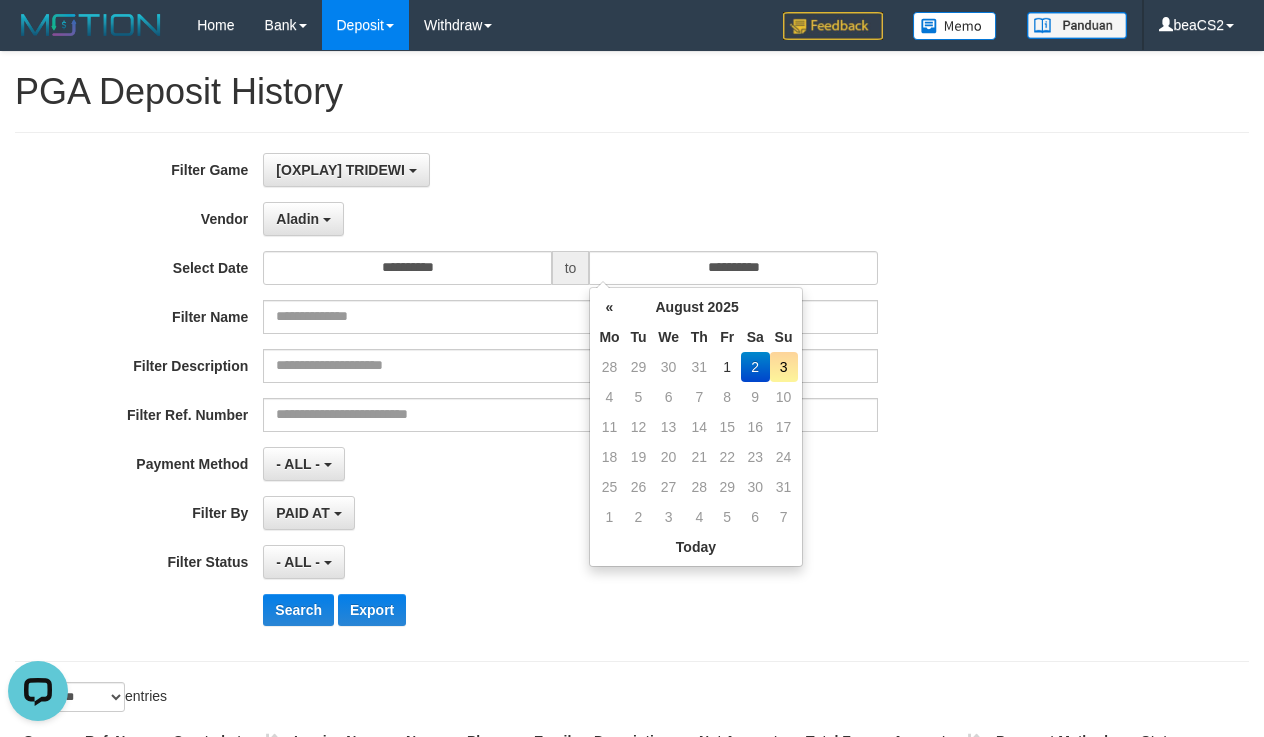 click on "- ALL -    SELECT ALL  - ALL -  SELECT PAYMENT METHOD
Mandiri
BNI
OVO
CIMB
BRI
MAYBANK
PERMATA
DANAMON
INDOMARET
ALFAMART
GOPAY
CC
BCA
QRIS
SINARMAS
LINKAJA
SHOPEEPAY
ATMBERSAMA
DANA
ARTHAGRAHA
SAMPOERNA
OCBCNISP" at bounding box center (570, 464) 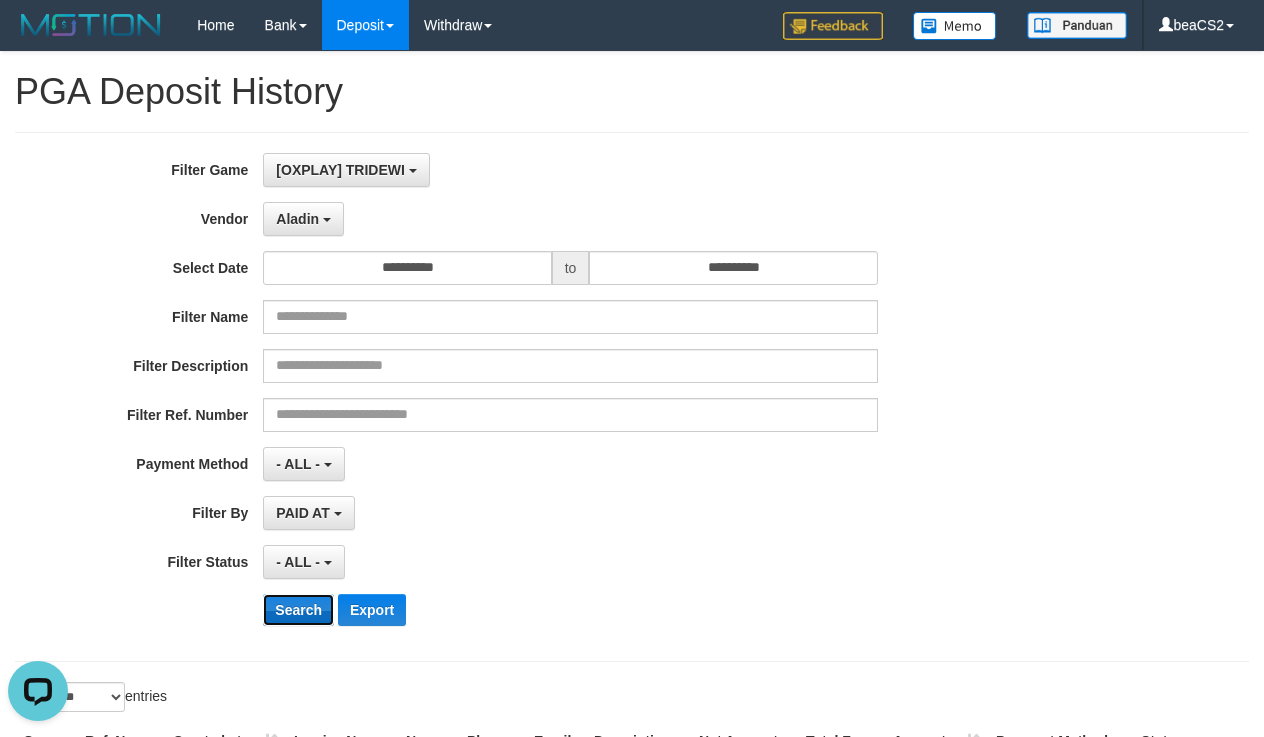 click on "Search" at bounding box center (298, 610) 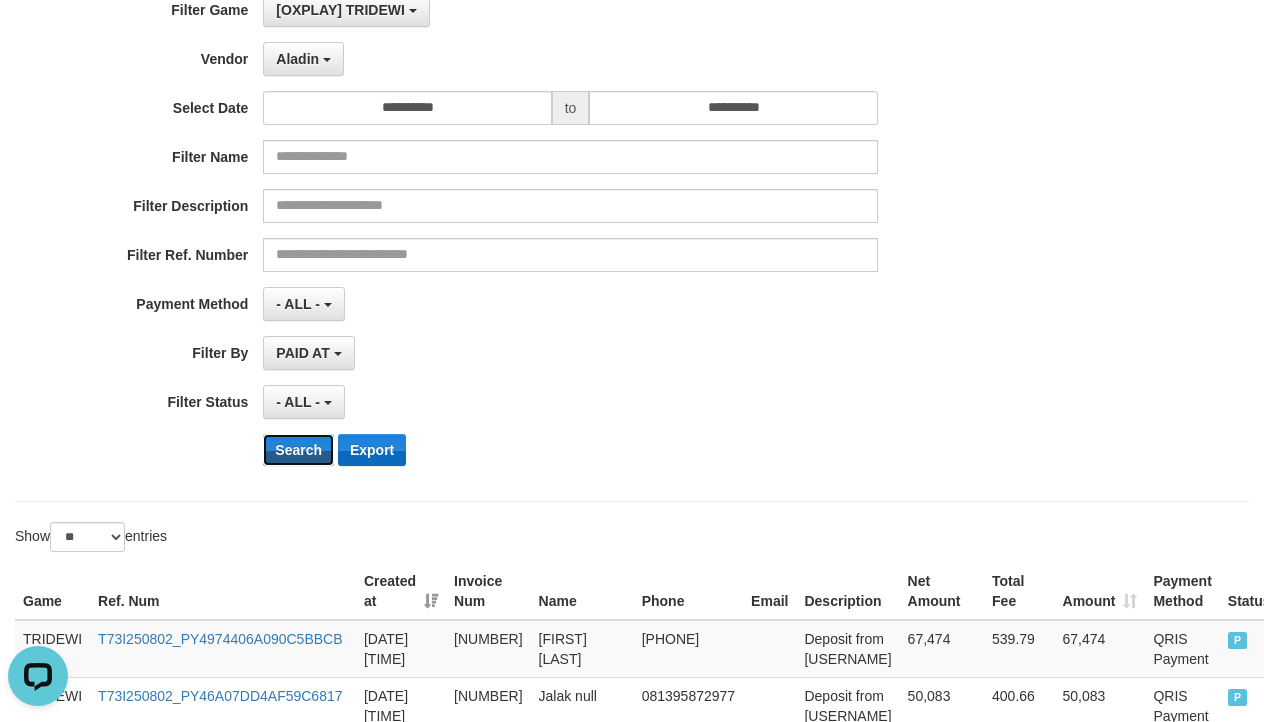 scroll, scrollTop: 167, scrollLeft: 0, axis: vertical 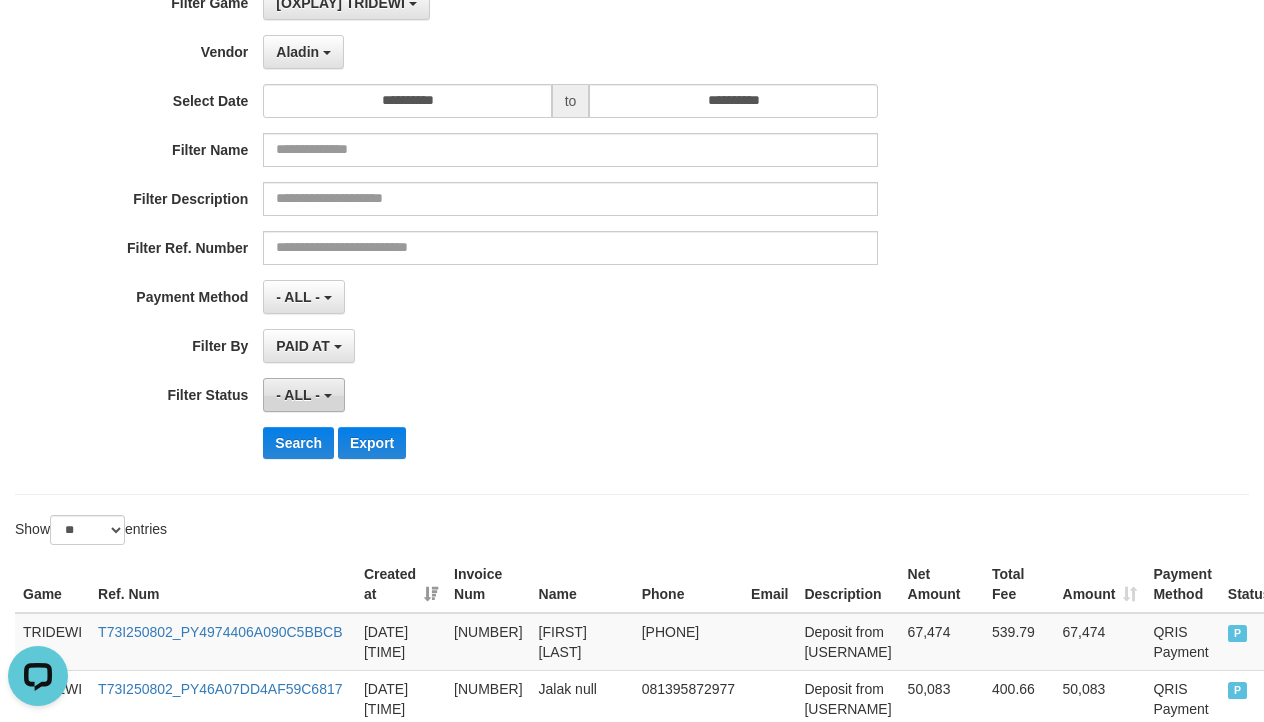 click on "- ALL -" at bounding box center [303, 395] 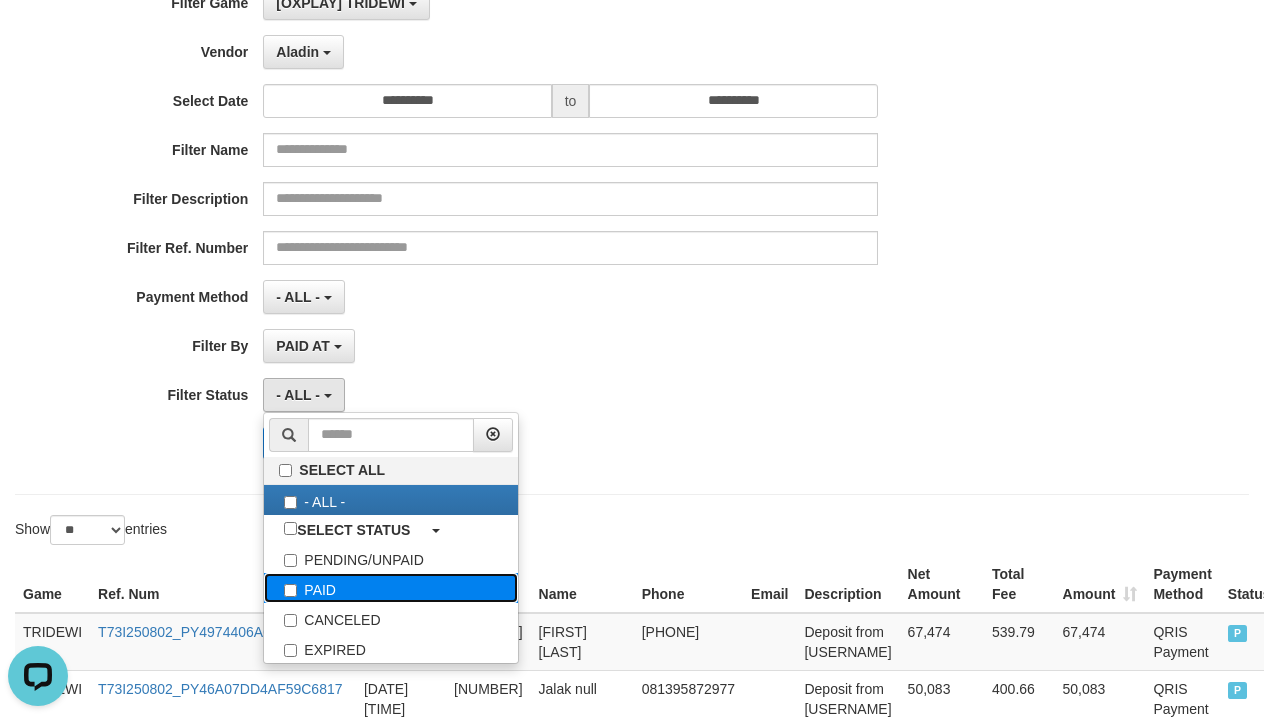 drag, startPoint x: 349, startPoint y: 584, endPoint x: 488, endPoint y: 329, distance: 290.42383 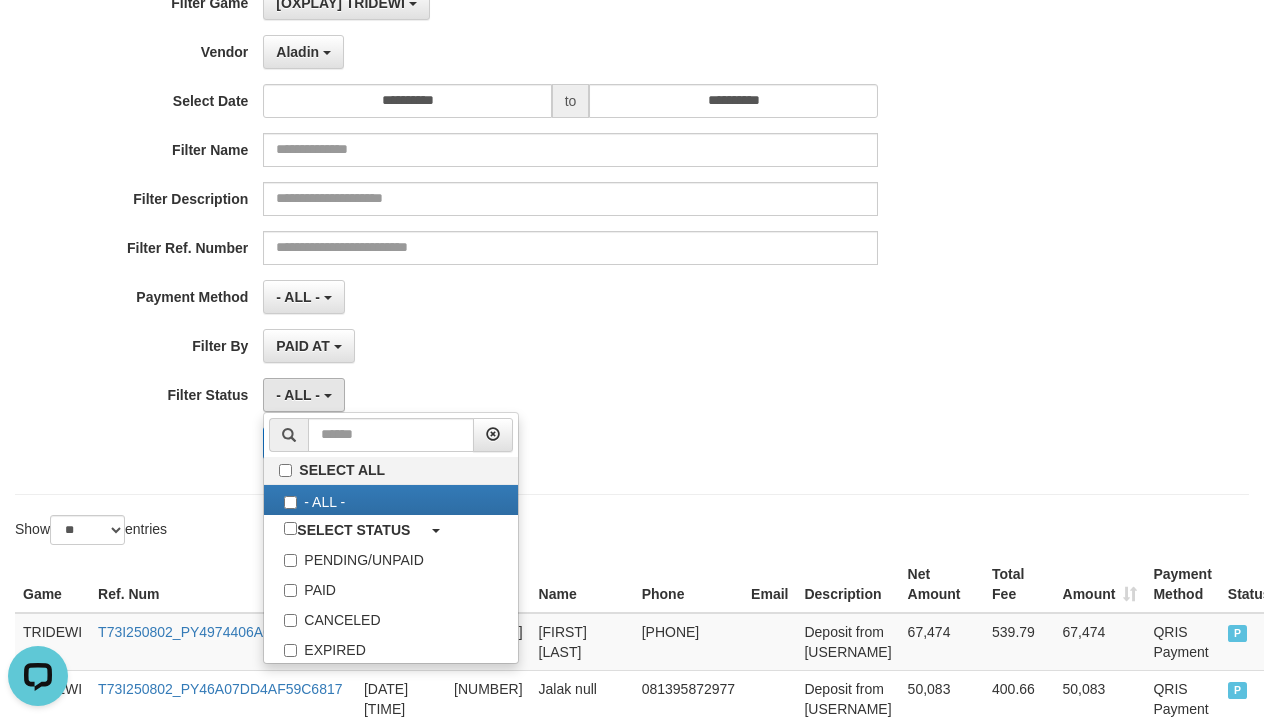select on "*" 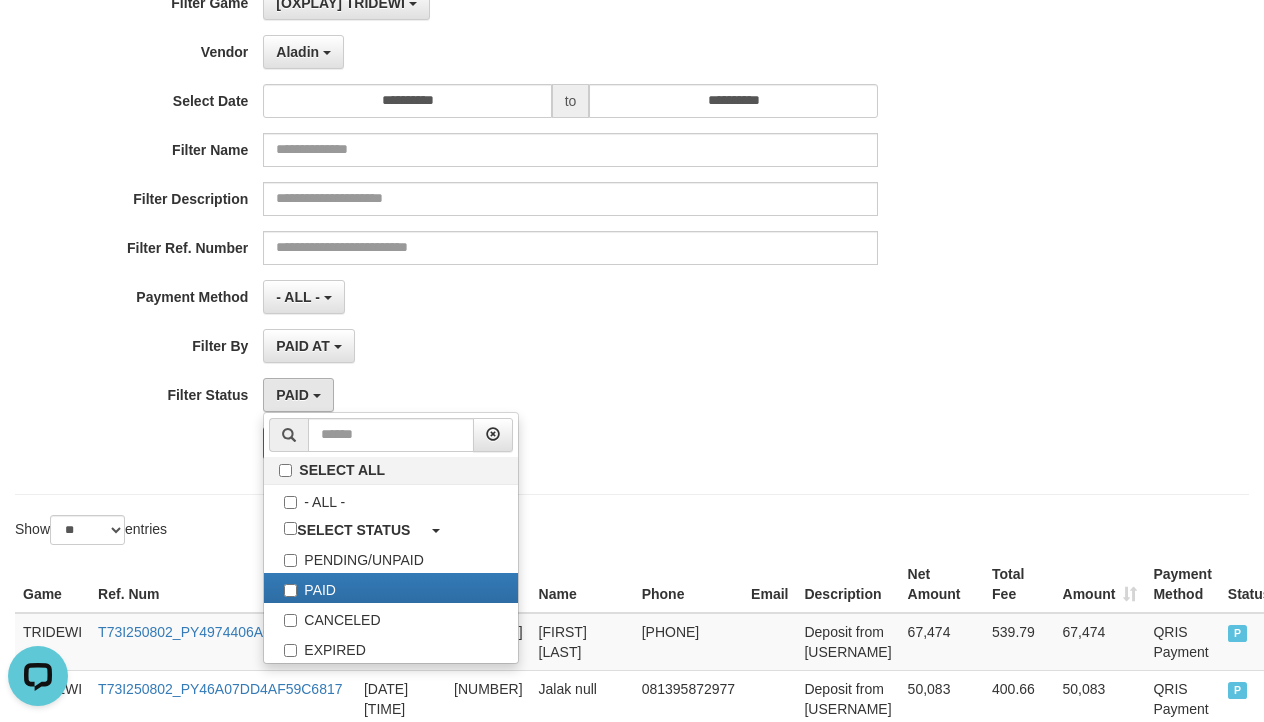 click on "**********" at bounding box center (526, 230) 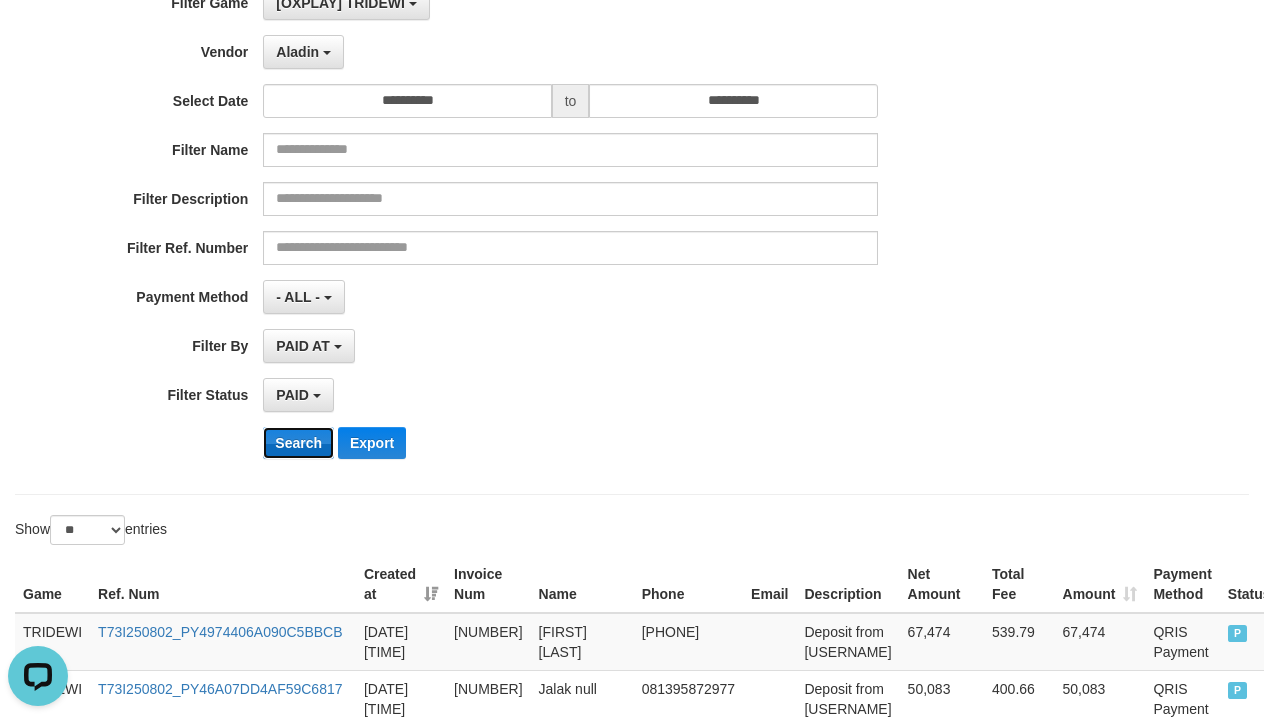 click on "Search" at bounding box center [298, 443] 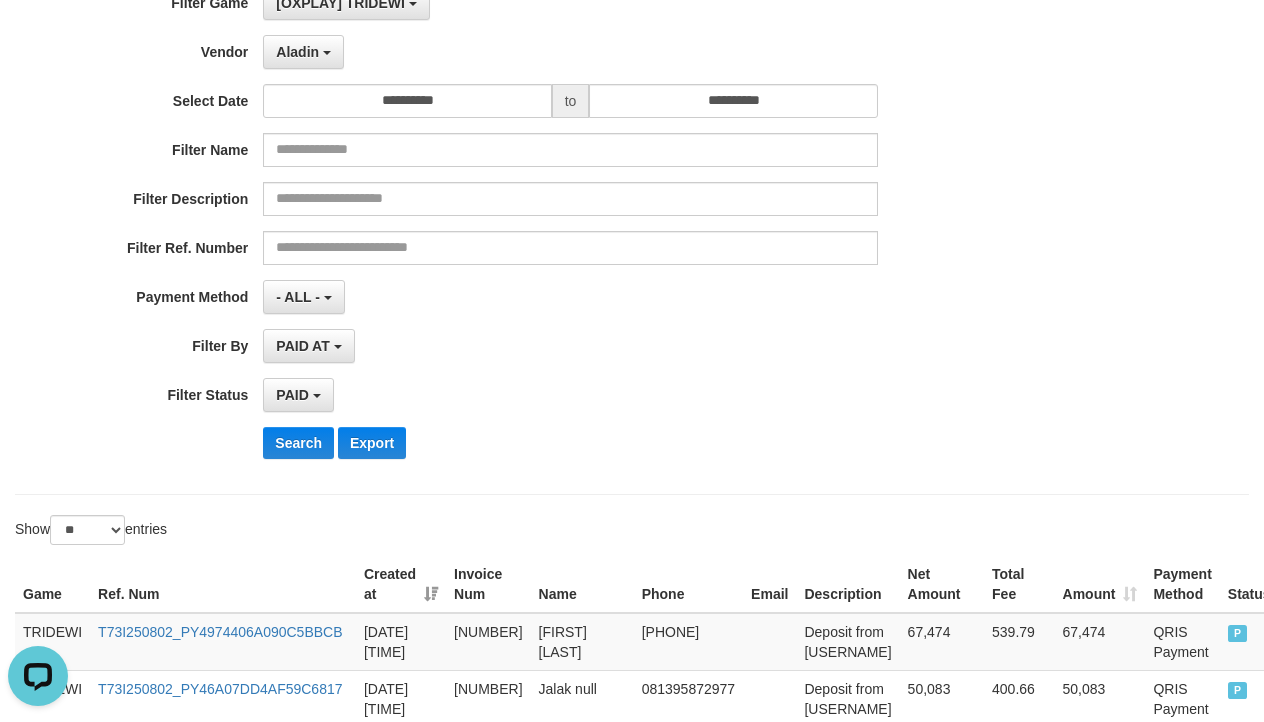 click on "Created at" at bounding box center (401, 584) 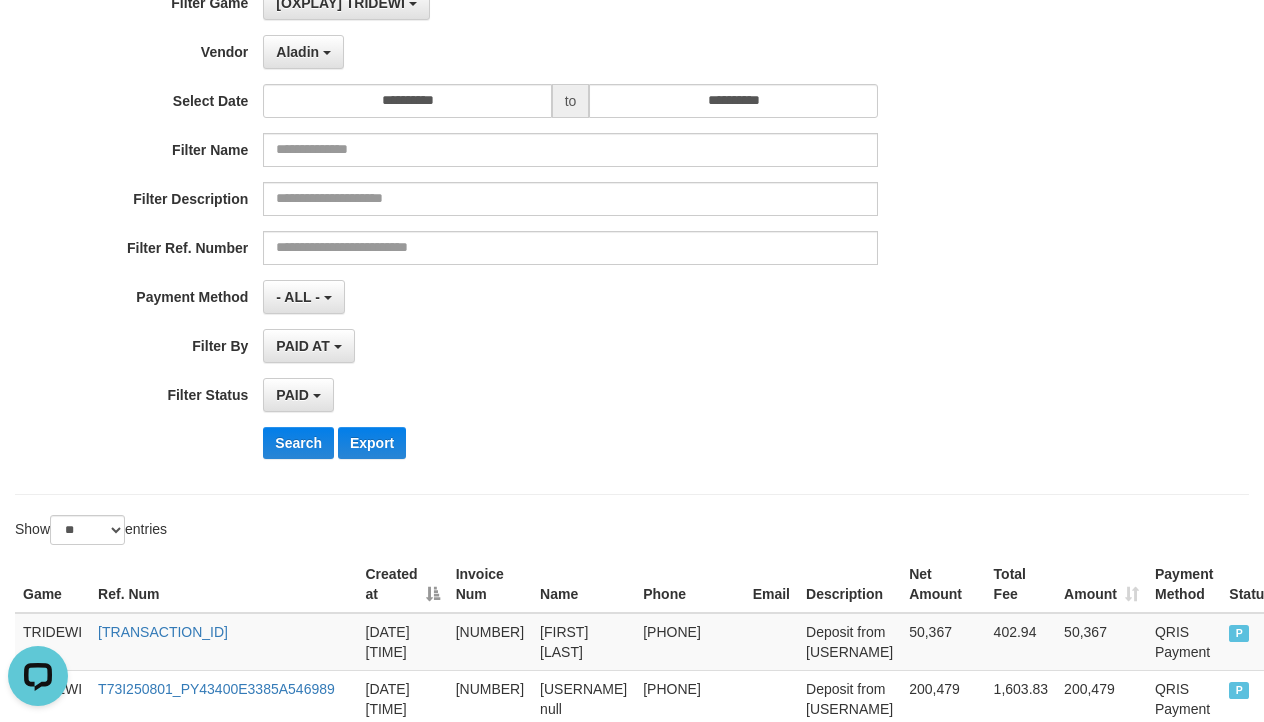 click on "PAID AT
PAID AT
CREATED AT" at bounding box center [570, 346] 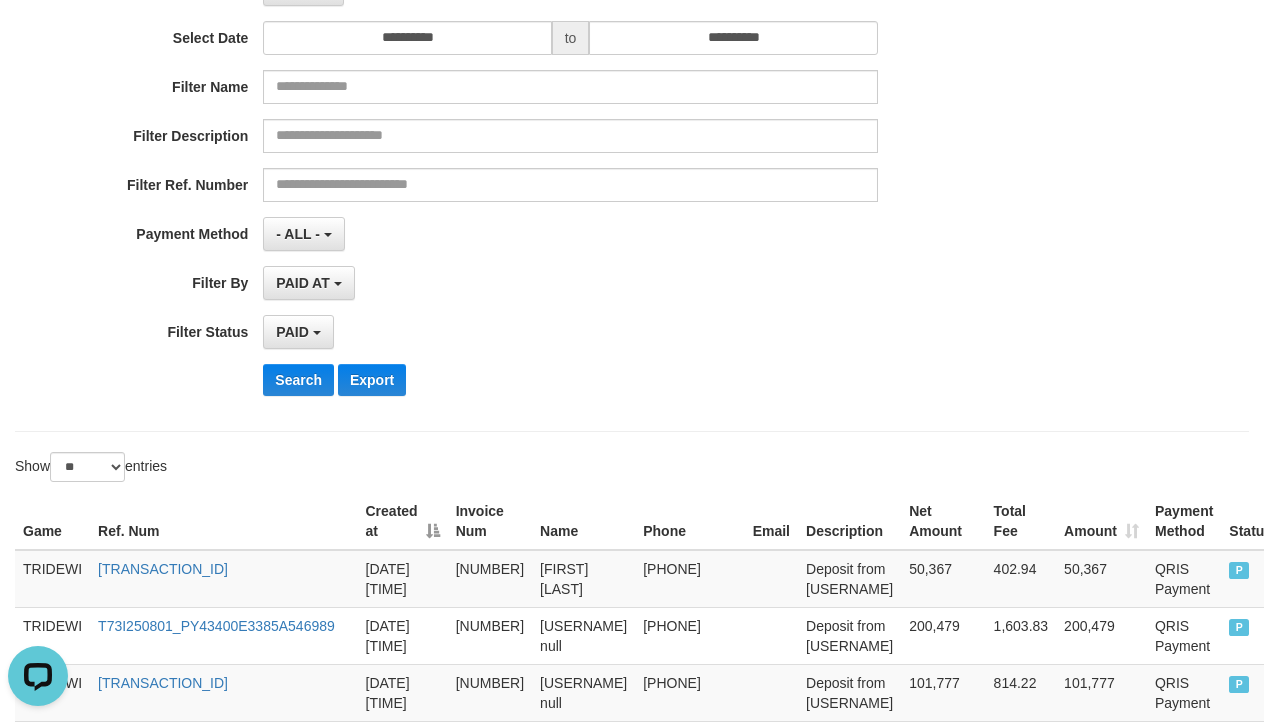 scroll, scrollTop: 333, scrollLeft: 0, axis: vertical 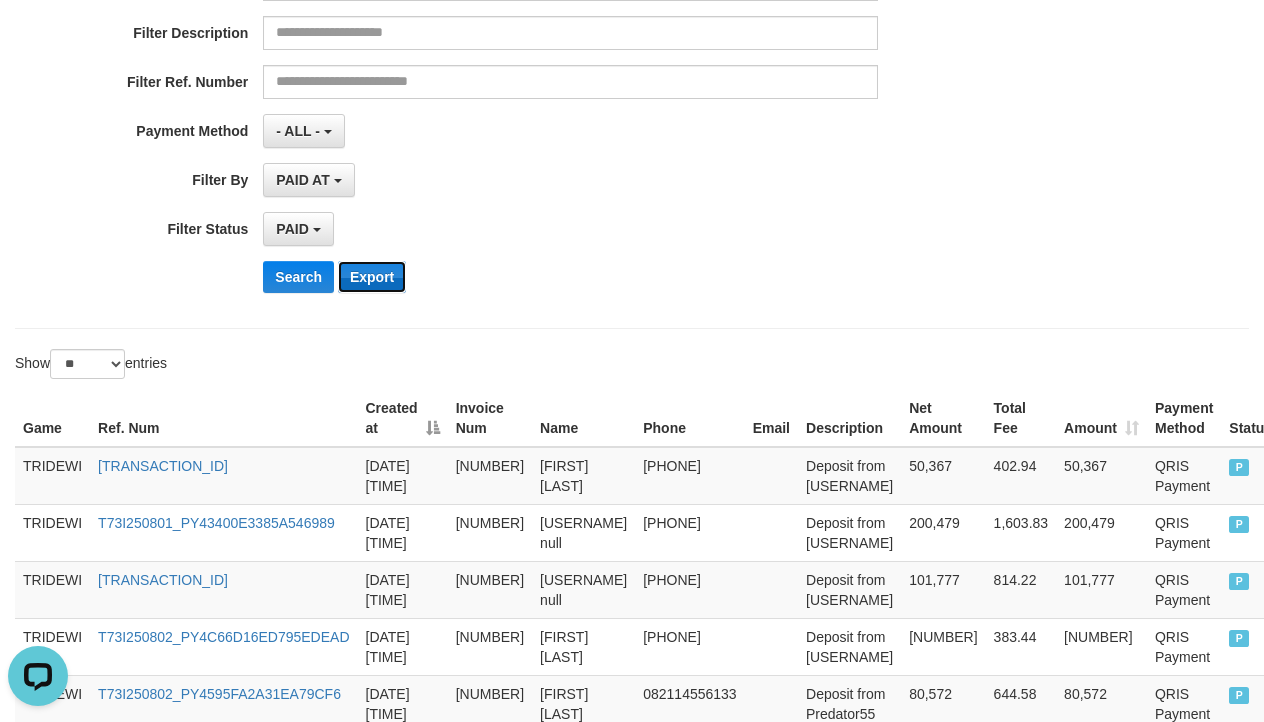 click on "Export" at bounding box center [372, 277] 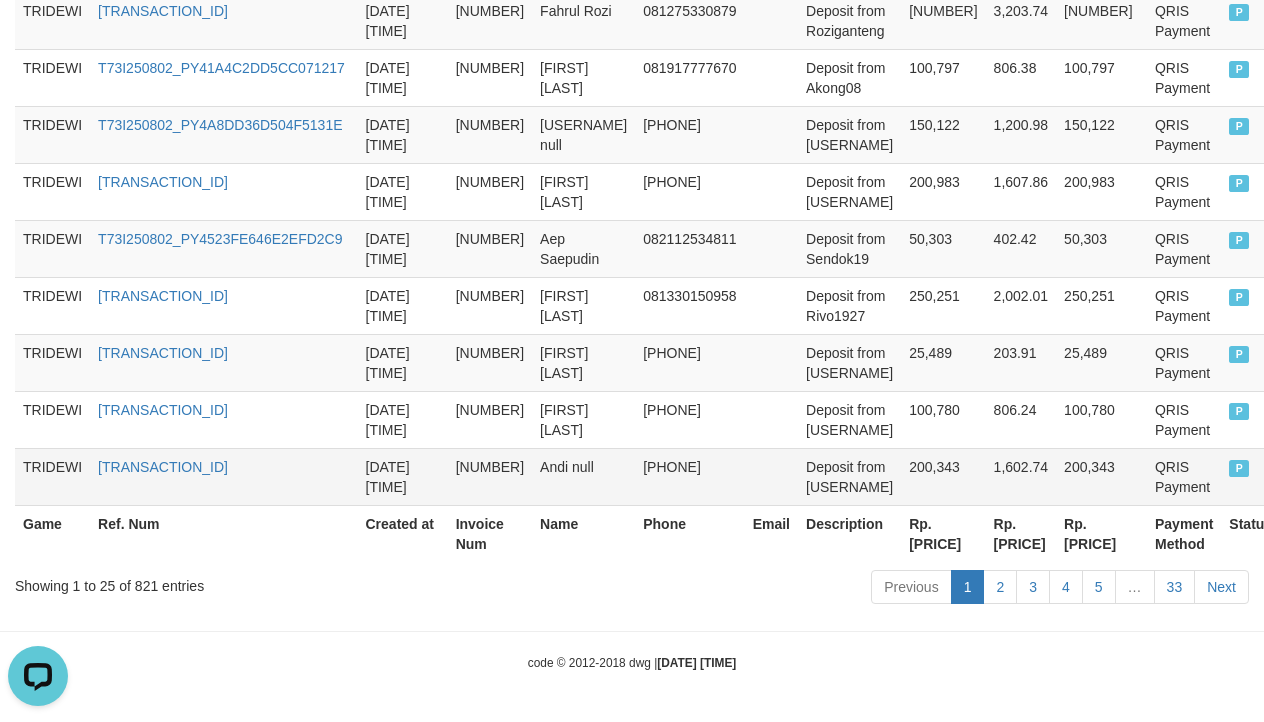 scroll, scrollTop: 2160, scrollLeft: 0, axis: vertical 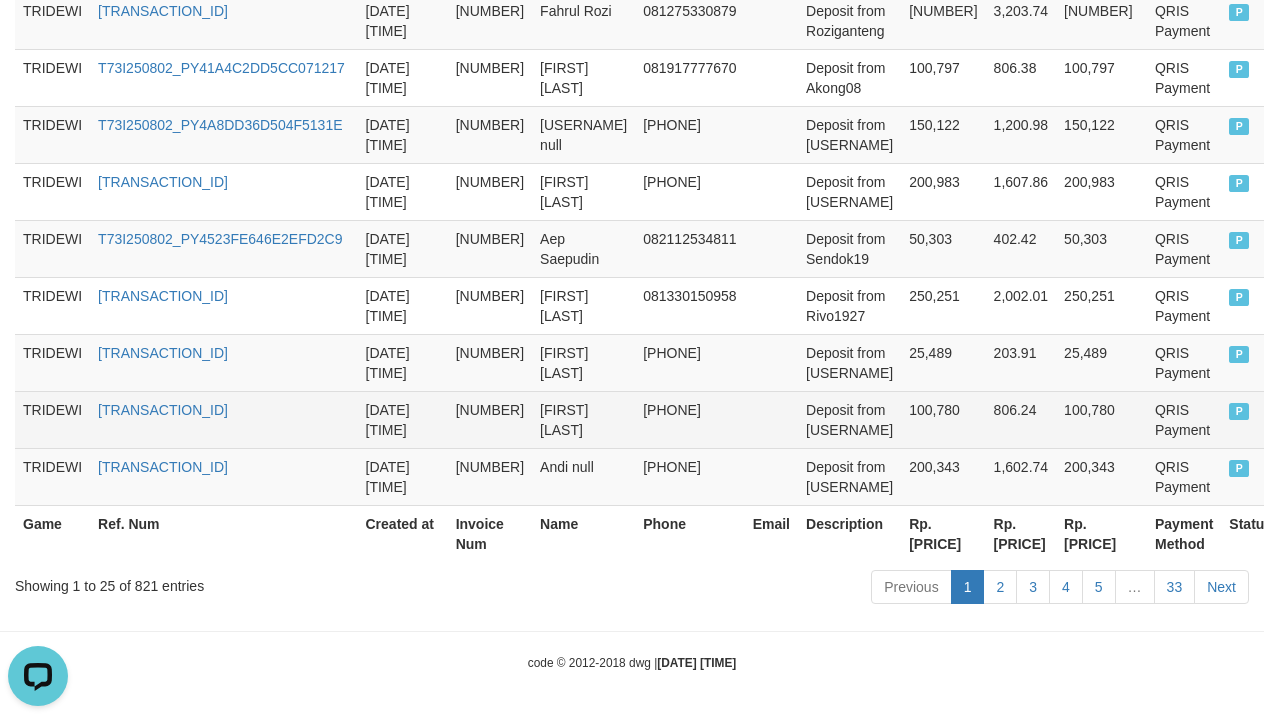 drag, startPoint x: 732, startPoint y: 417, endPoint x: 587, endPoint y: 382, distance: 149.16434 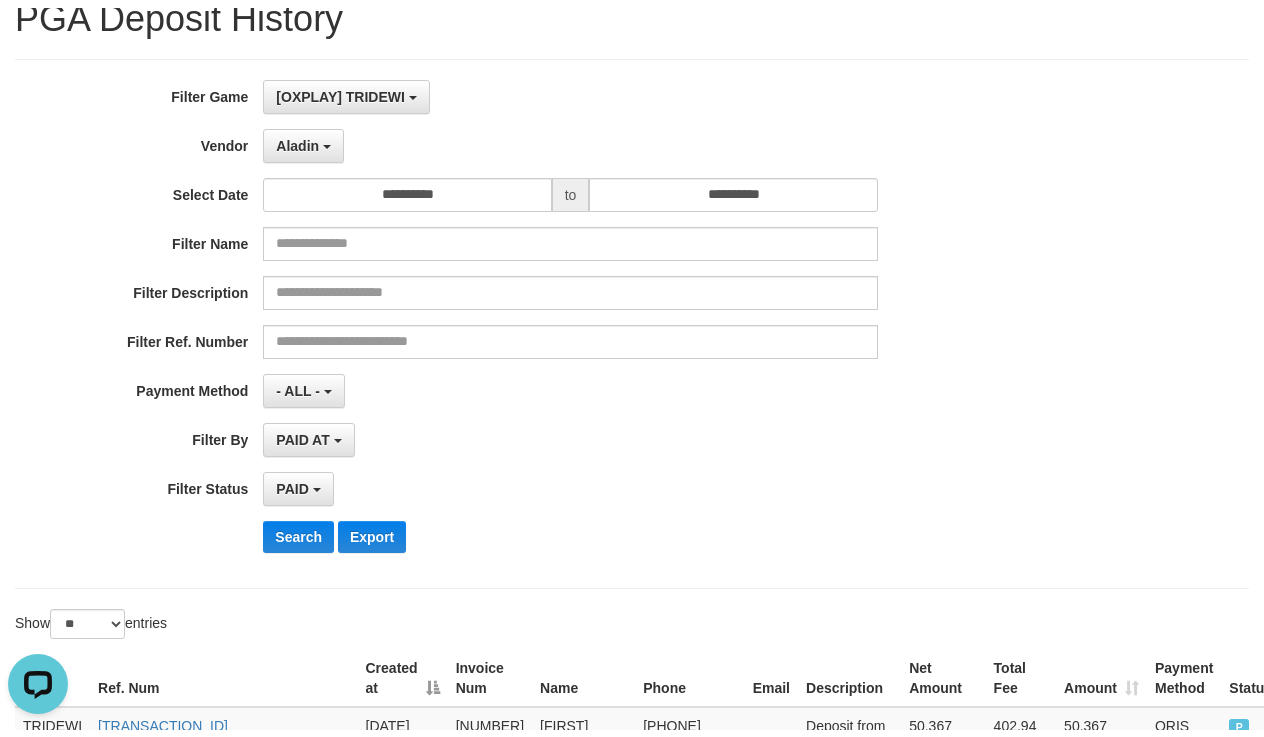 scroll, scrollTop: 0, scrollLeft: 0, axis: both 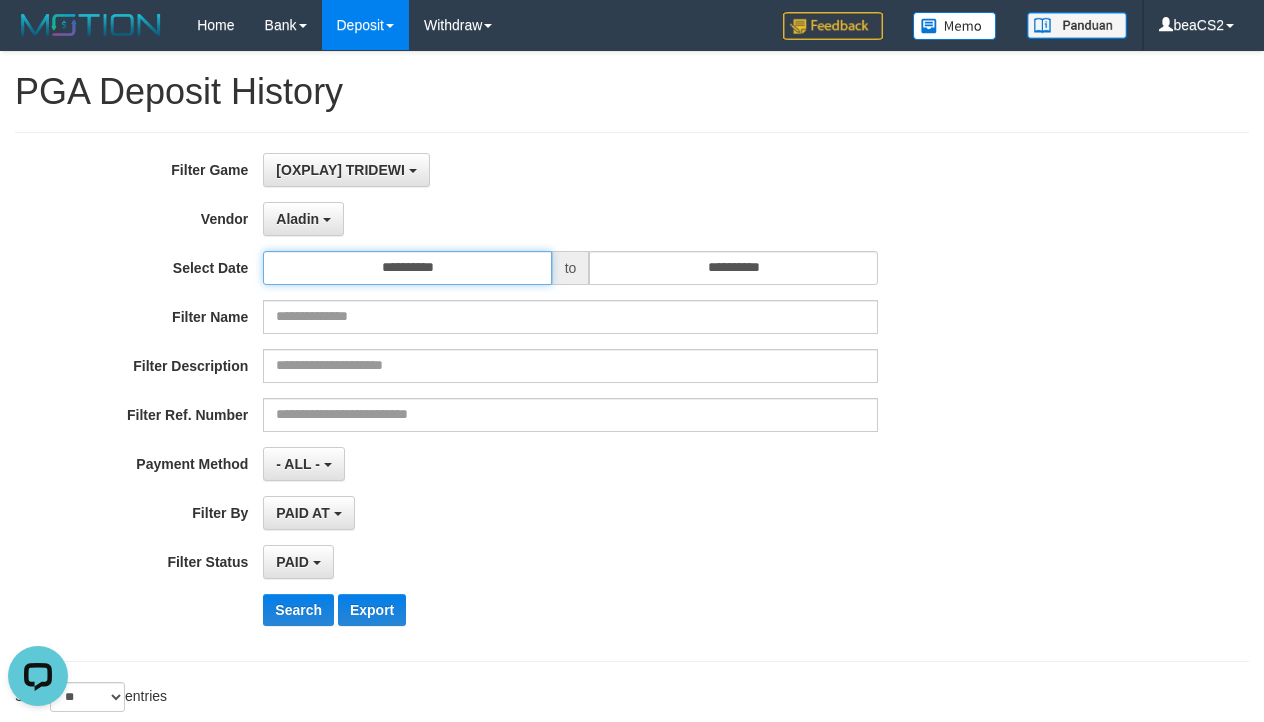 click on "**********" at bounding box center (407, 268) 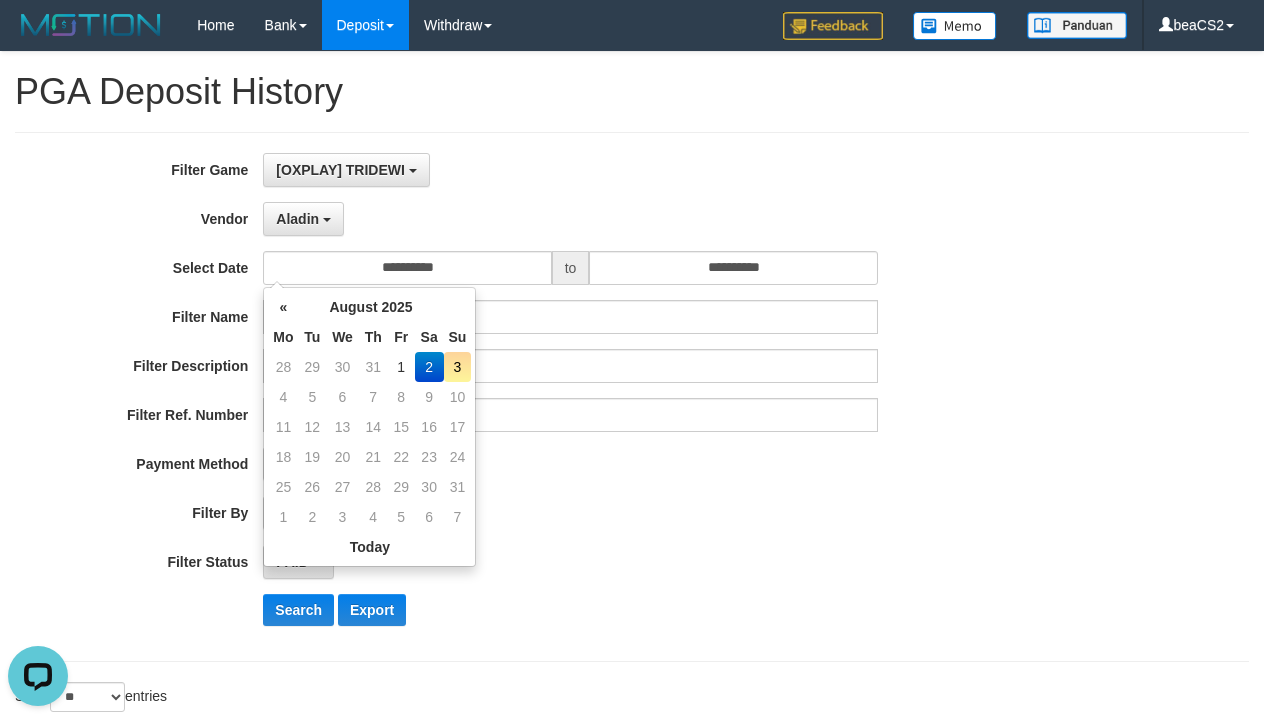 click on "3" at bounding box center [458, 367] 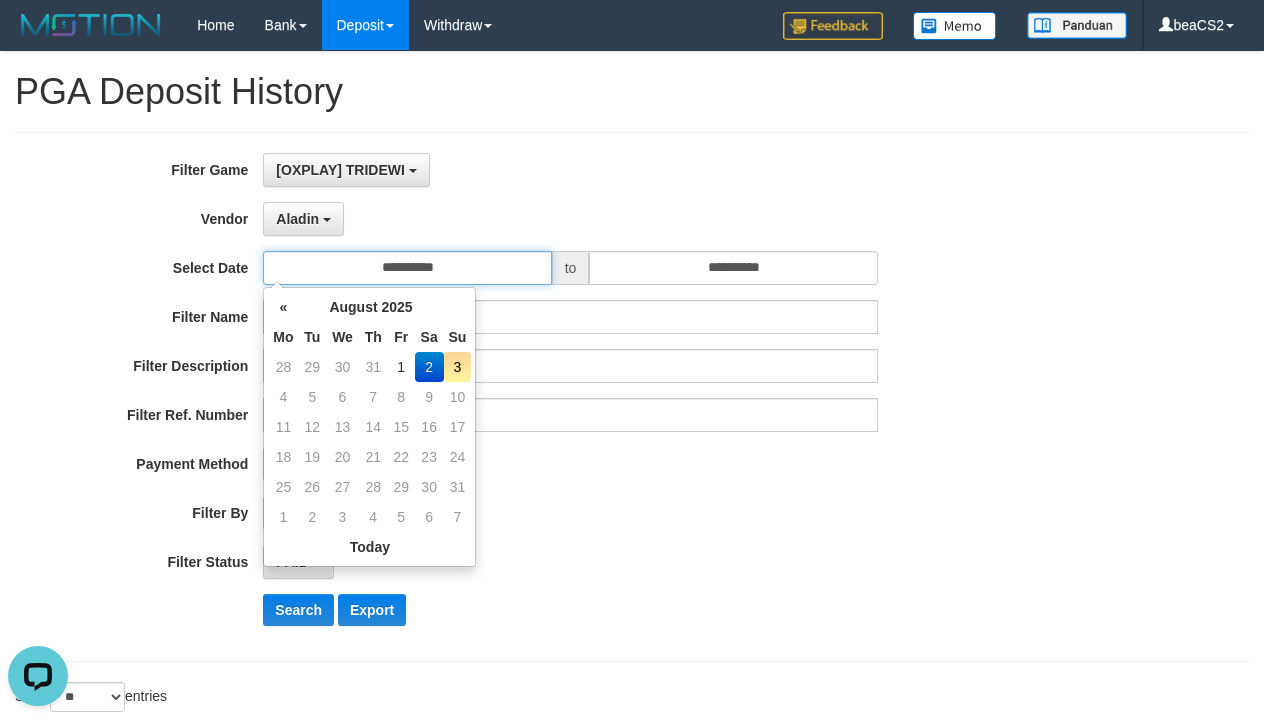 type on "**********" 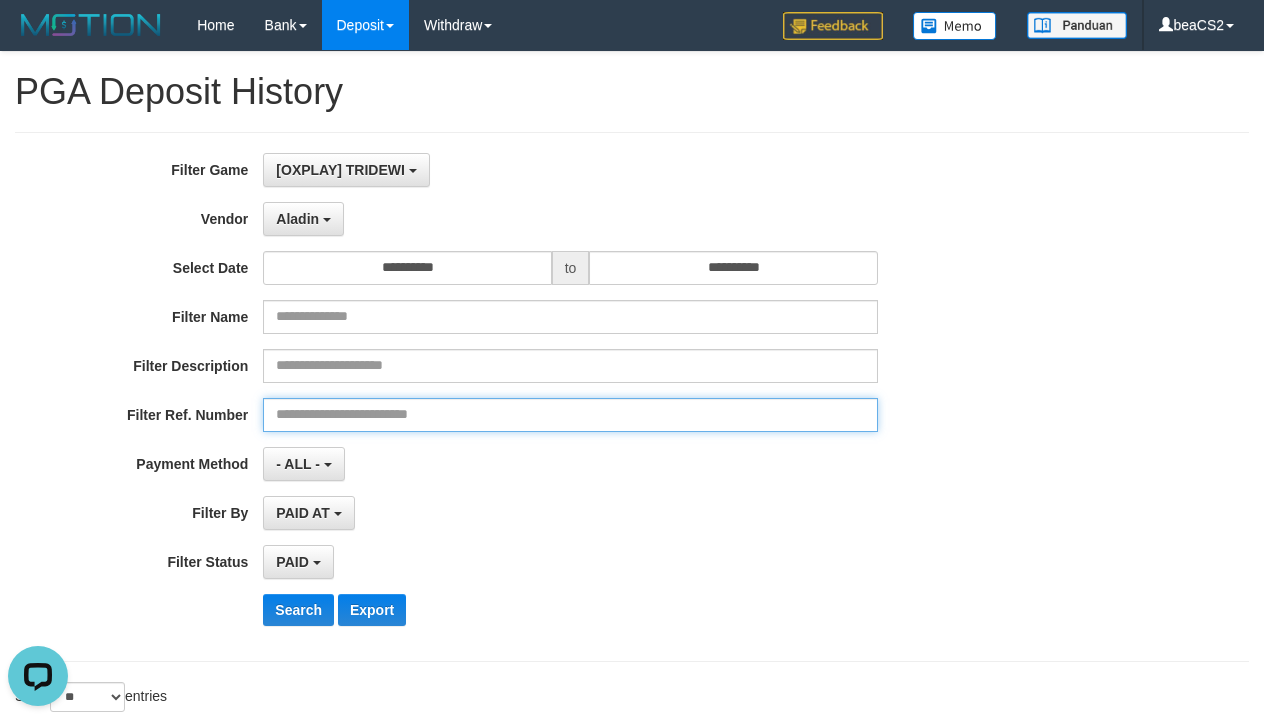 drag, startPoint x: 659, startPoint y: 444, endPoint x: 649, endPoint y: 468, distance: 26 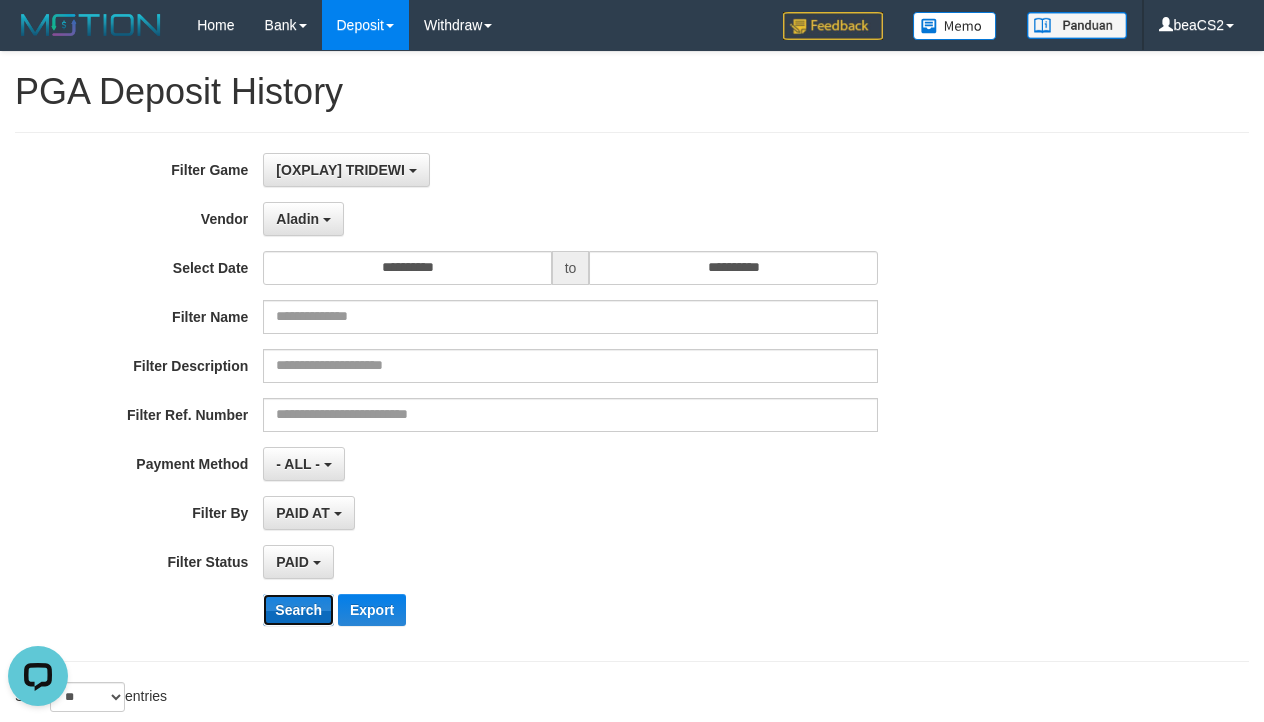 click on "Search" at bounding box center (298, 610) 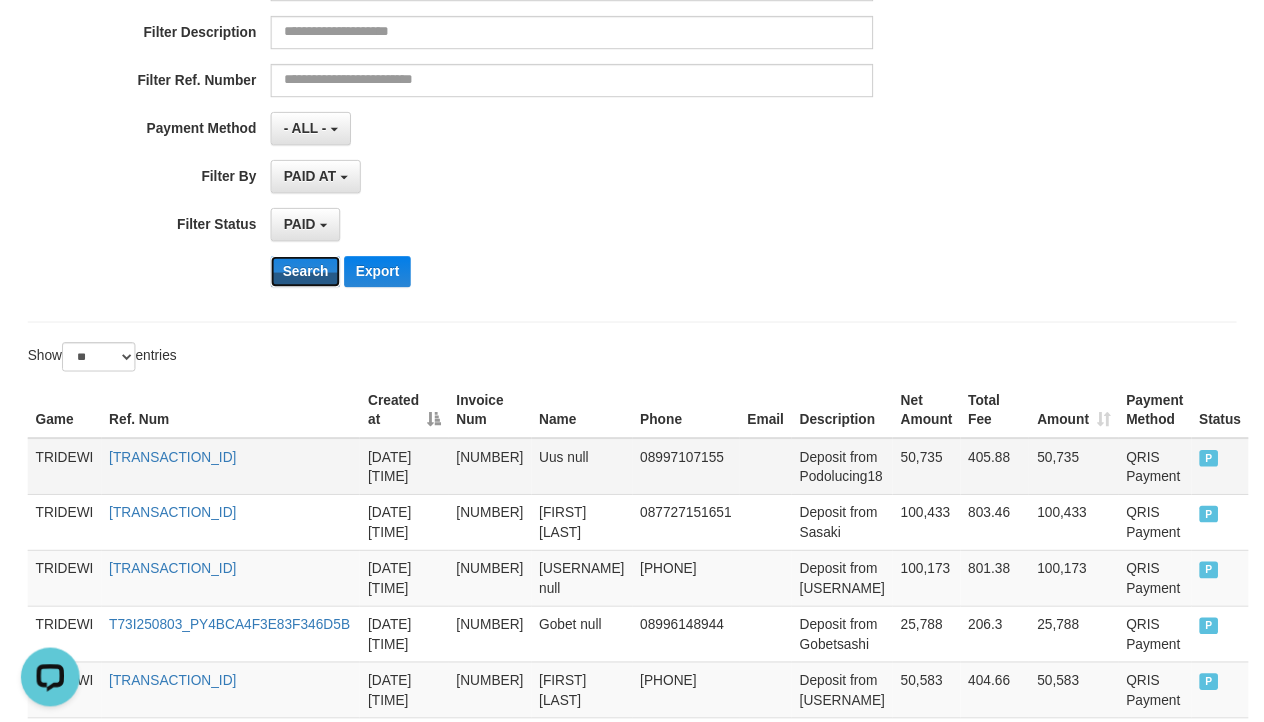 scroll, scrollTop: 0, scrollLeft: 0, axis: both 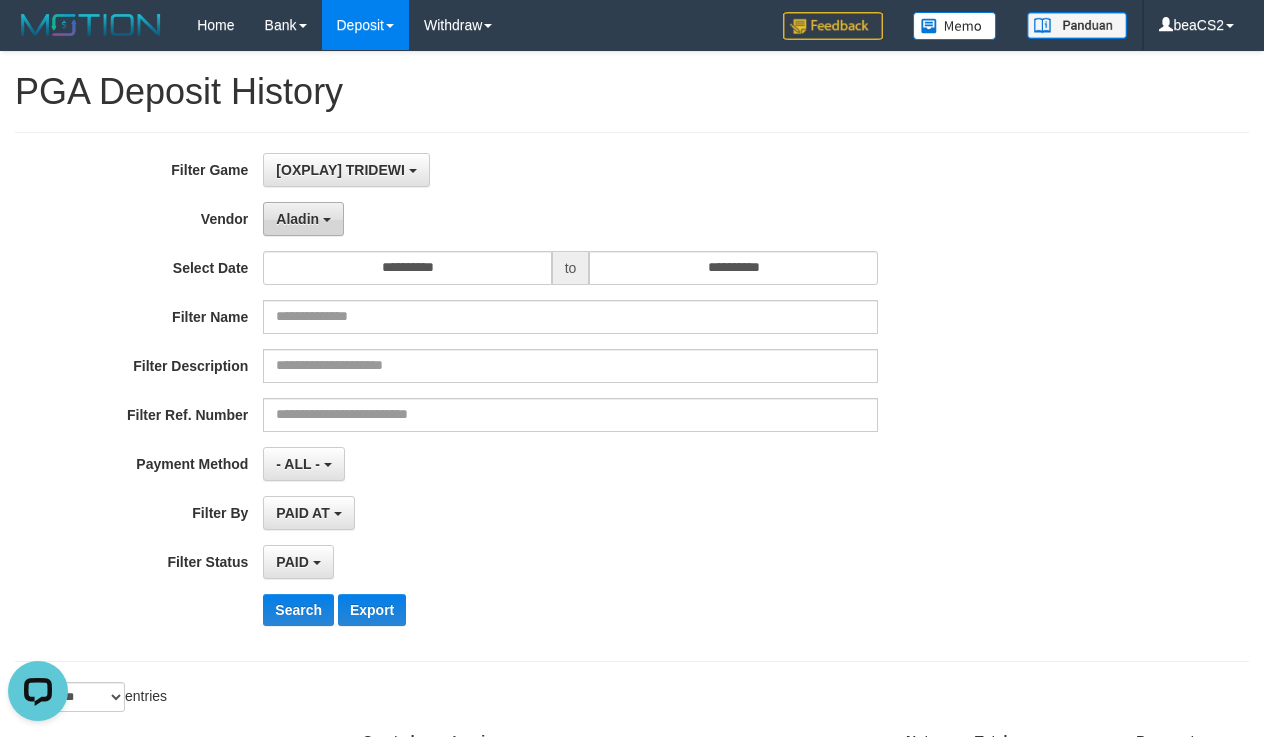 click on "Aladin" at bounding box center (303, 219) 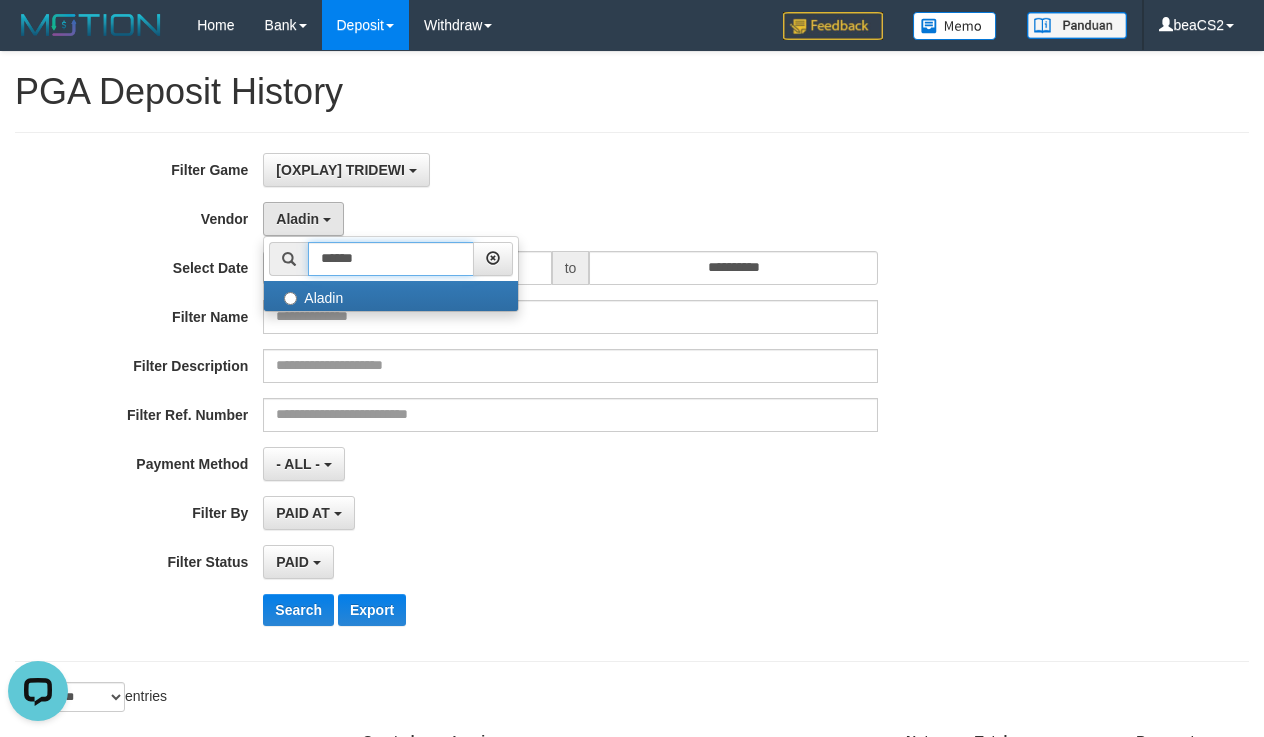 click on "******" at bounding box center (391, 259) 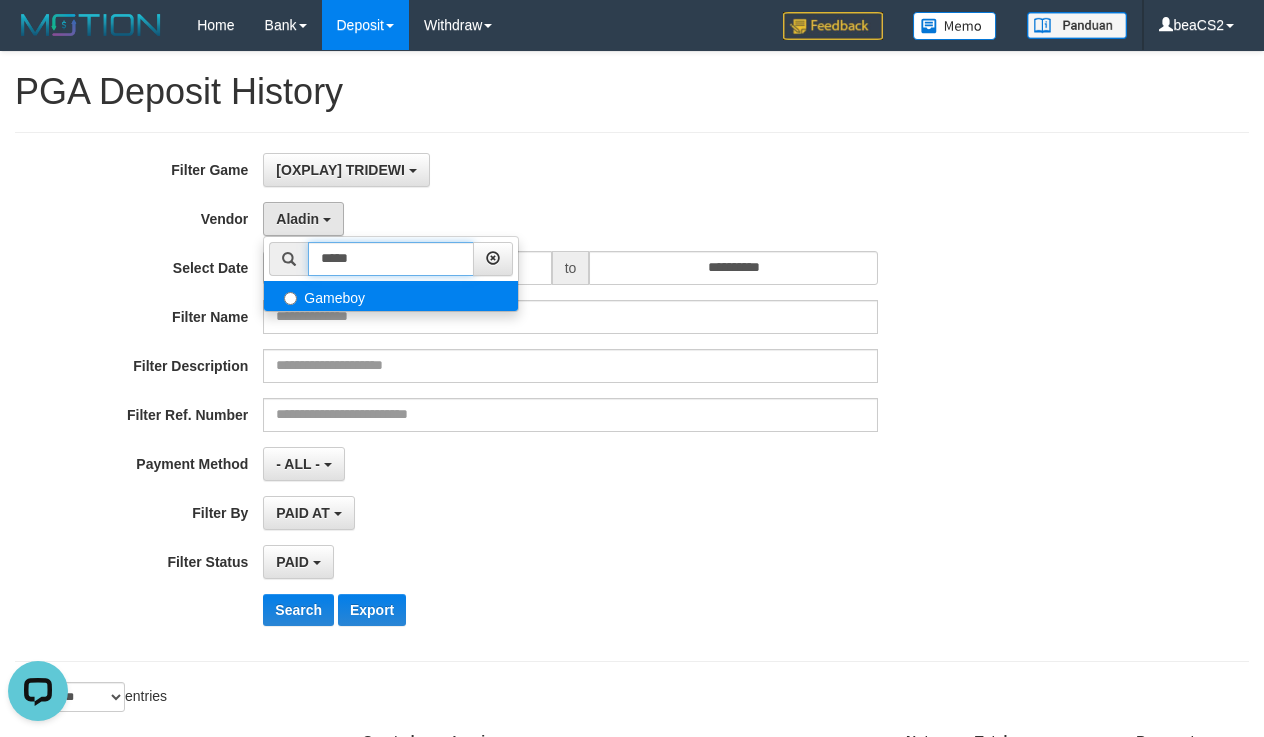 type on "*****" 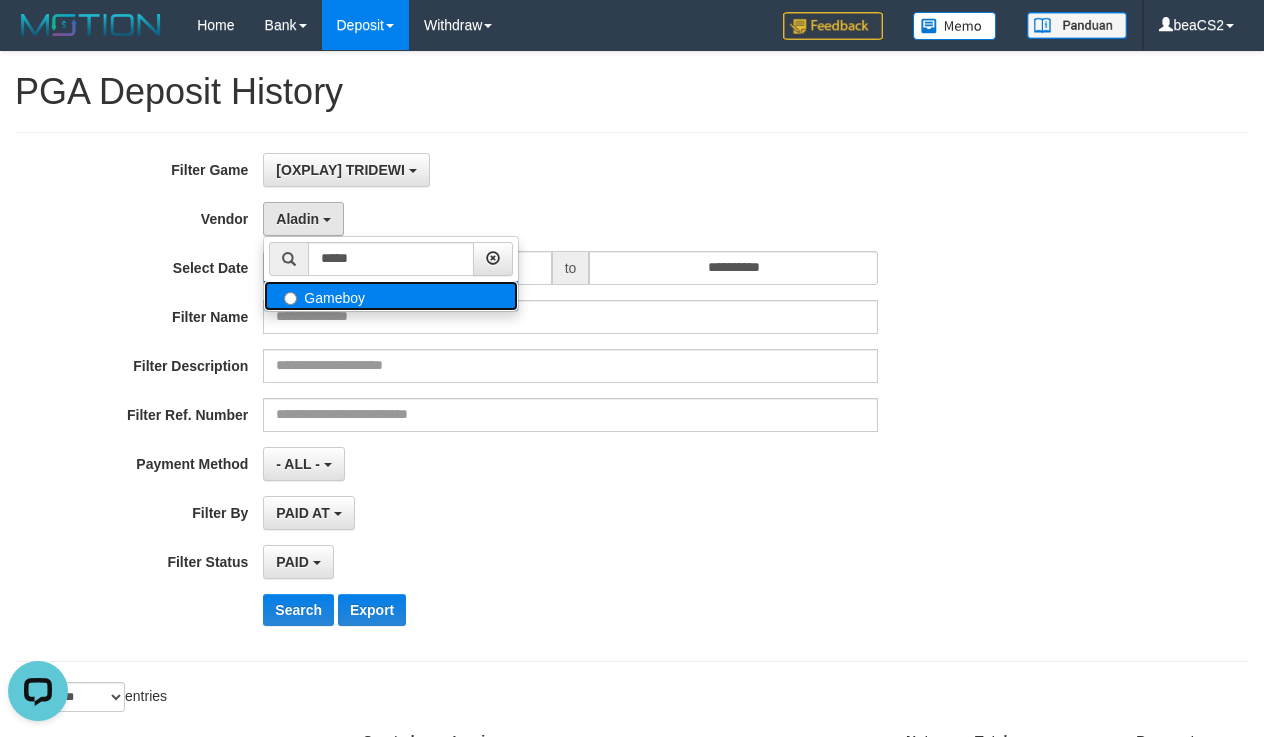 click on "Gameboy" at bounding box center (391, 296) 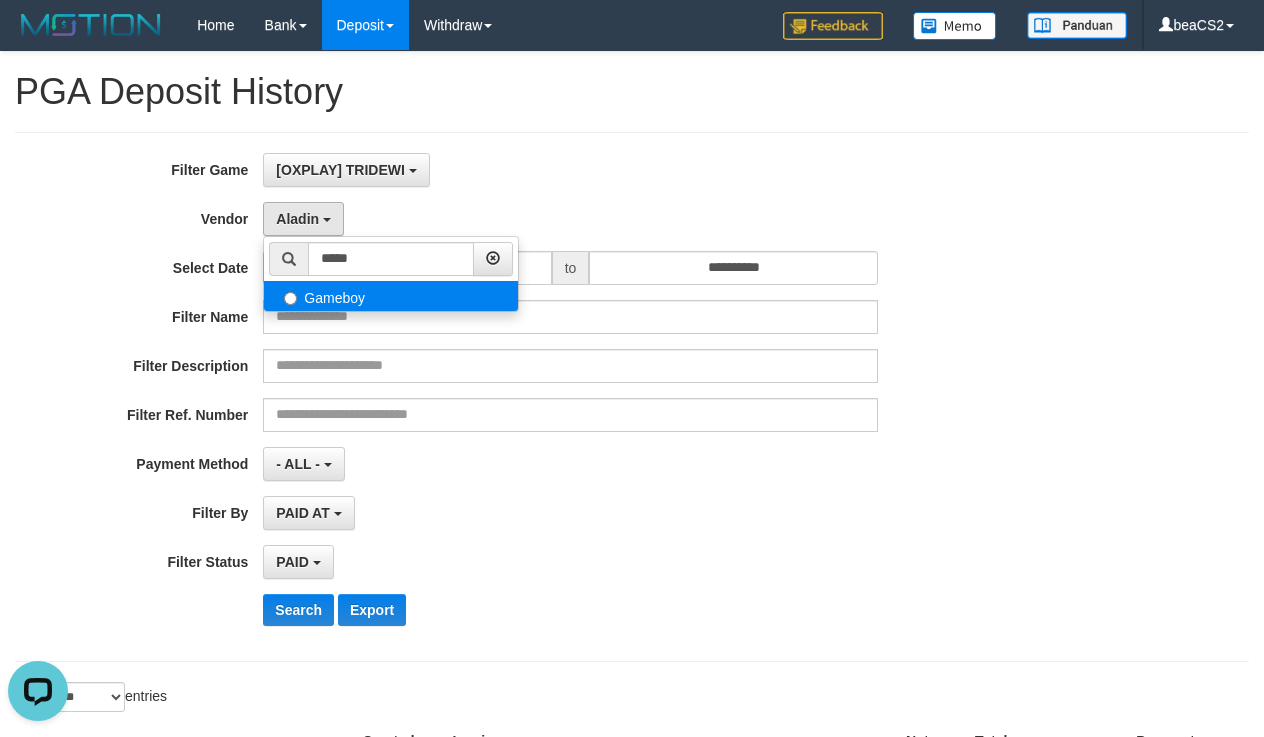 select on "**********" 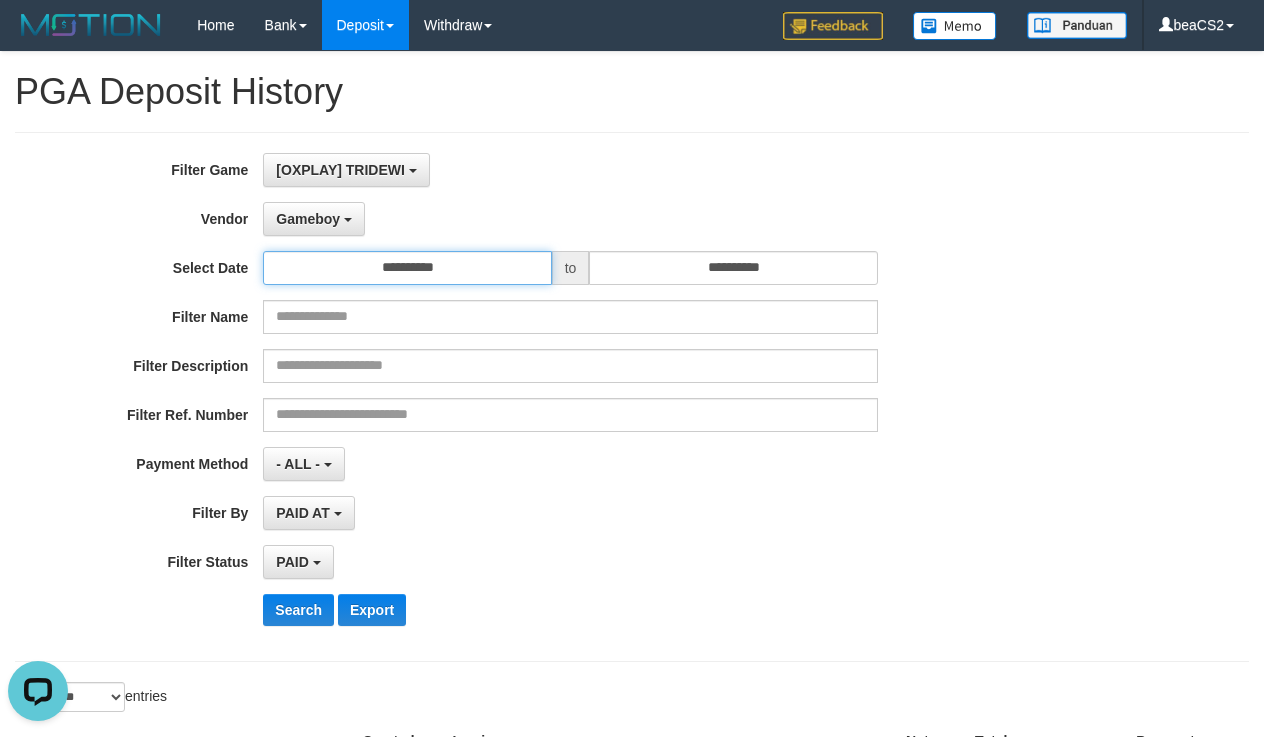 click on "**********" at bounding box center [407, 268] 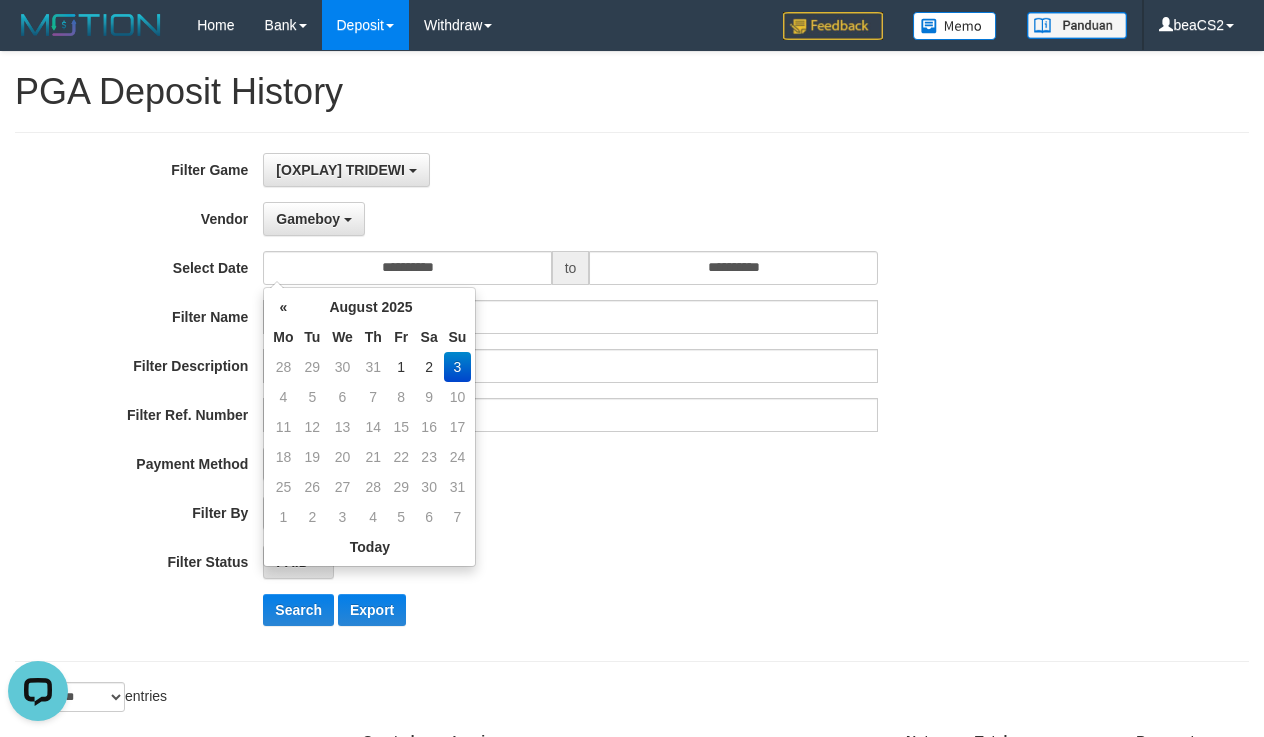 drag, startPoint x: 431, startPoint y: 361, endPoint x: 485, endPoint y: 338, distance: 58.694122 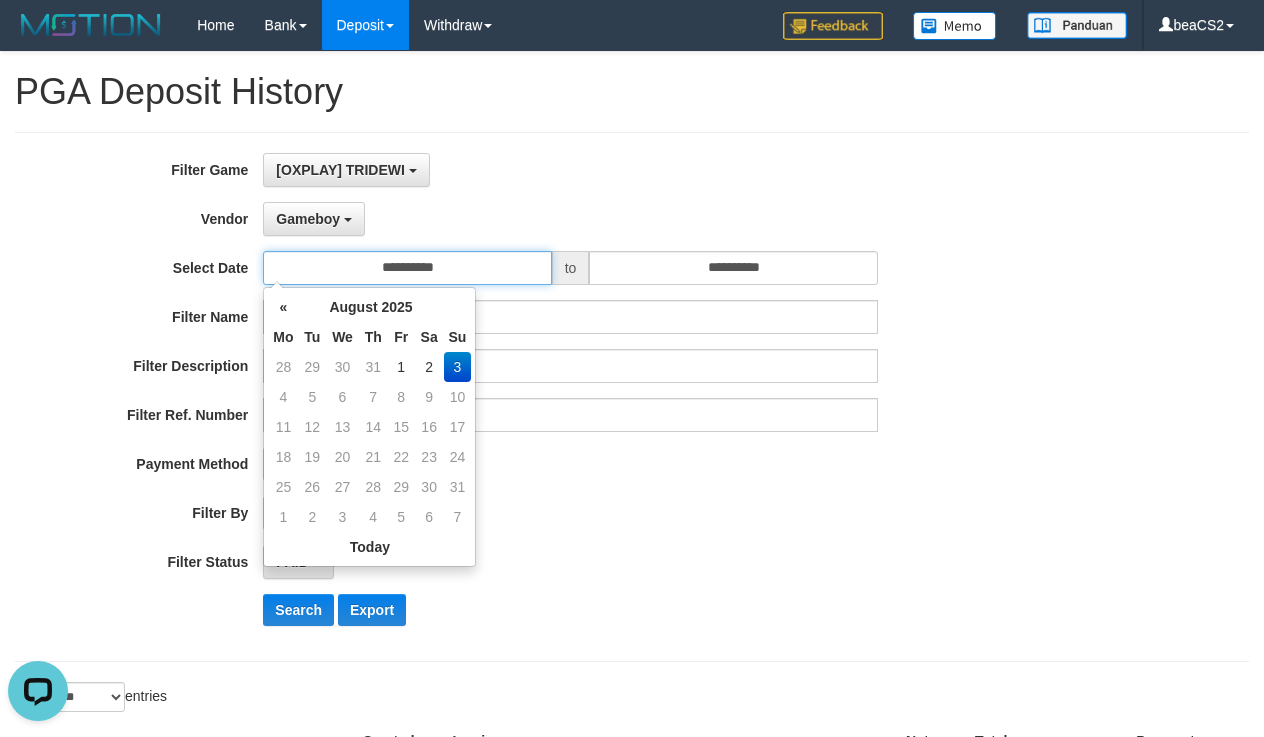type on "**********" 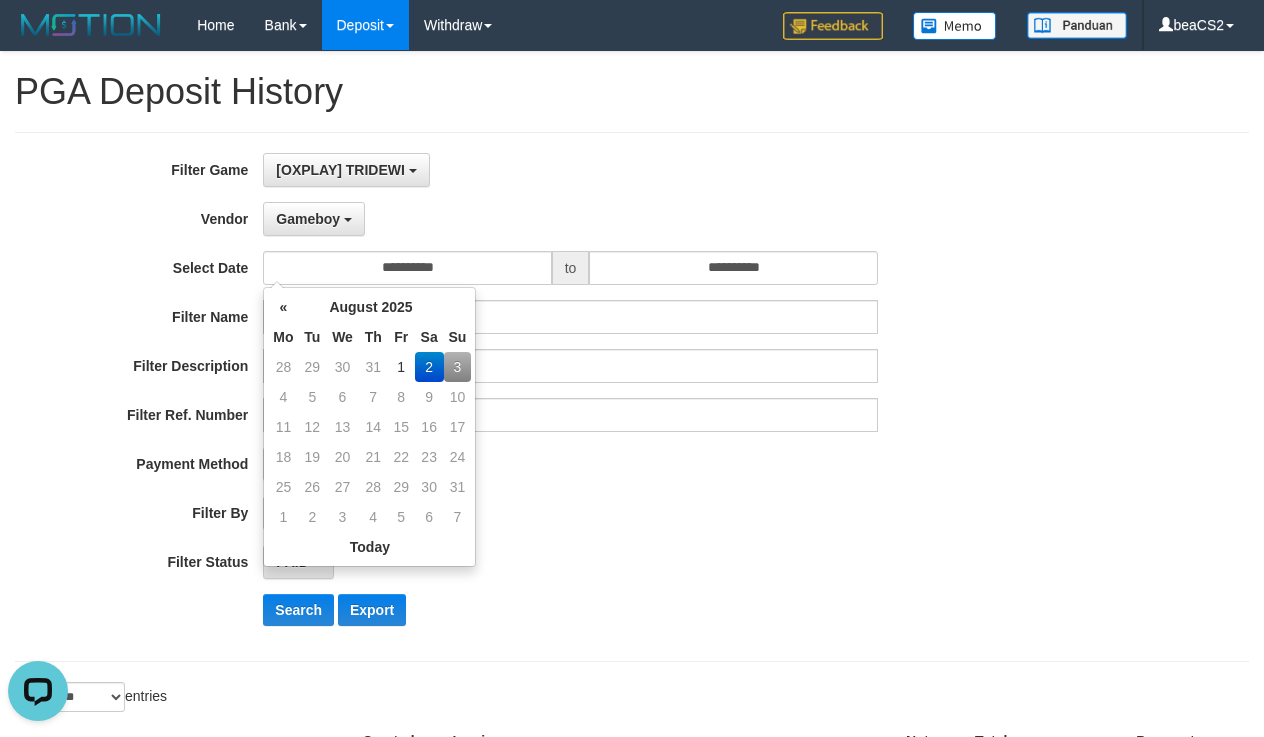 click on "**********" at bounding box center (526, 397) 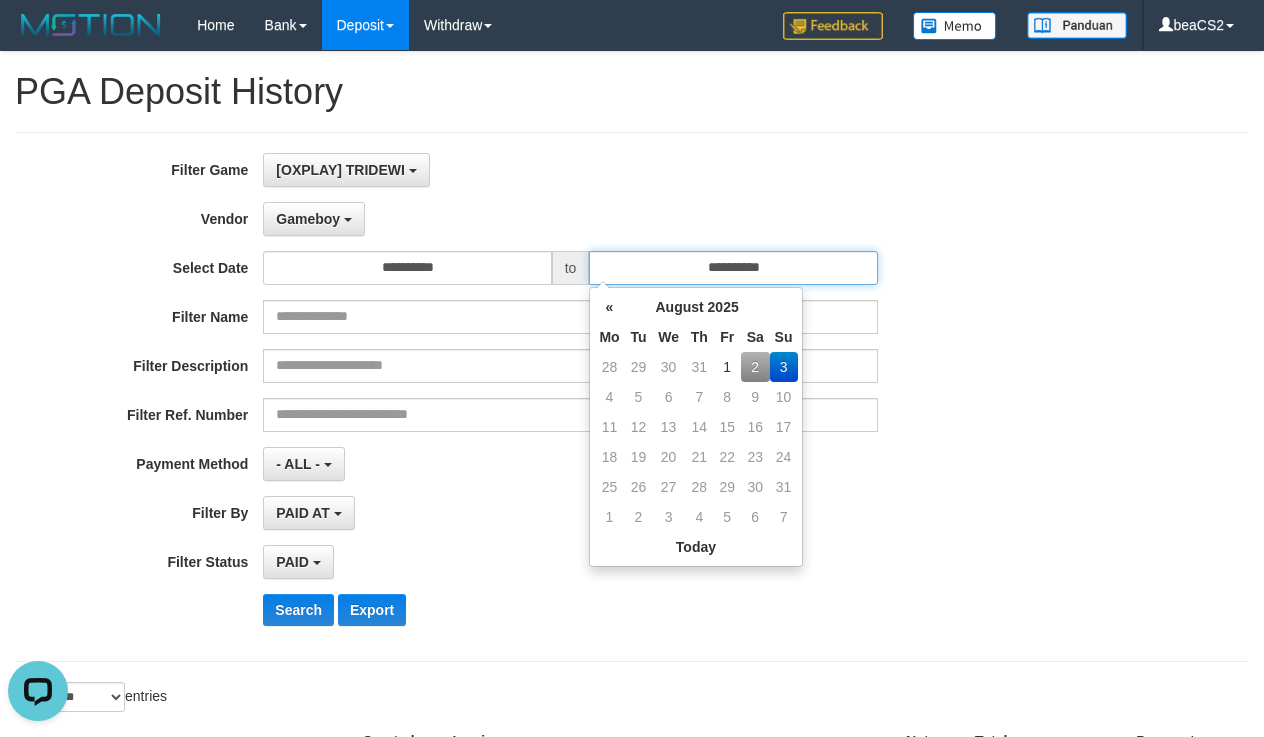 click on "**********" at bounding box center [733, 268] 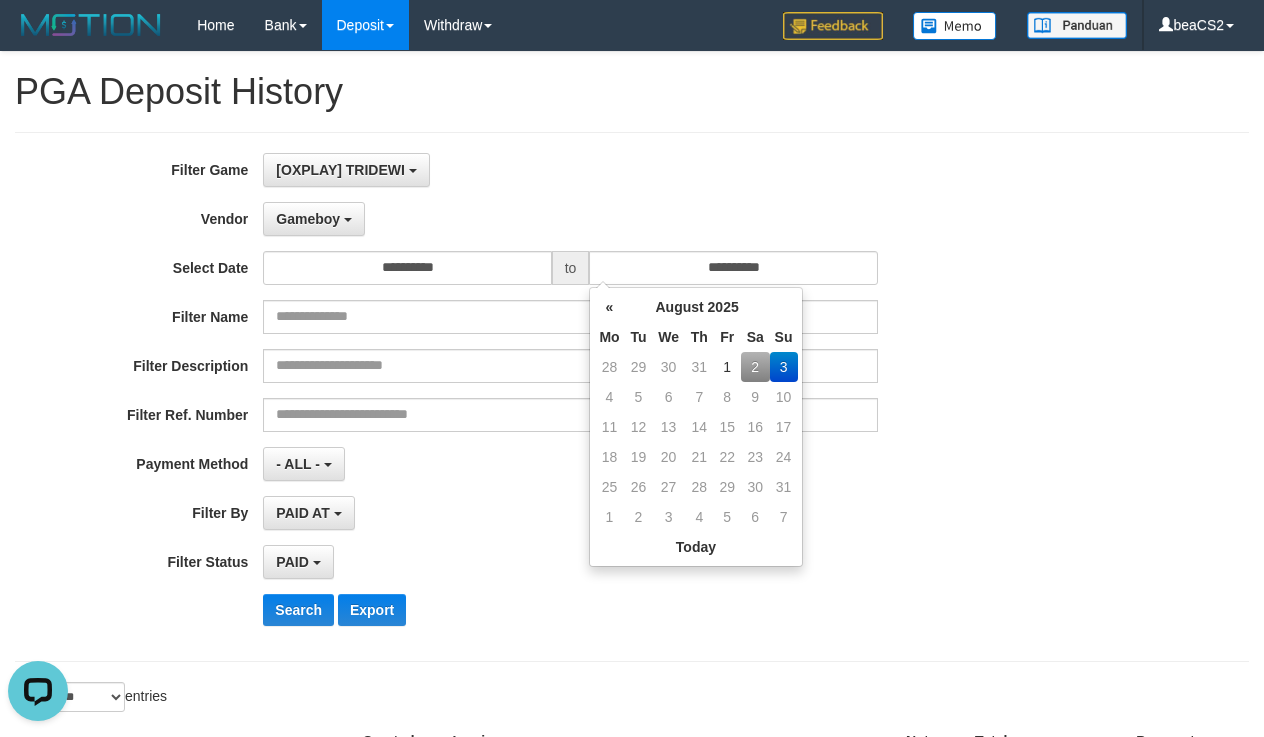 click on "2" at bounding box center [755, 367] 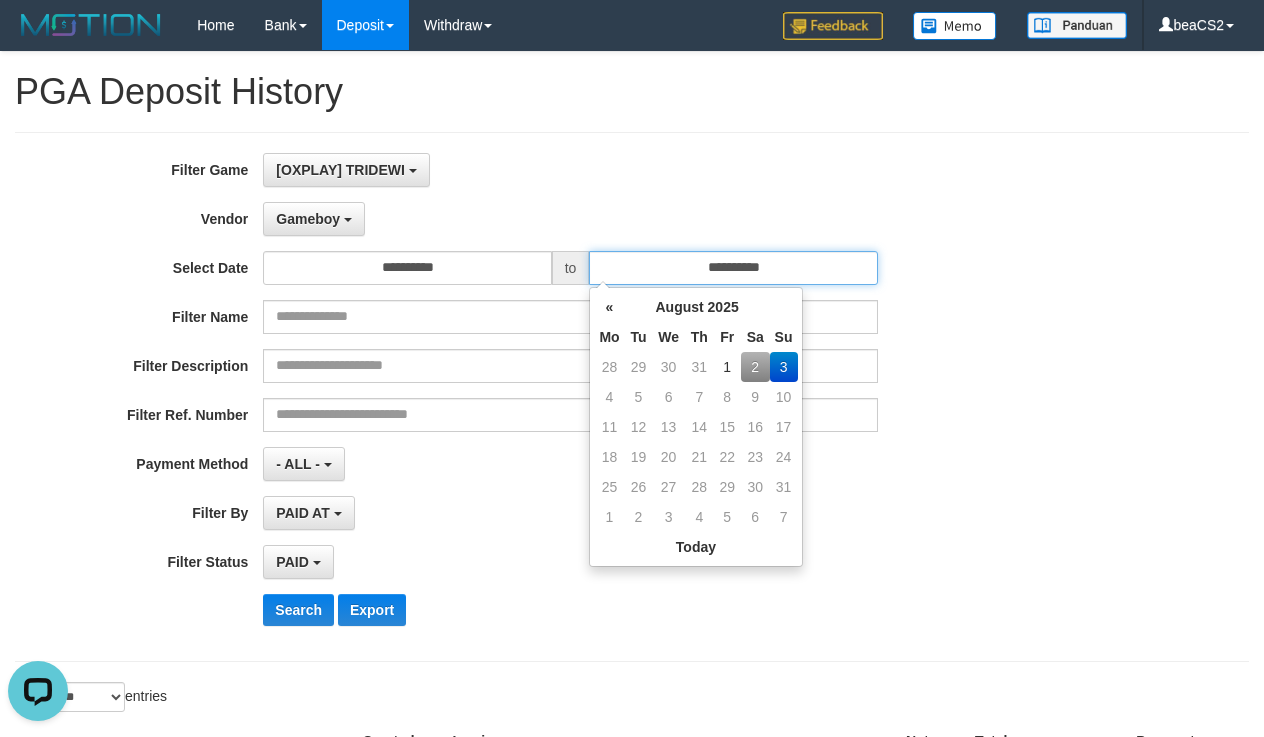 type on "**********" 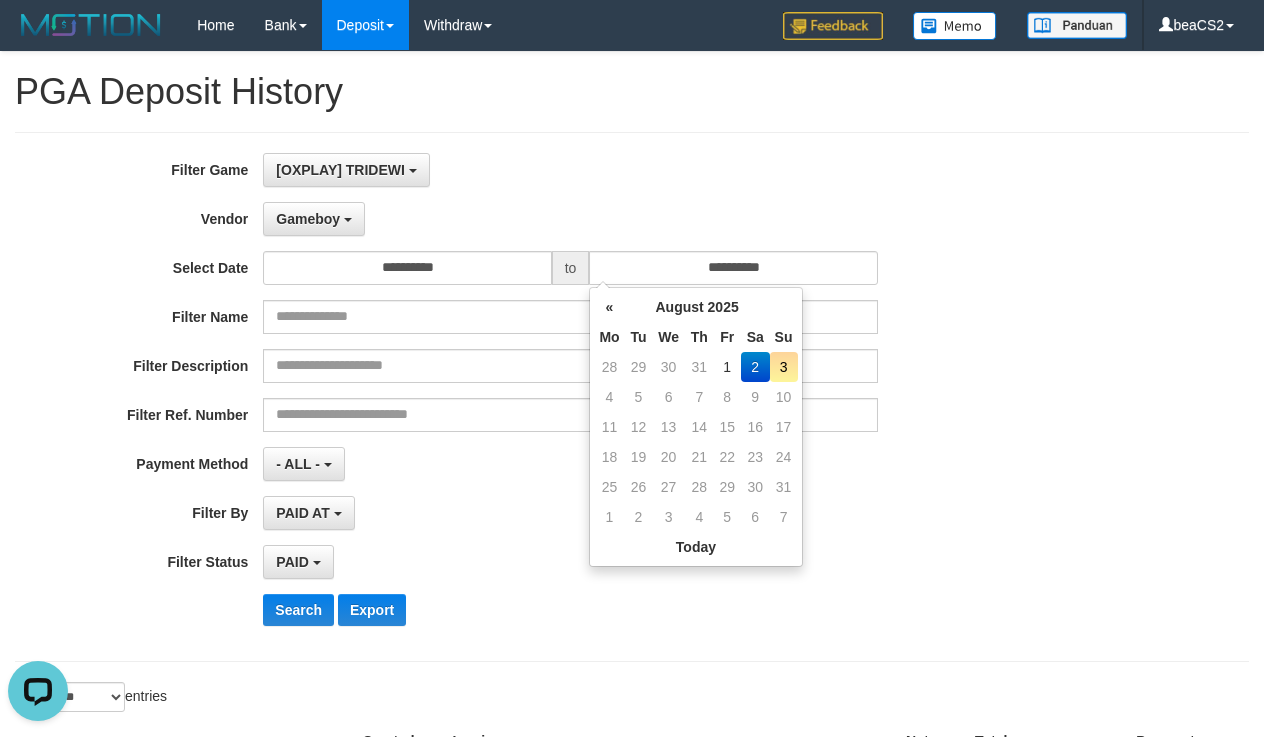 click on "PAID								    SELECT ALL  - ALL -  SELECT STATUS
PENDING/UNPAID
PAID
CANCELED
EXPIRED" at bounding box center [570, 562] 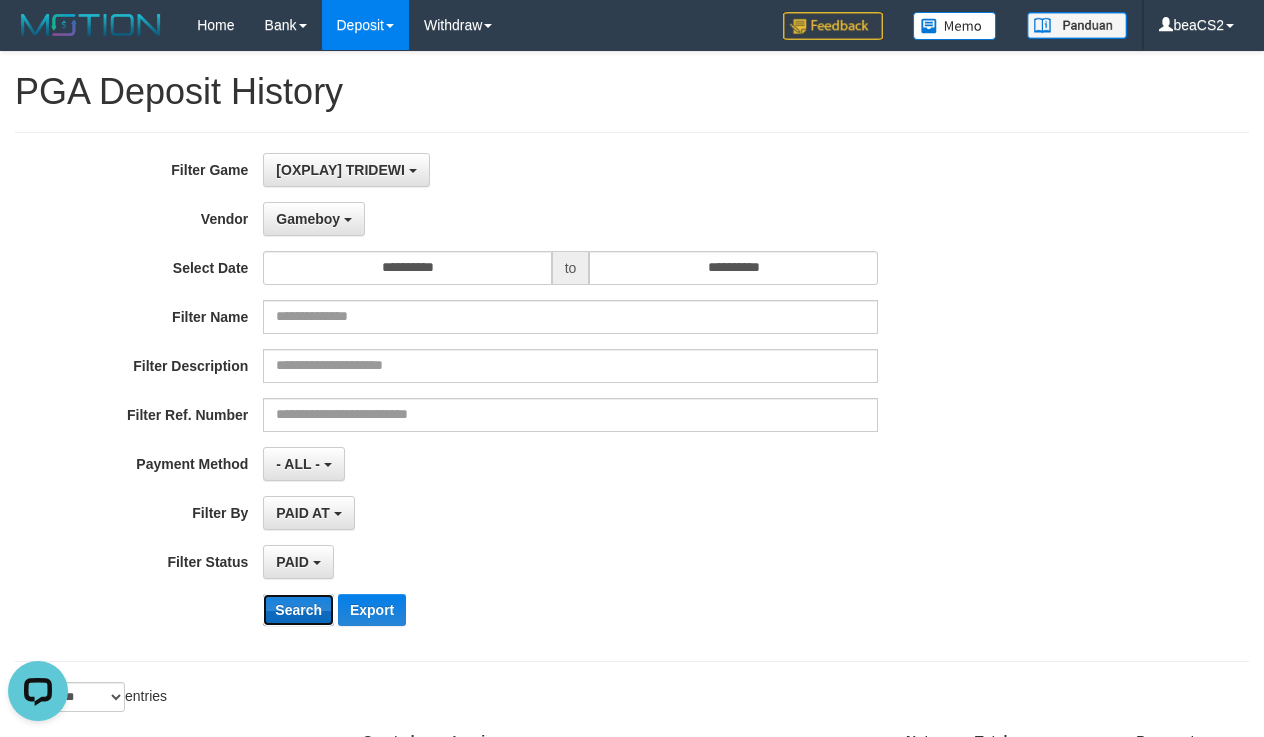 click on "Search" at bounding box center [298, 610] 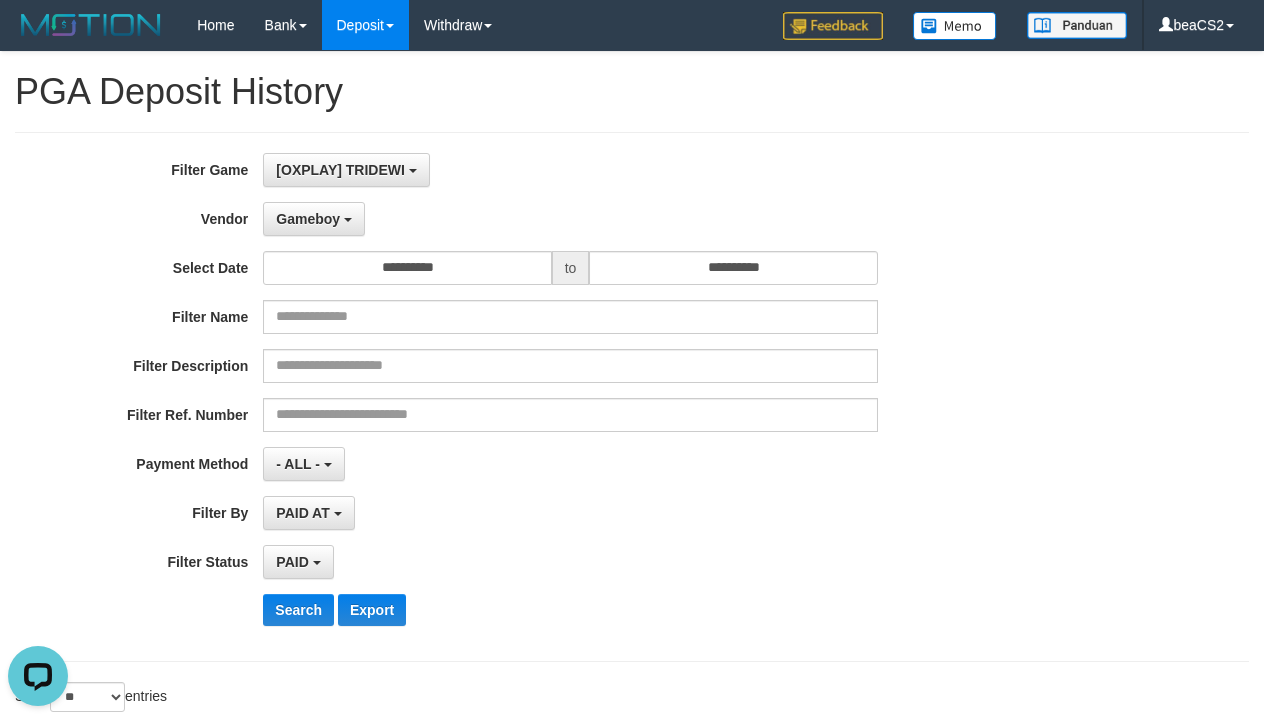 click on "**********" at bounding box center [526, 397] 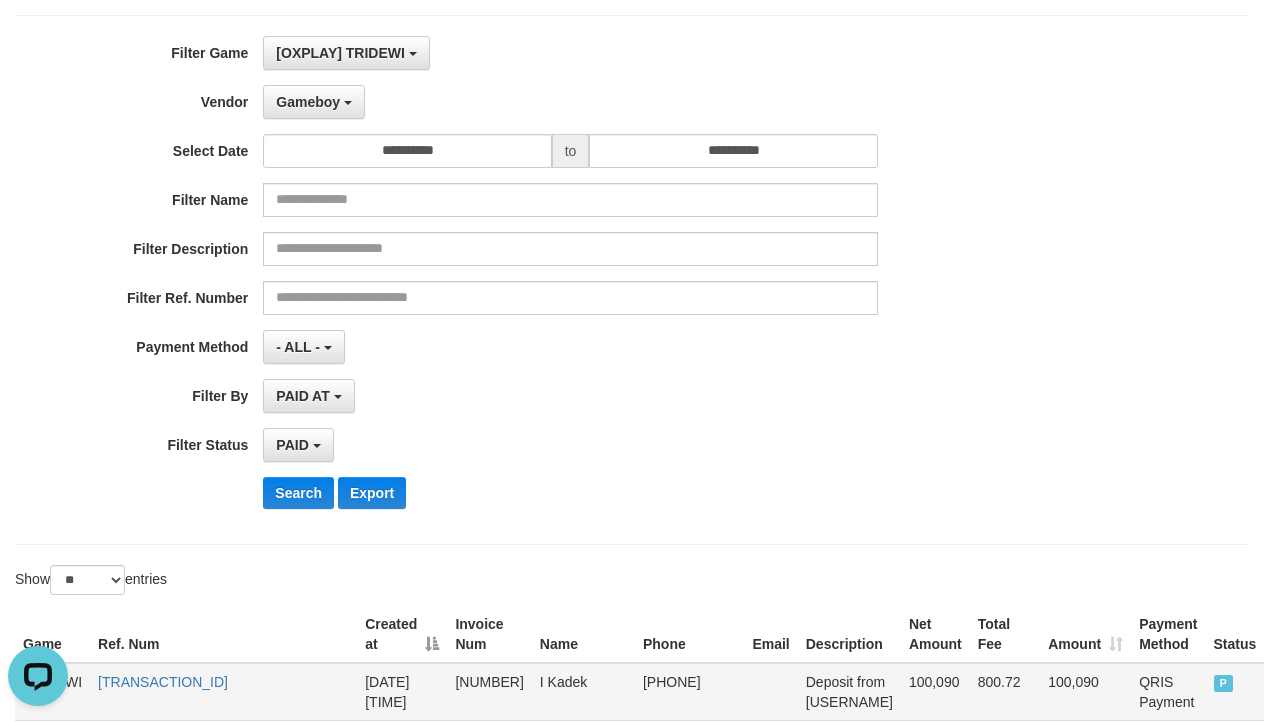 scroll, scrollTop: 333, scrollLeft: 0, axis: vertical 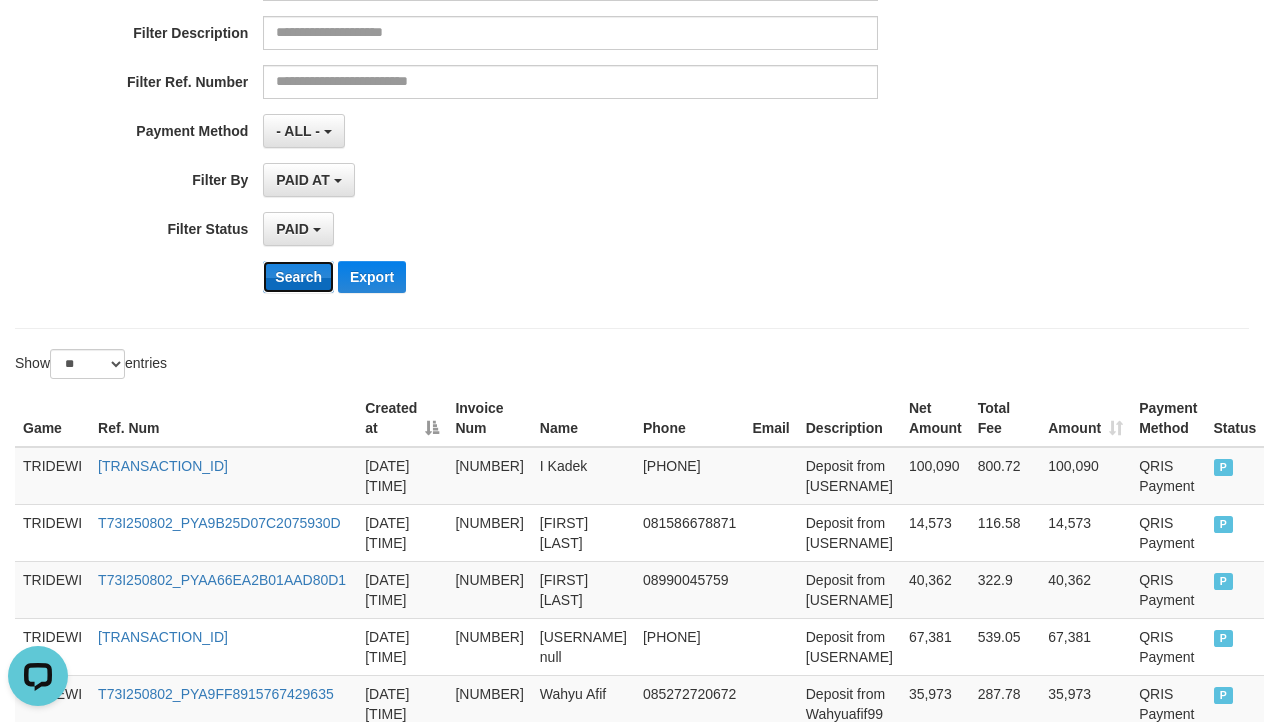 click on "Search" at bounding box center (298, 277) 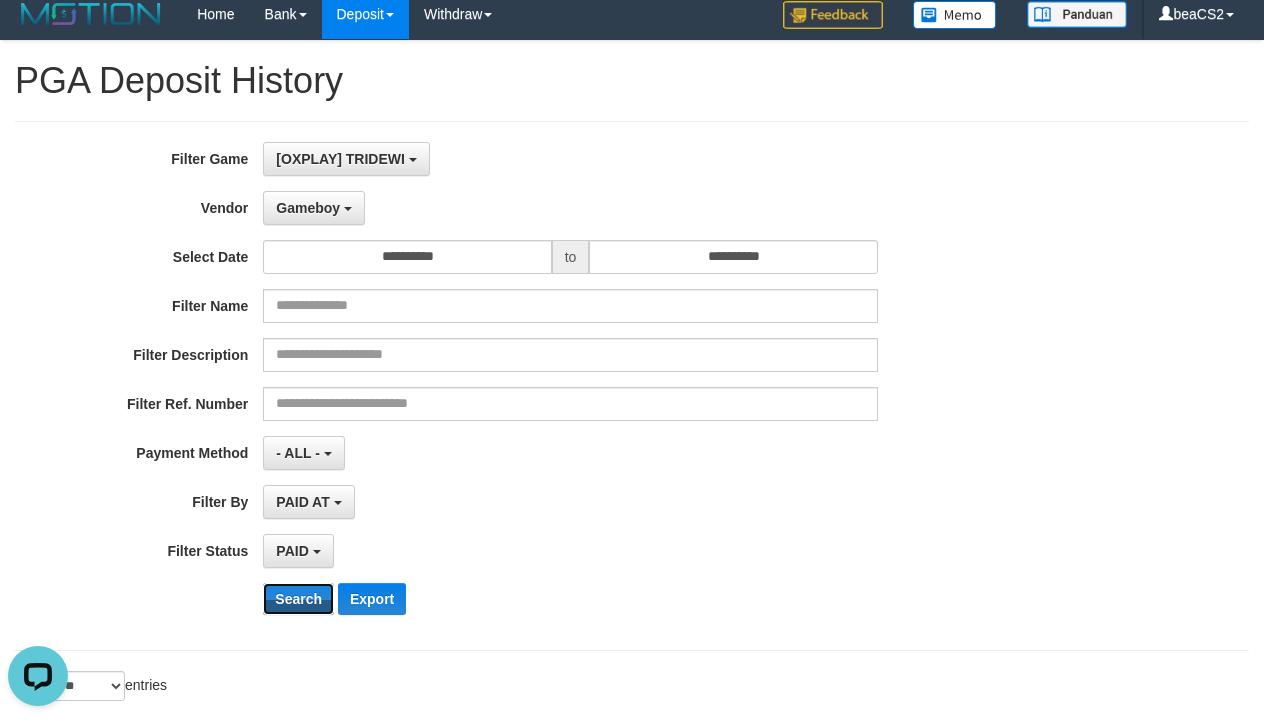 scroll, scrollTop: 0, scrollLeft: 0, axis: both 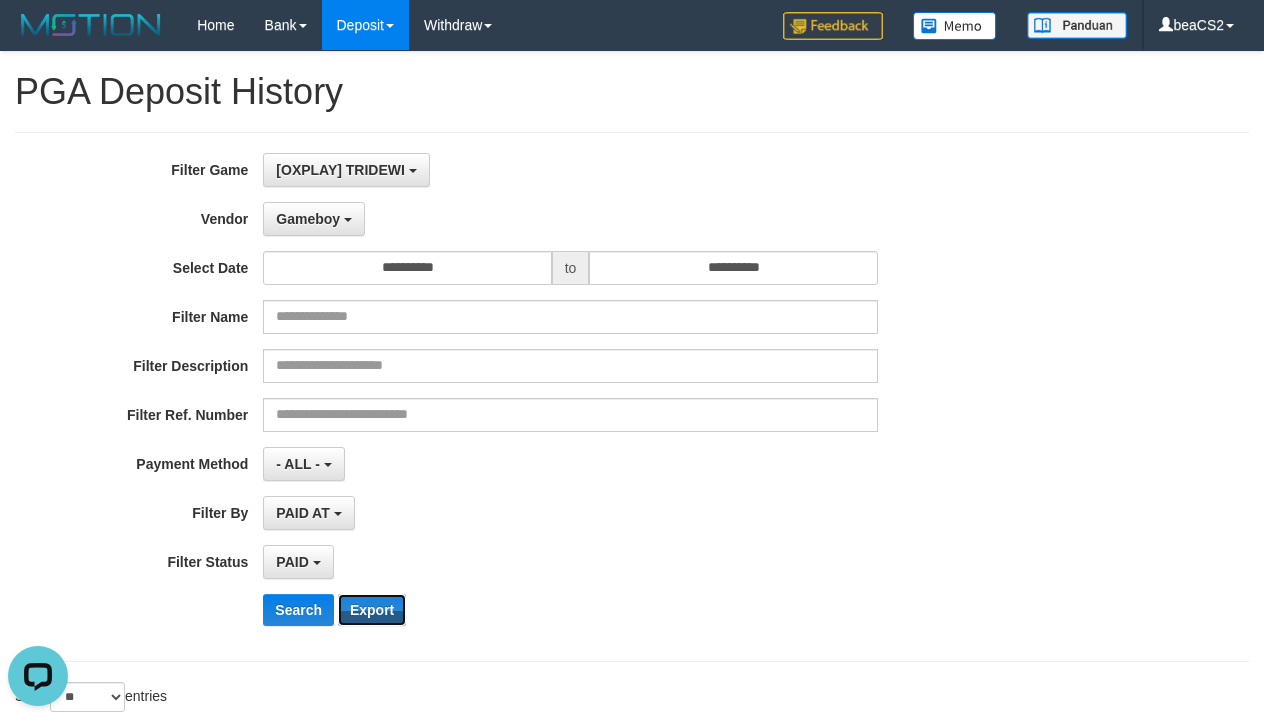 drag, startPoint x: 385, startPoint y: 609, endPoint x: 408, endPoint y: 586, distance: 32.526913 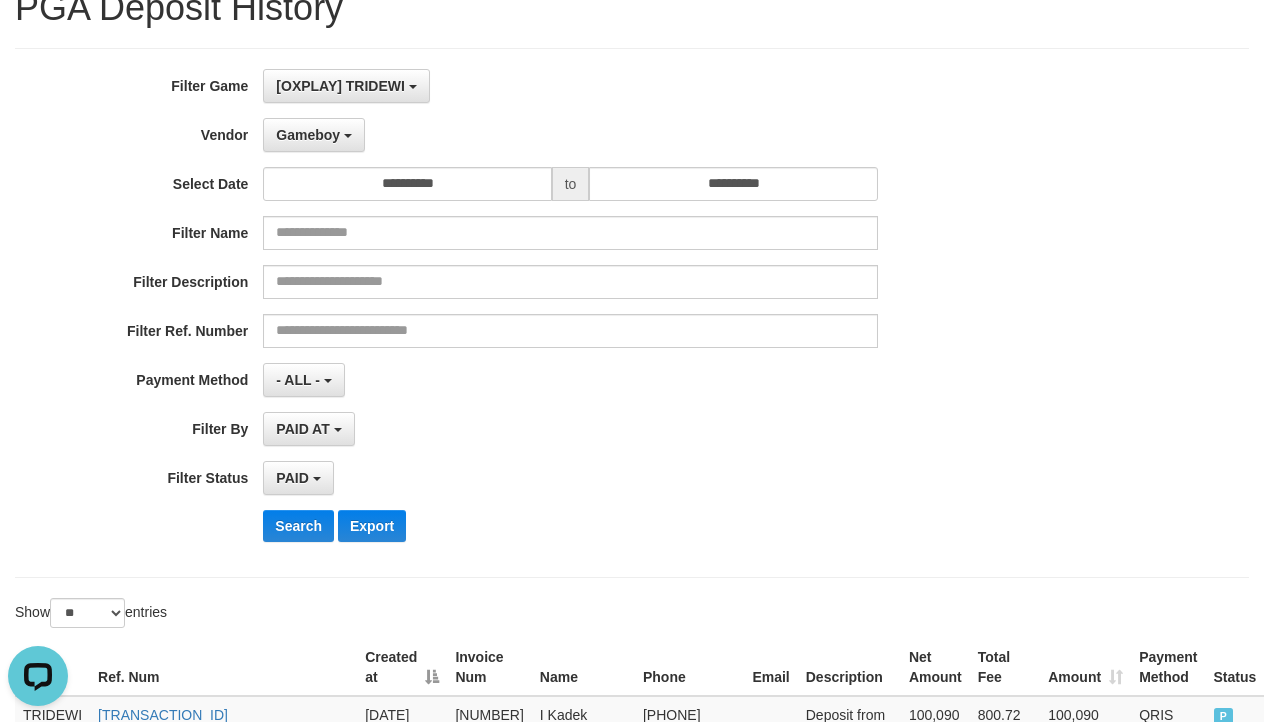 scroll, scrollTop: 167, scrollLeft: 0, axis: vertical 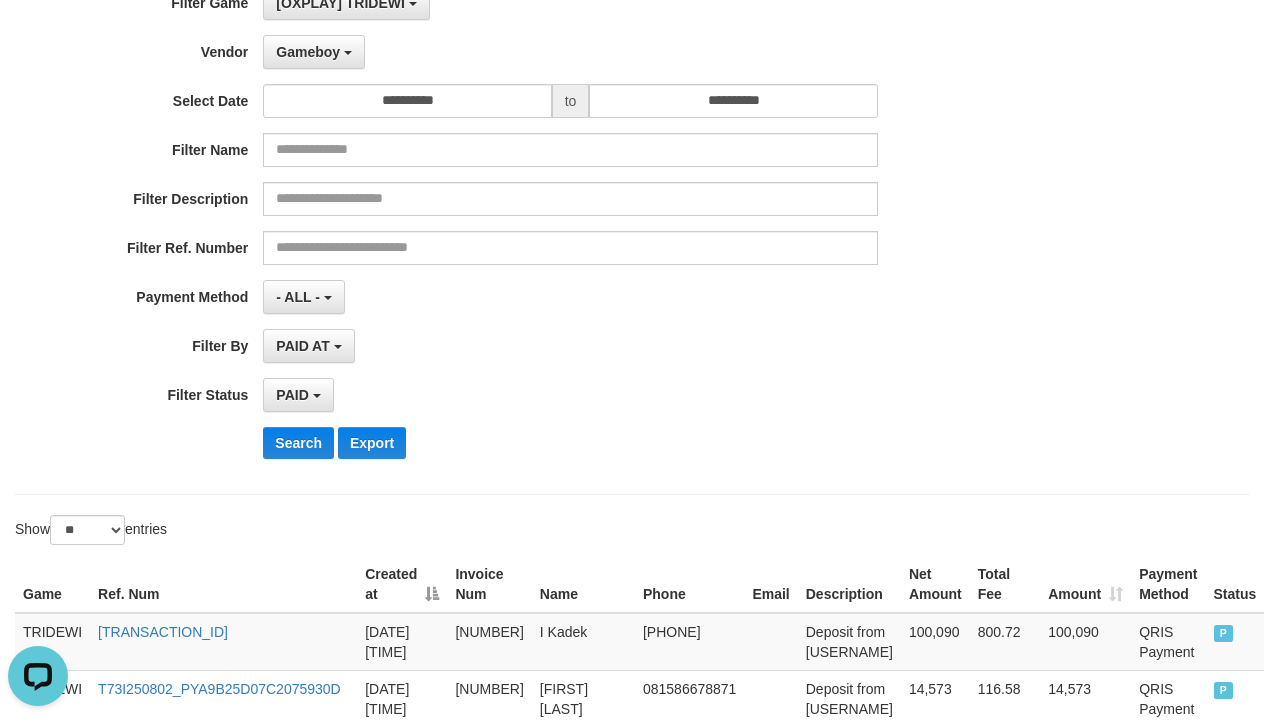 click on "**********" at bounding box center (526, 230) 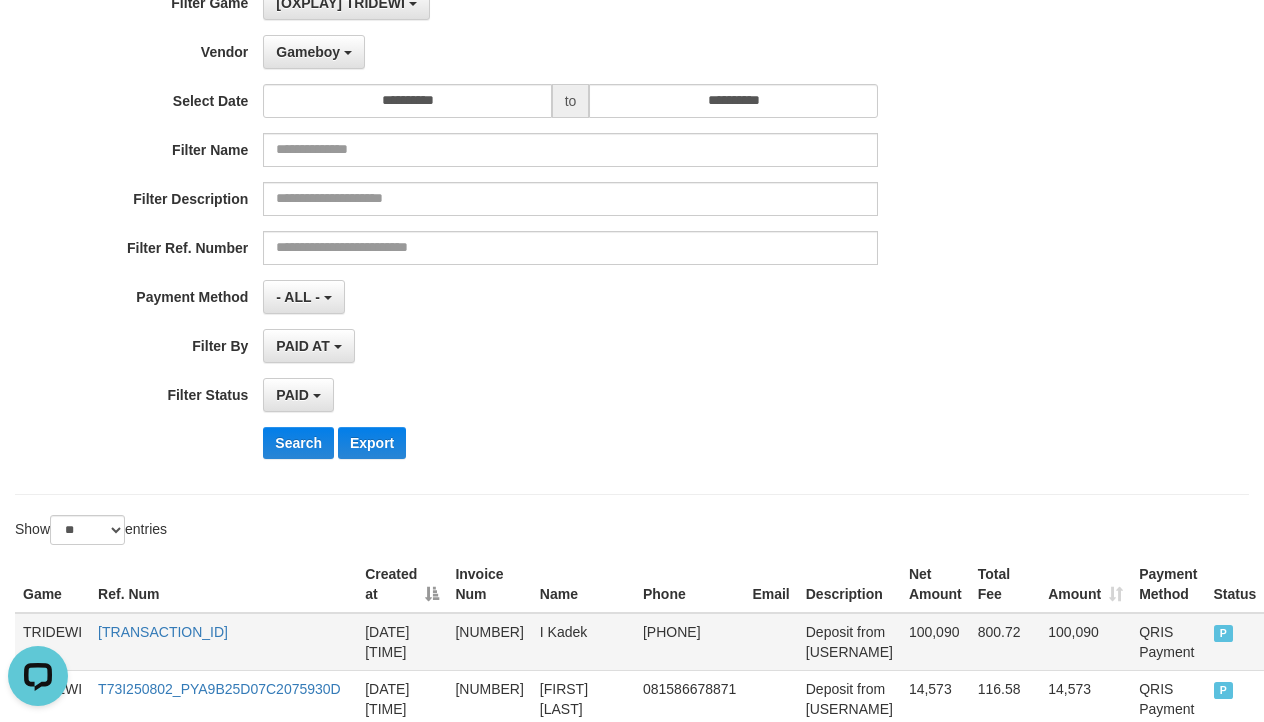 click on "[NUMBER]" at bounding box center [489, 642] 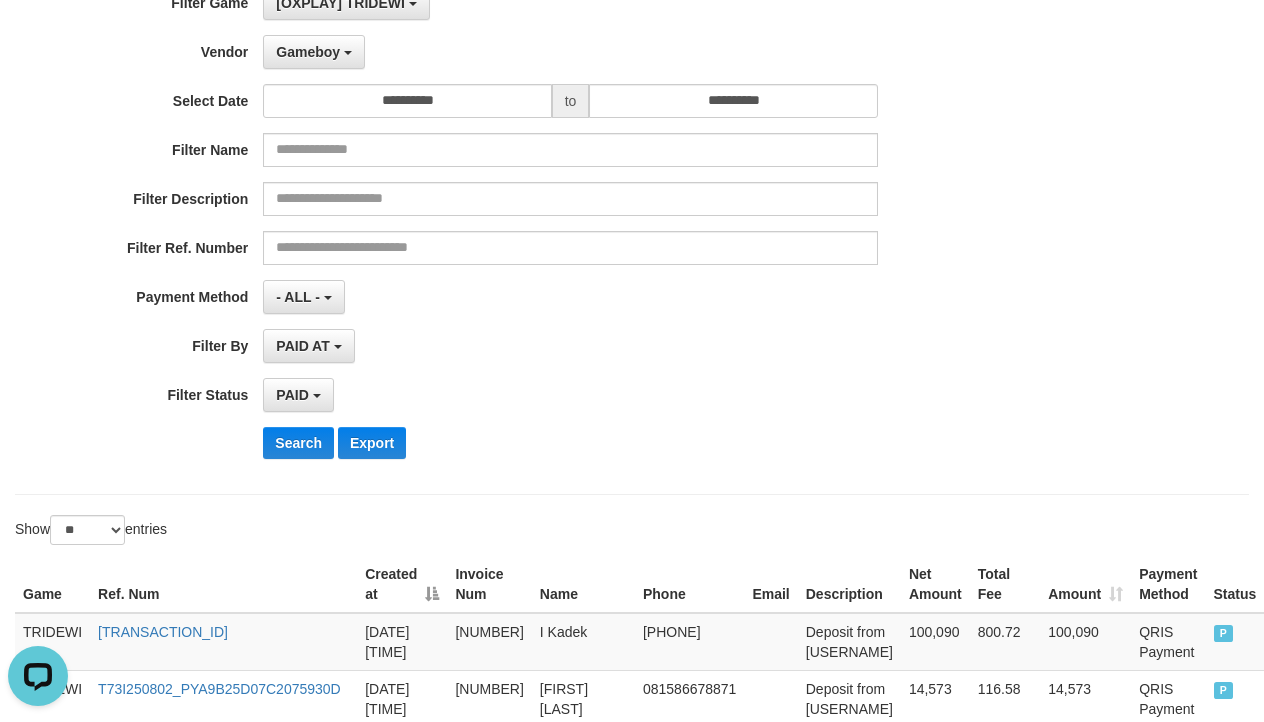 scroll, scrollTop: 83, scrollLeft: 0, axis: vertical 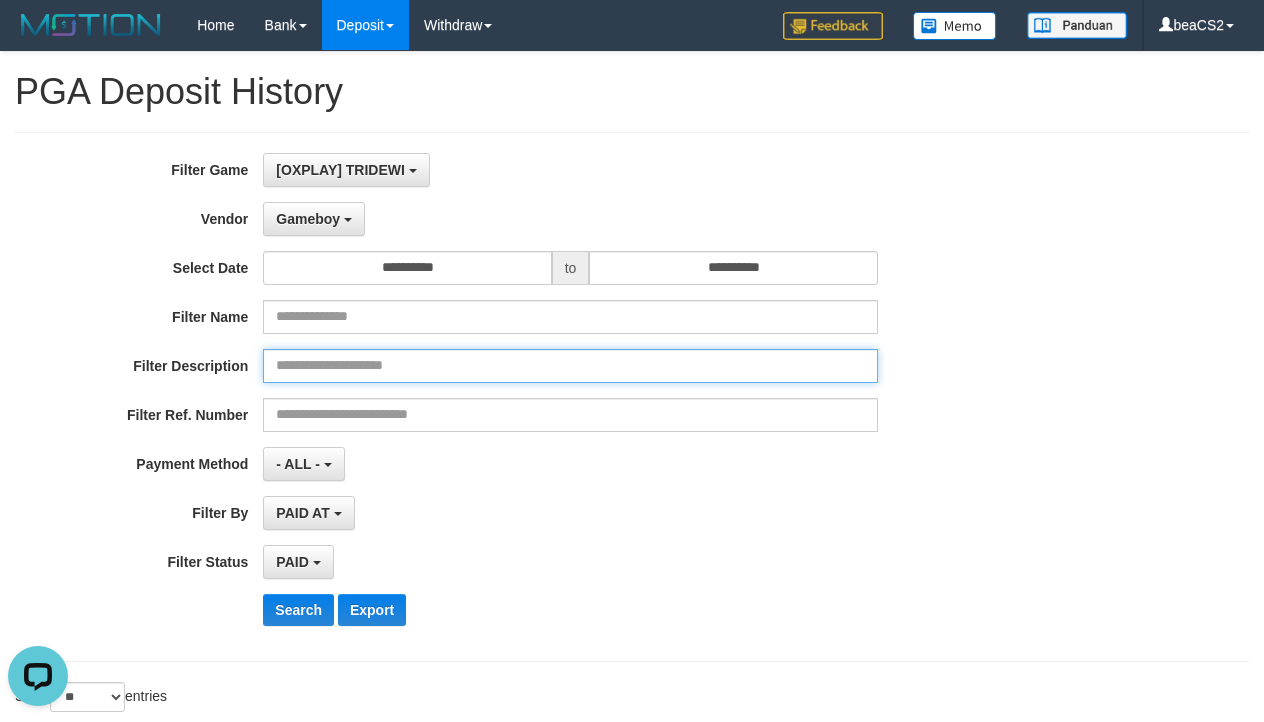 drag, startPoint x: 530, startPoint y: 358, endPoint x: 436, endPoint y: 331, distance: 97.80082 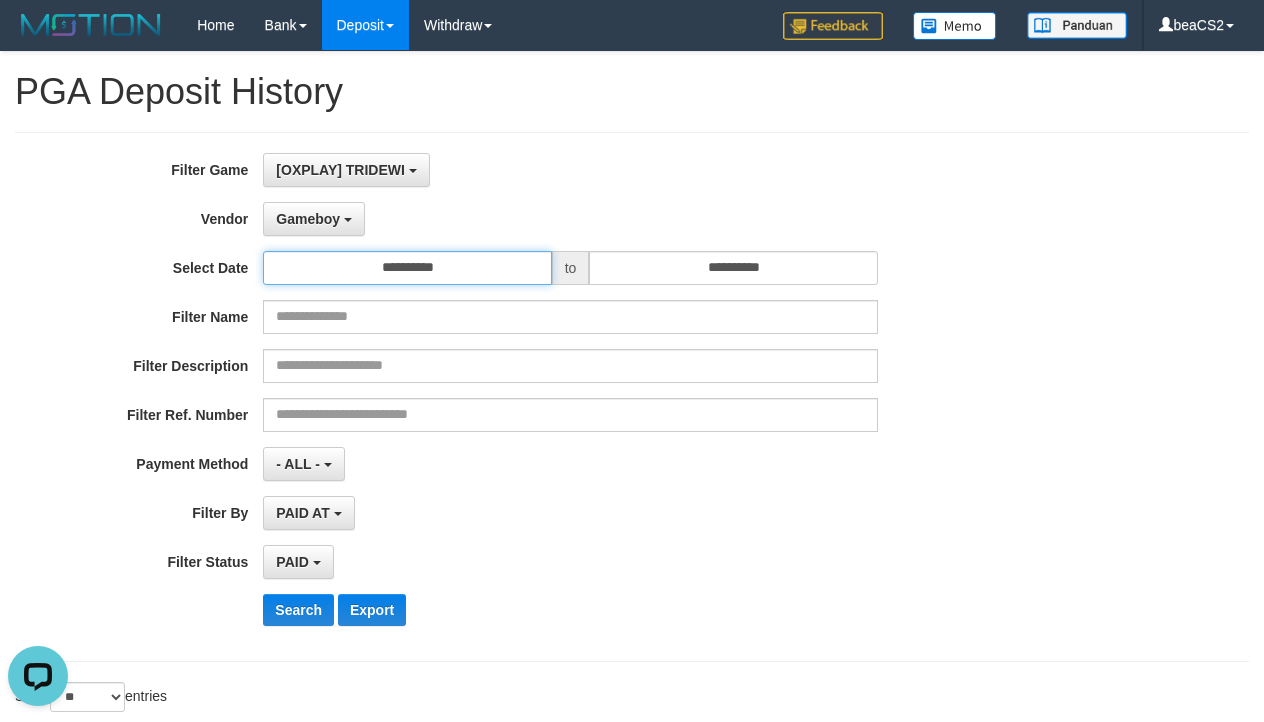 click on "**********" at bounding box center [407, 268] 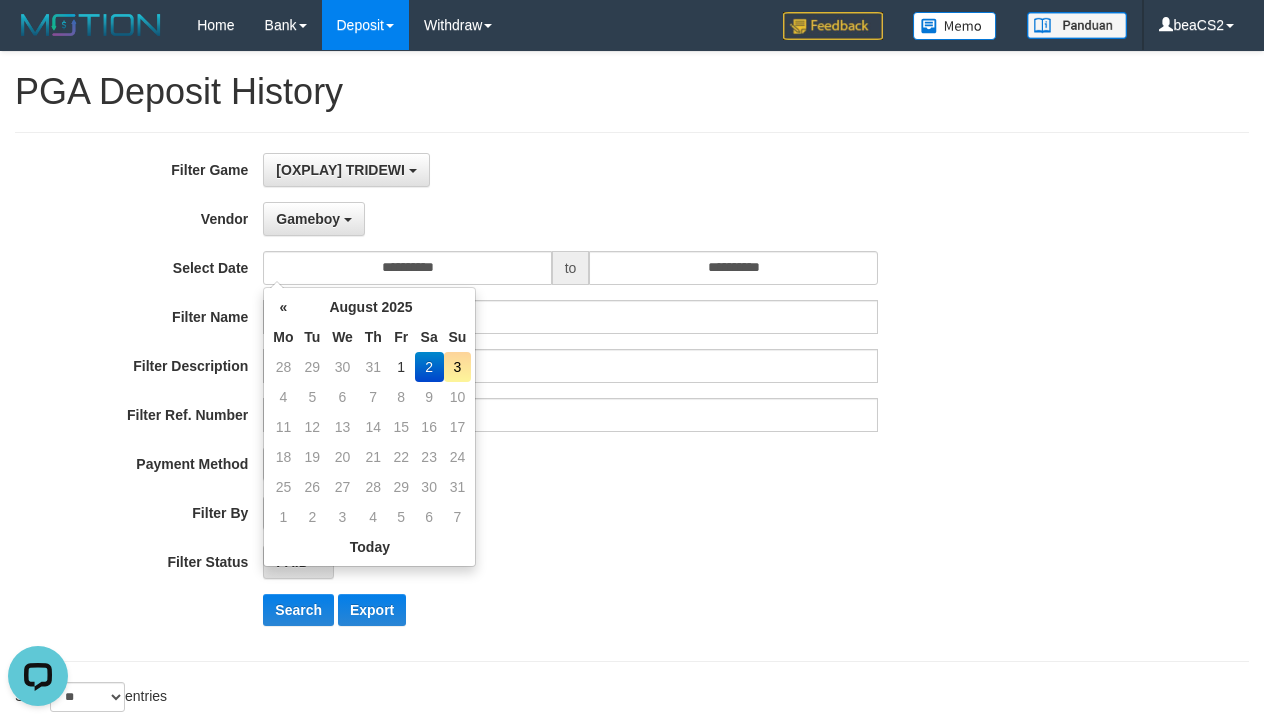 click on "3" at bounding box center [458, 367] 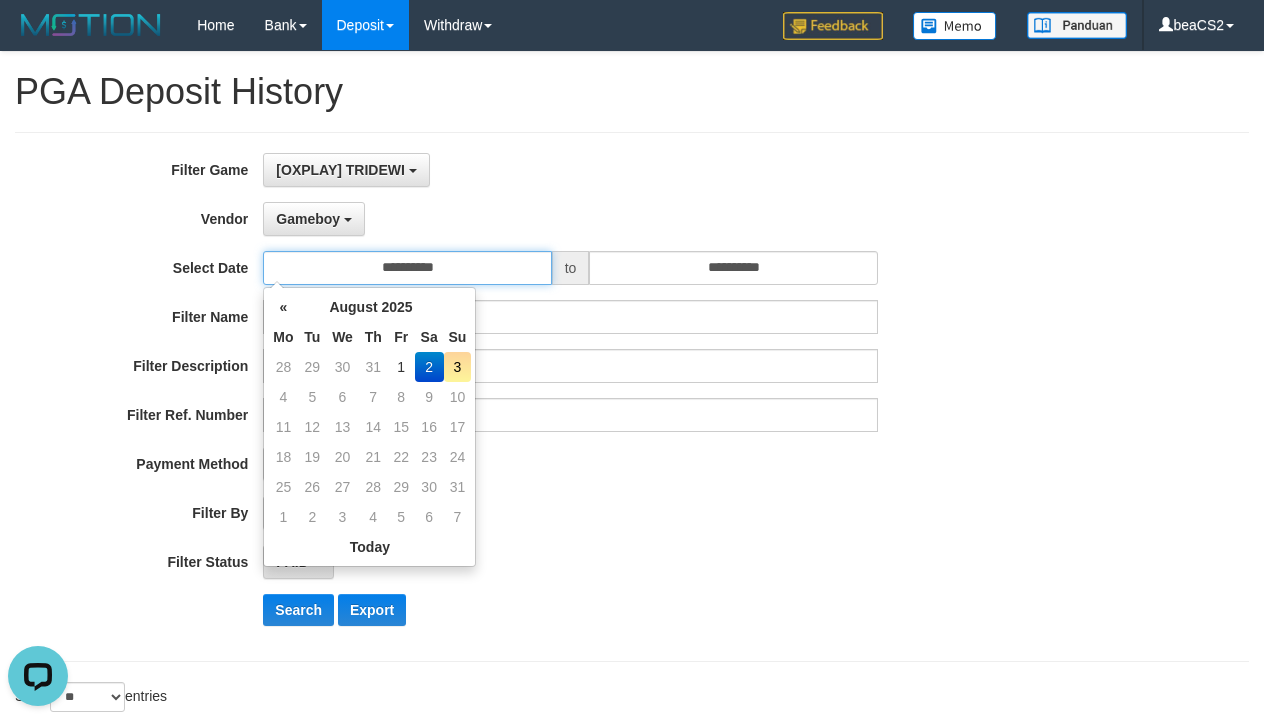 type on "**********" 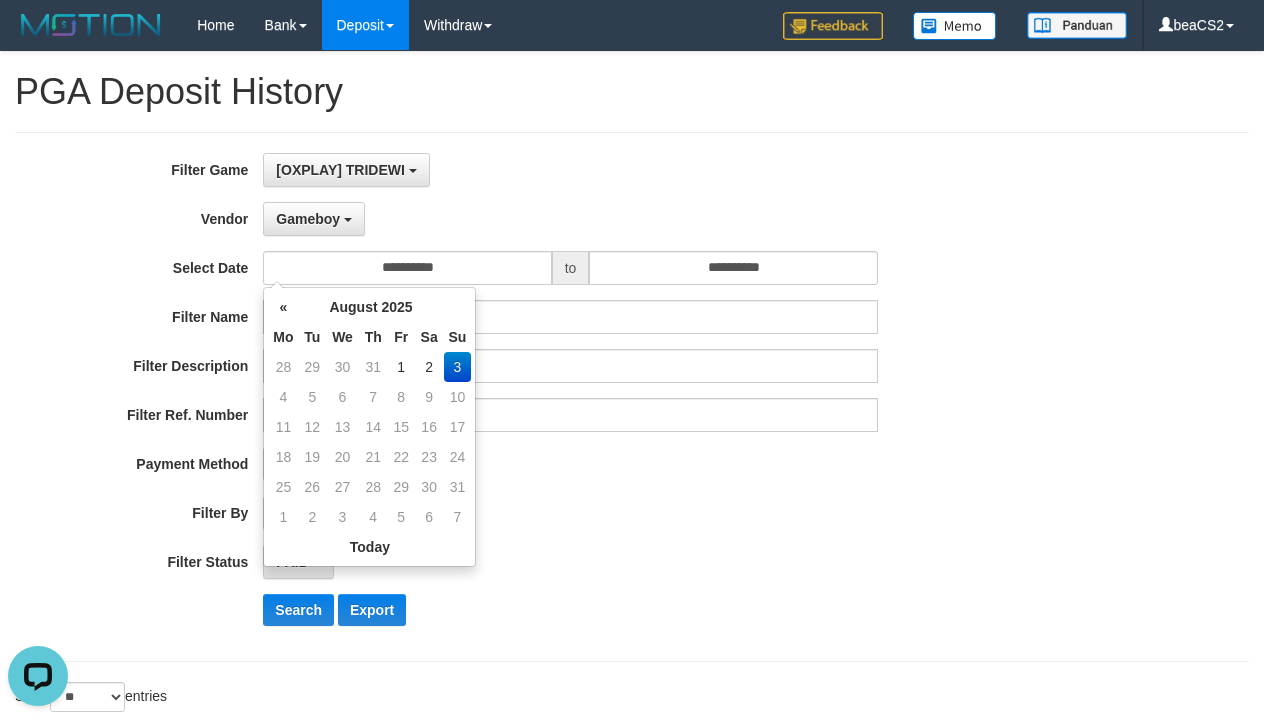 drag, startPoint x: 532, startPoint y: 460, endPoint x: 483, endPoint y: 497, distance: 61.400326 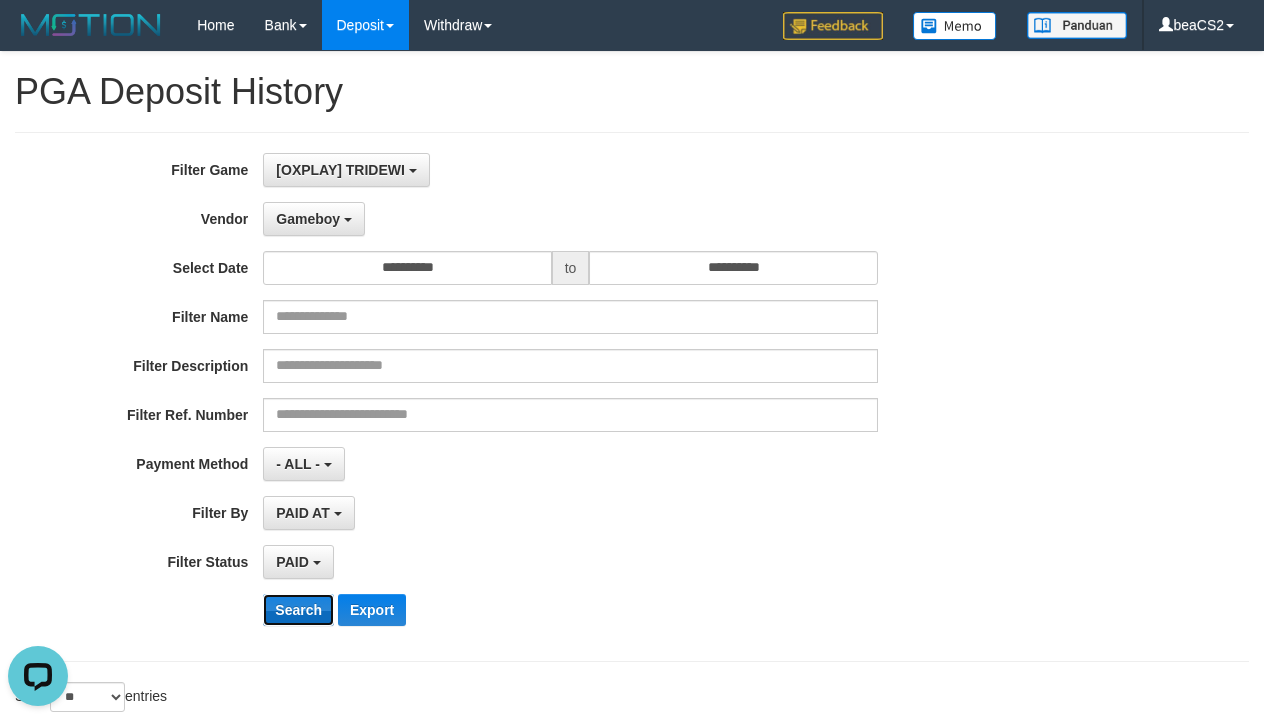 click on "Search" at bounding box center [298, 610] 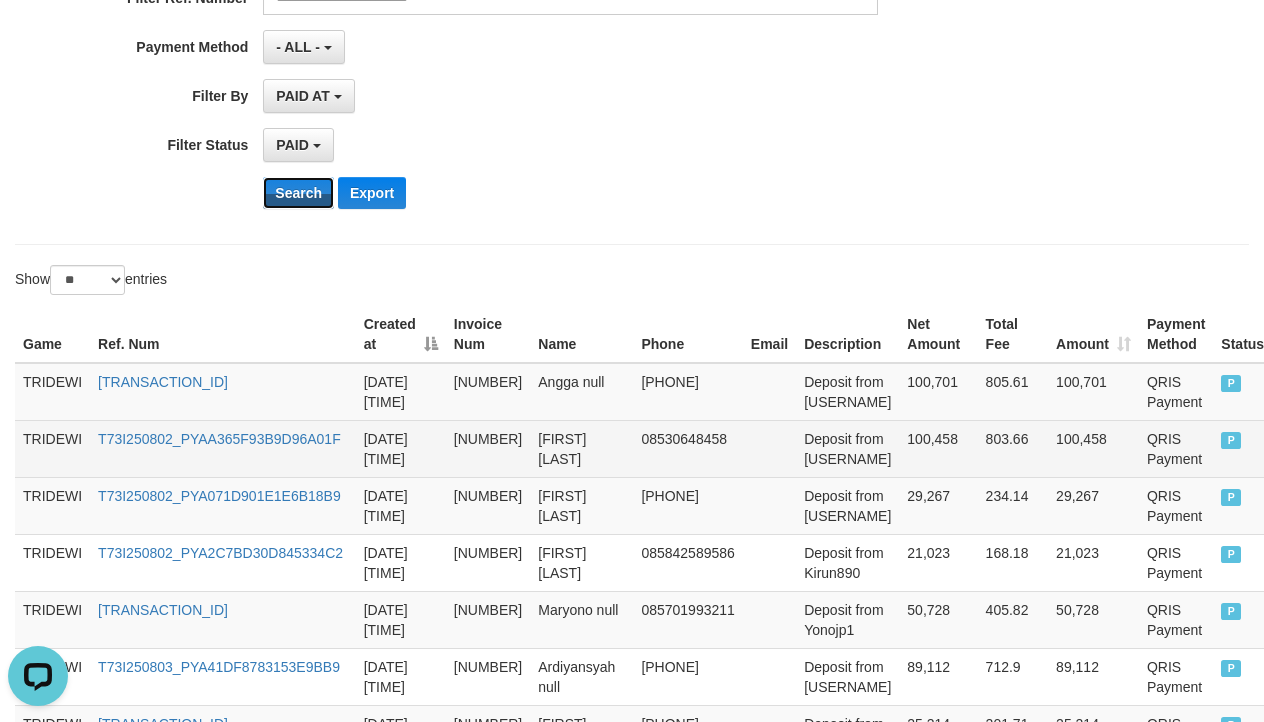 scroll, scrollTop: 500, scrollLeft: 0, axis: vertical 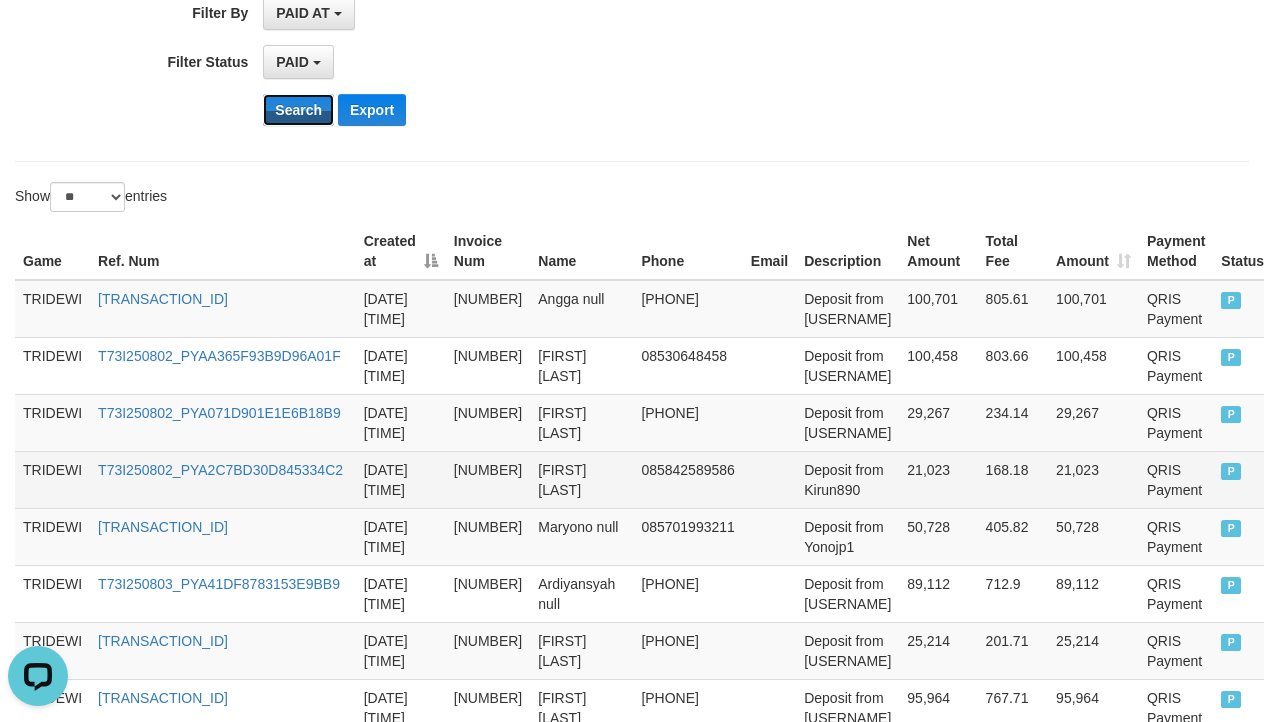 type 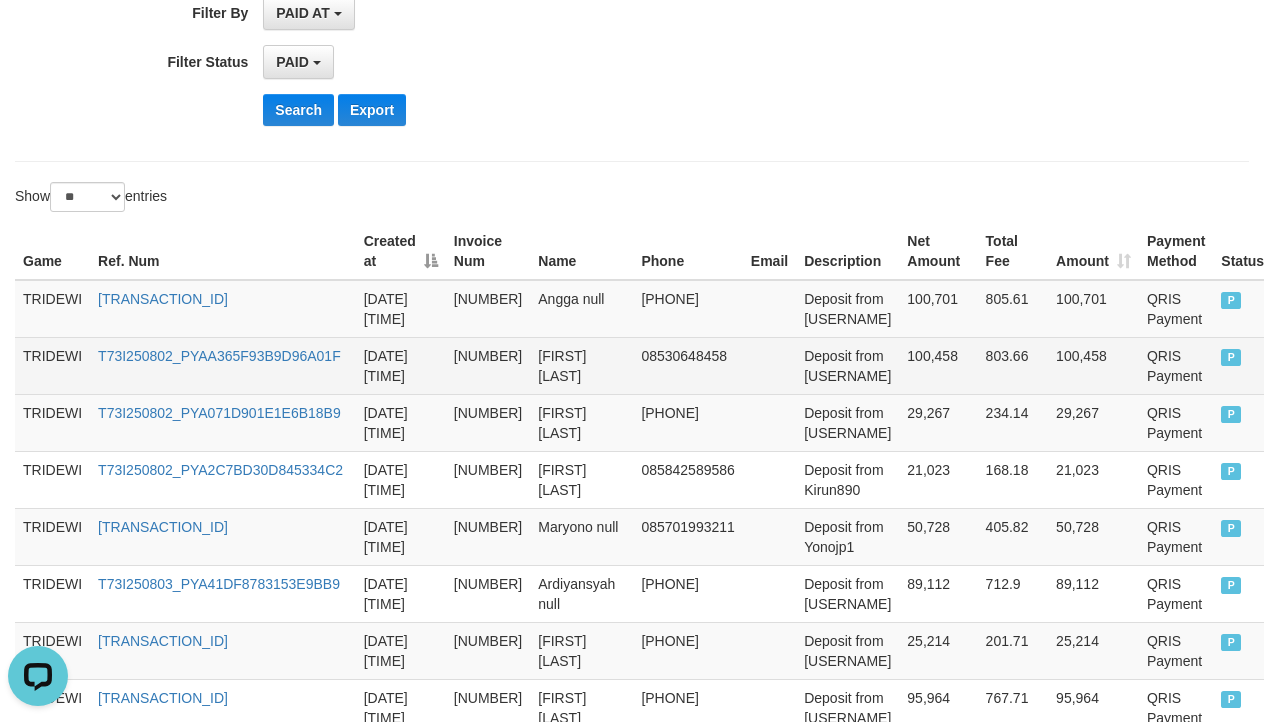 drag, startPoint x: 563, startPoint y: 354, endPoint x: 526, endPoint y: 359, distance: 37.336308 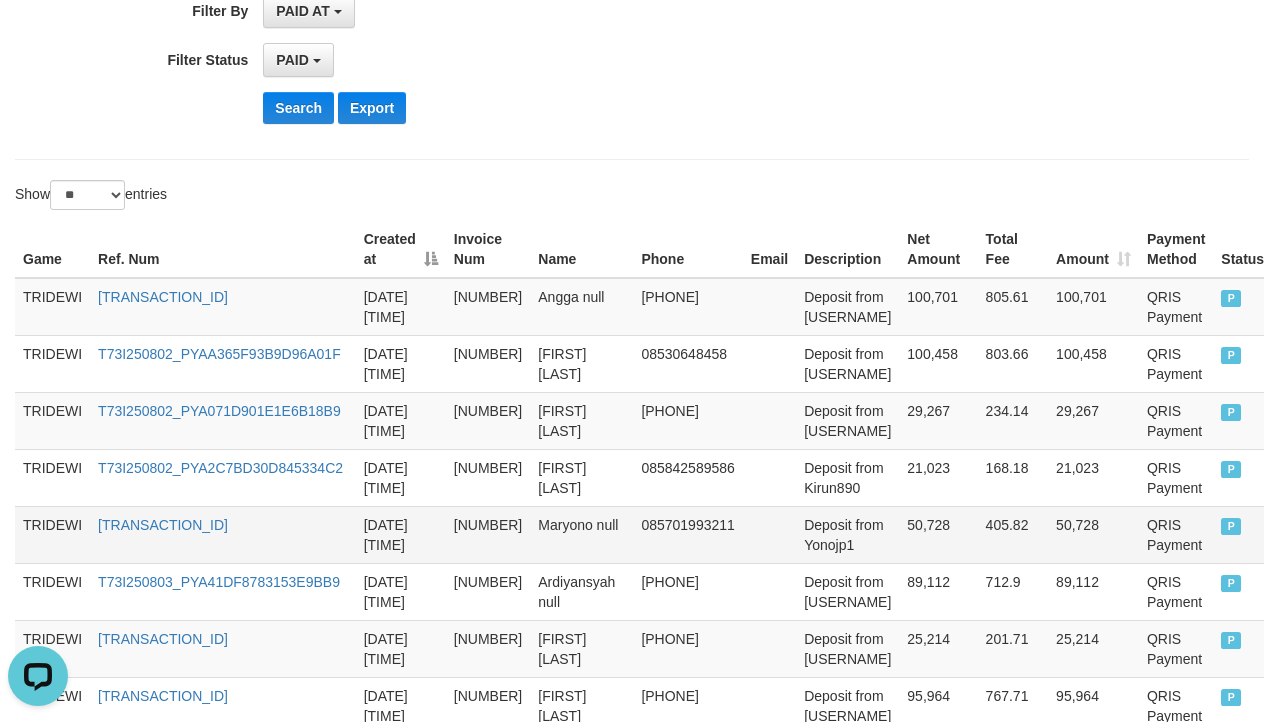 scroll, scrollTop: 667, scrollLeft: 0, axis: vertical 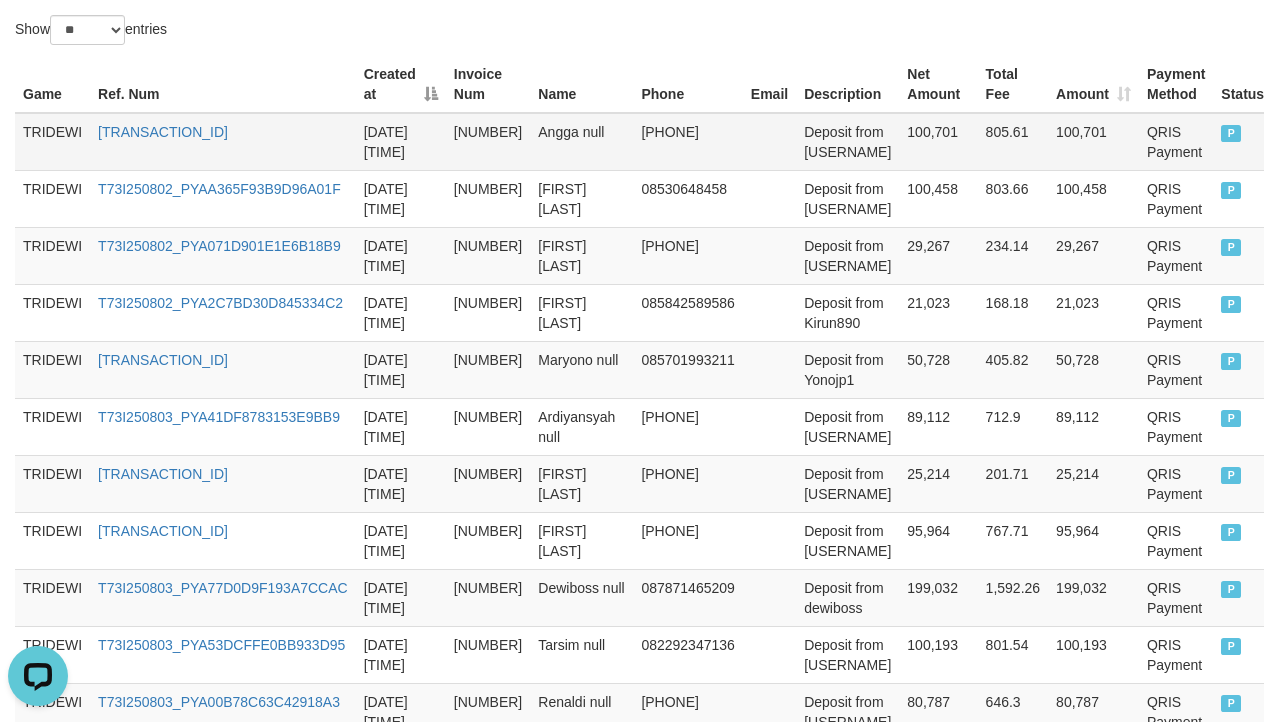 click on "[TRANSACTION_ID]" at bounding box center (223, 142) 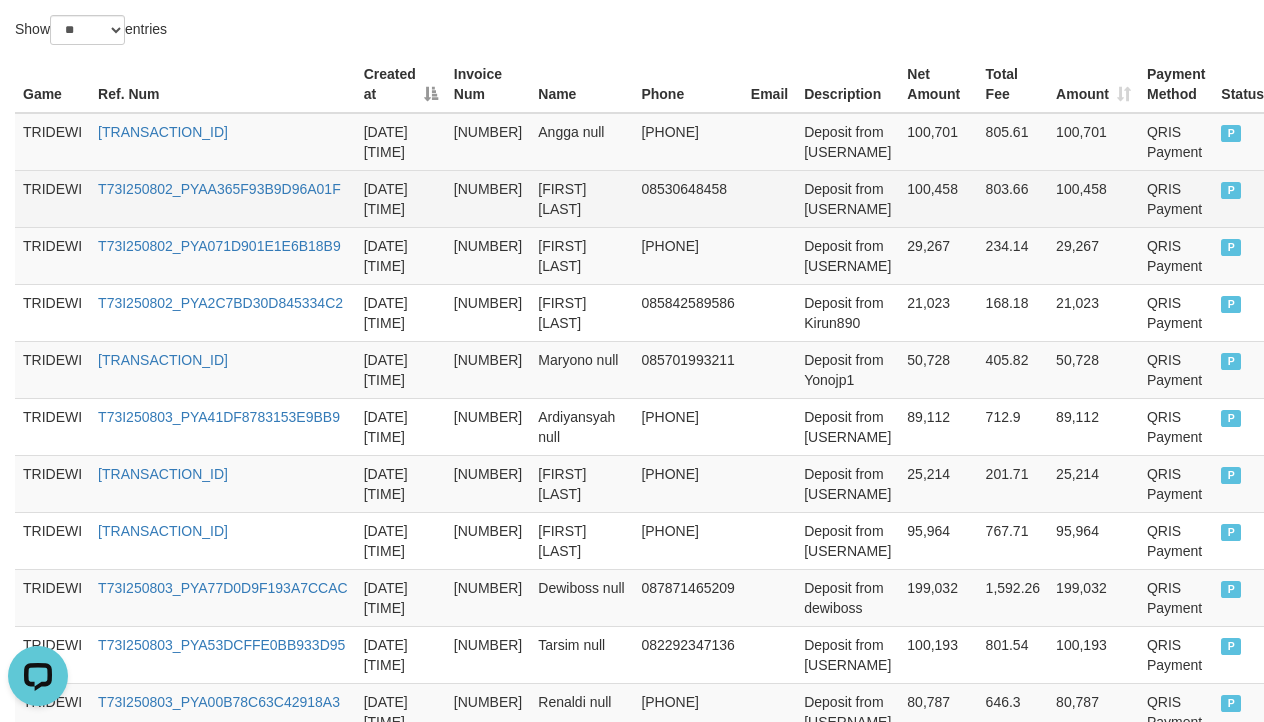 copy on "[NUMBER]" 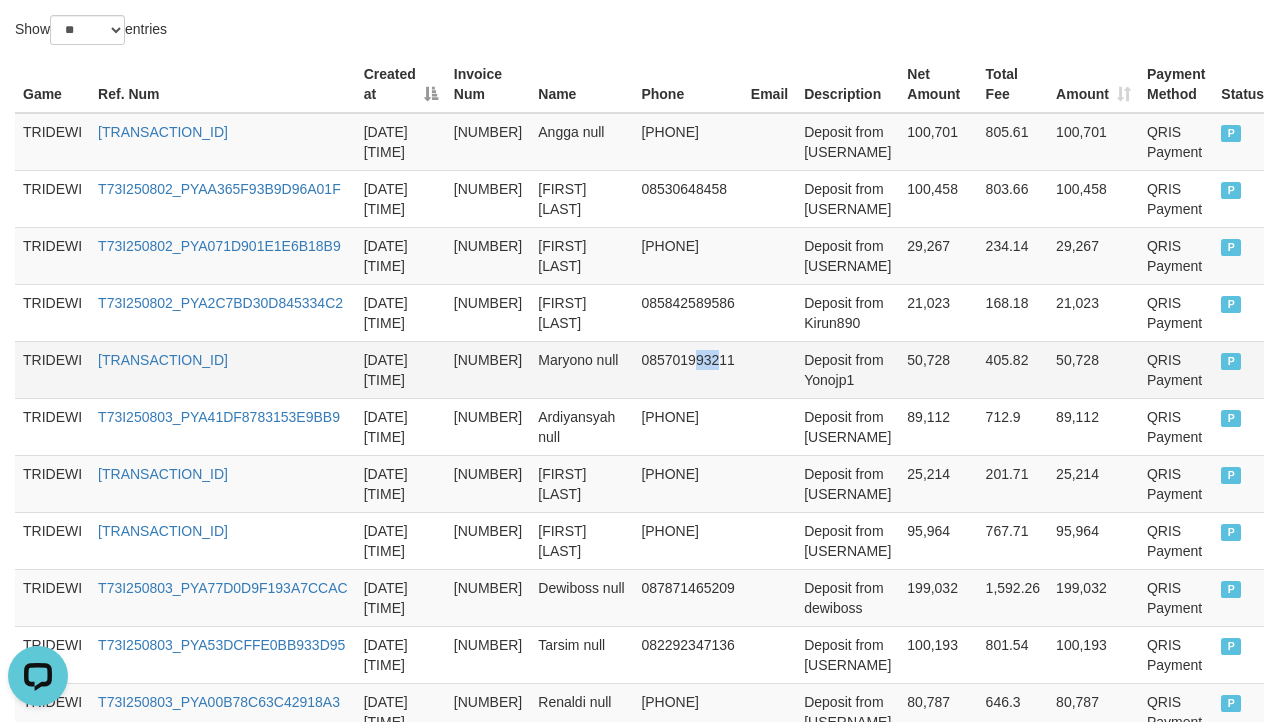 click on "085701993211" at bounding box center [687, 369] 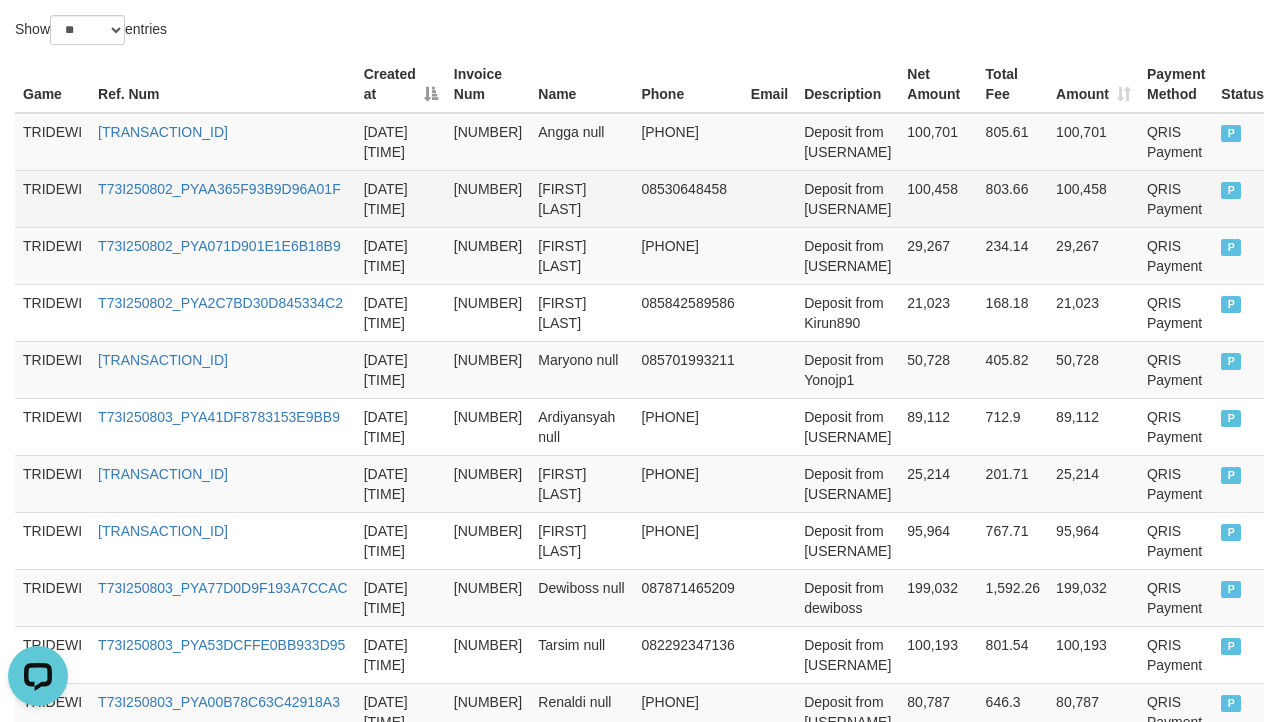 click on "[NUMBER]" at bounding box center (488, 198) 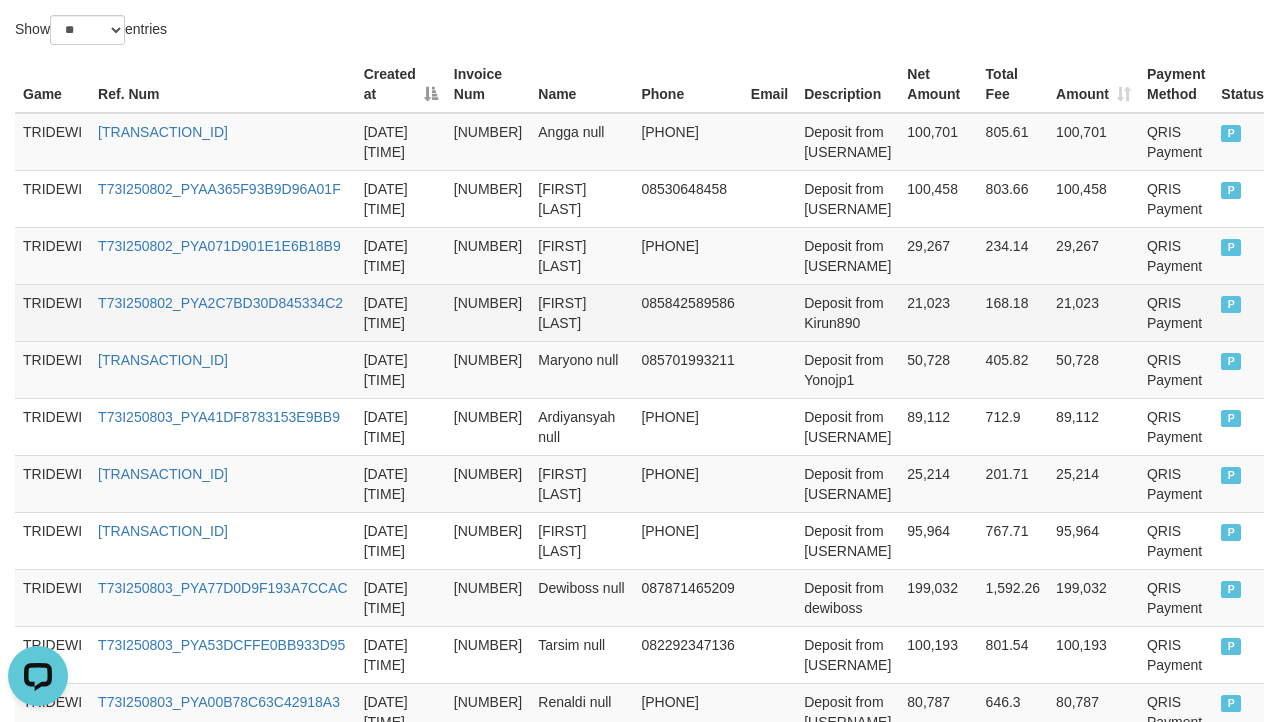 copy on "[NUMBER]" 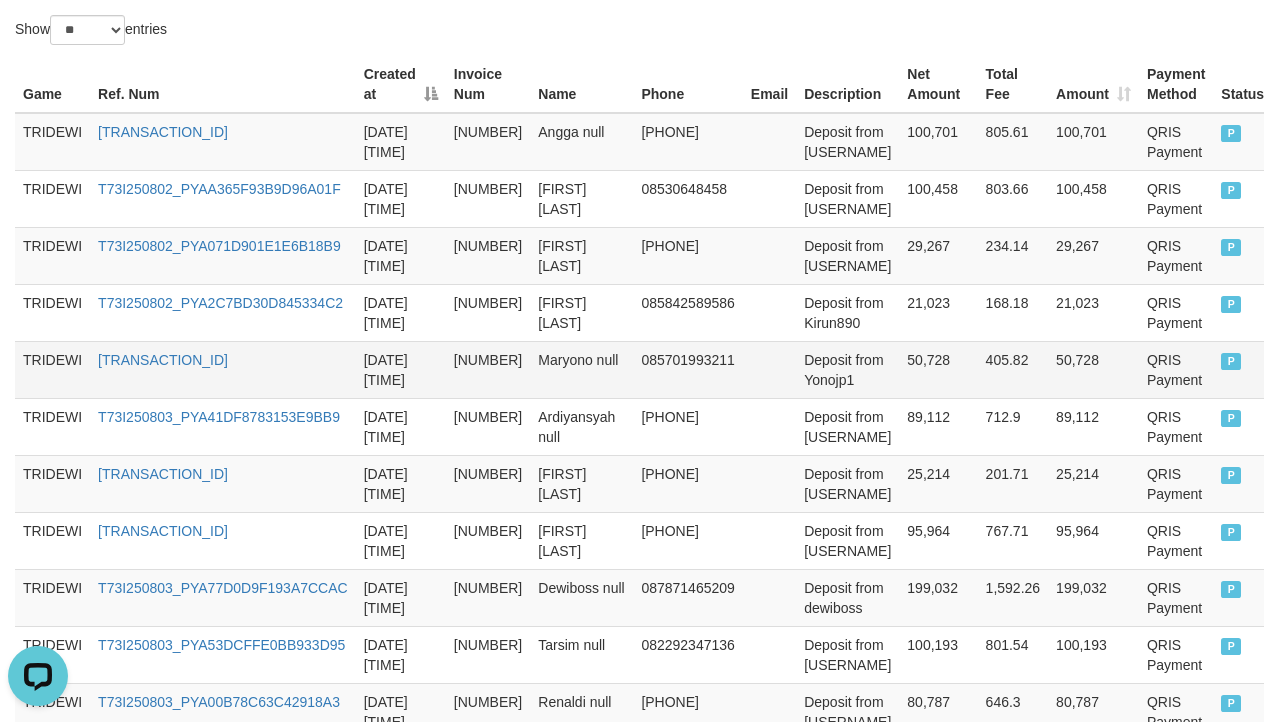 drag, startPoint x: 878, startPoint y: 370, endPoint x: 799, endPoint y: 376, distance: 79.22752 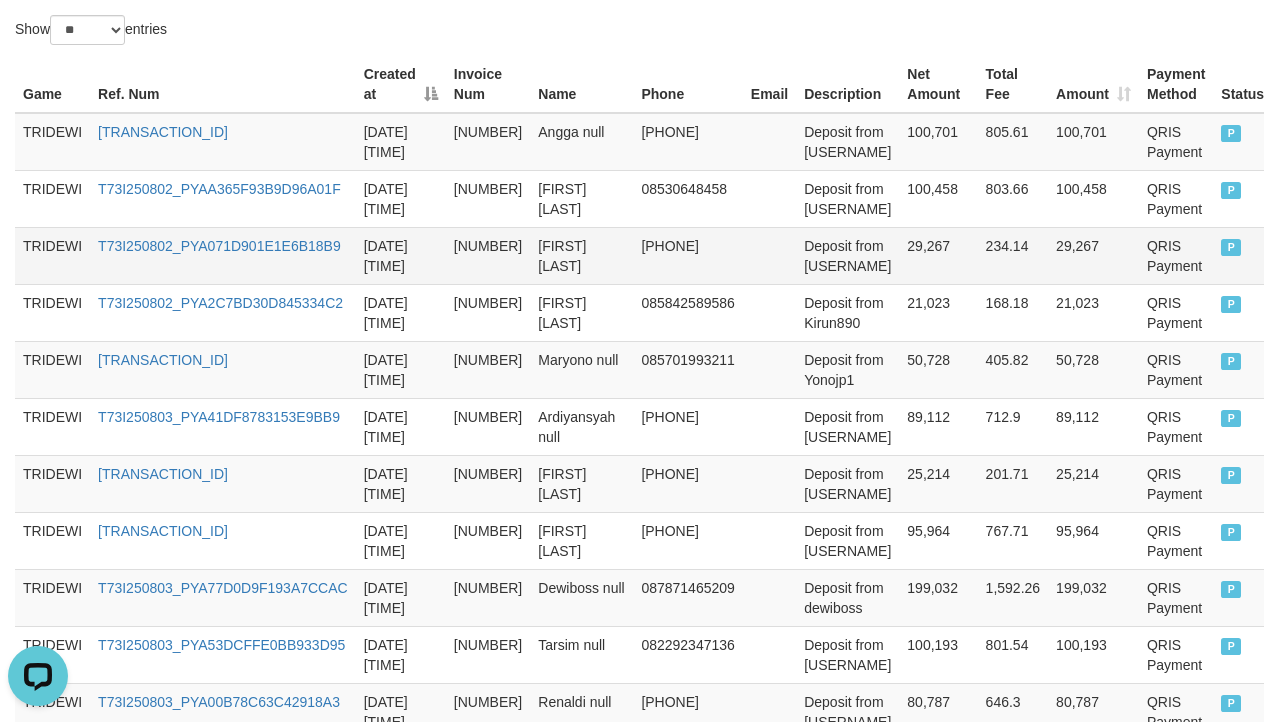 click on "[NUMBER]" at bounding box center [488, 255] 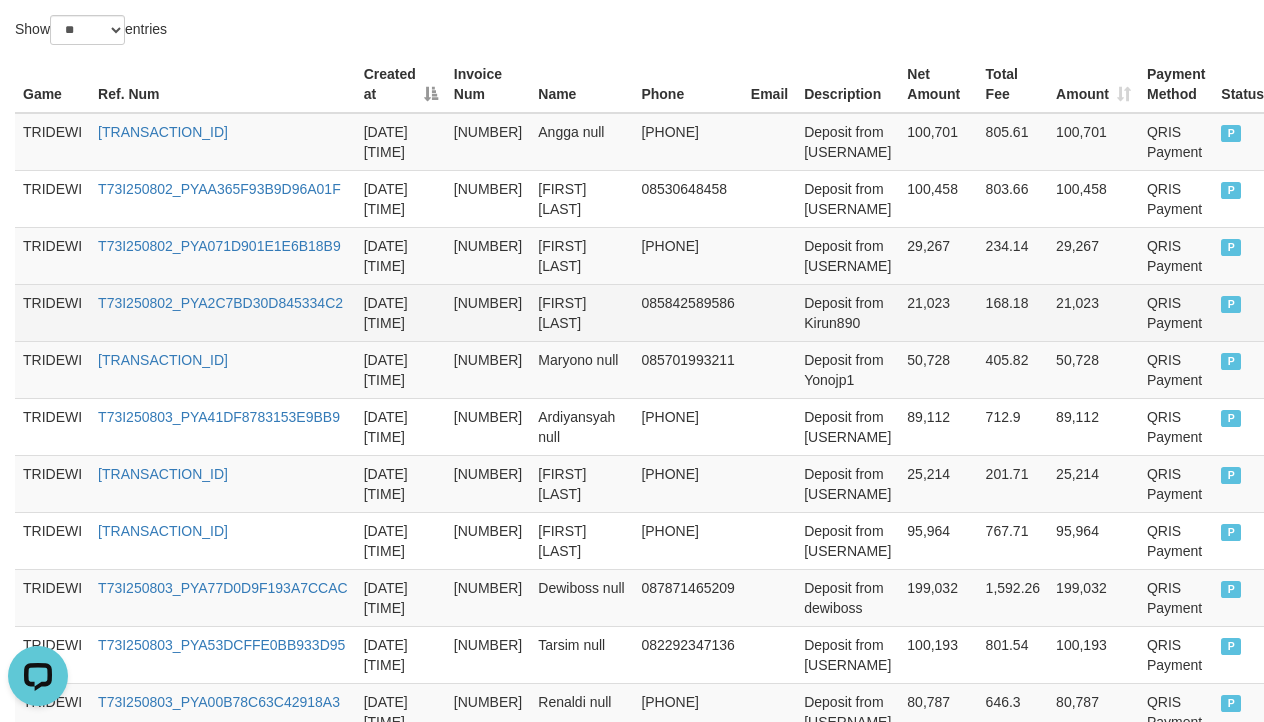 click on "[NUMBER]" at bounding box center [488, 312] 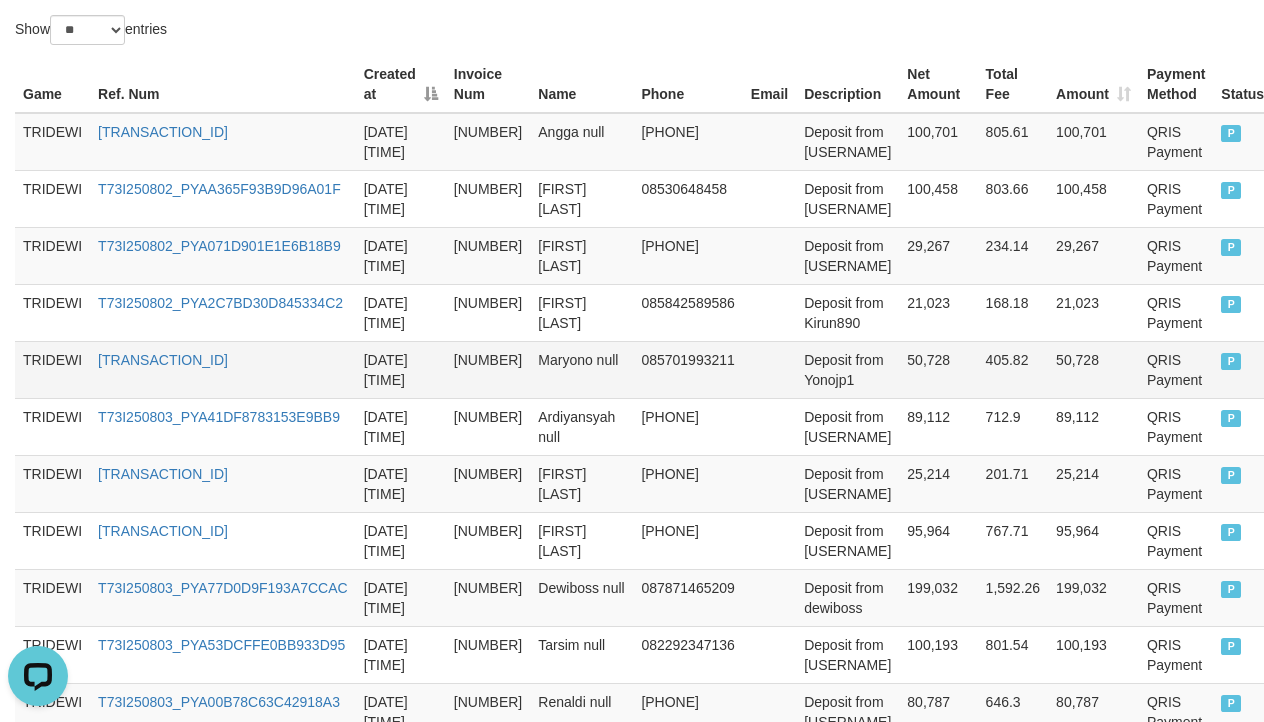 click on "[NUMBER]" at bounding box center [488, 369] 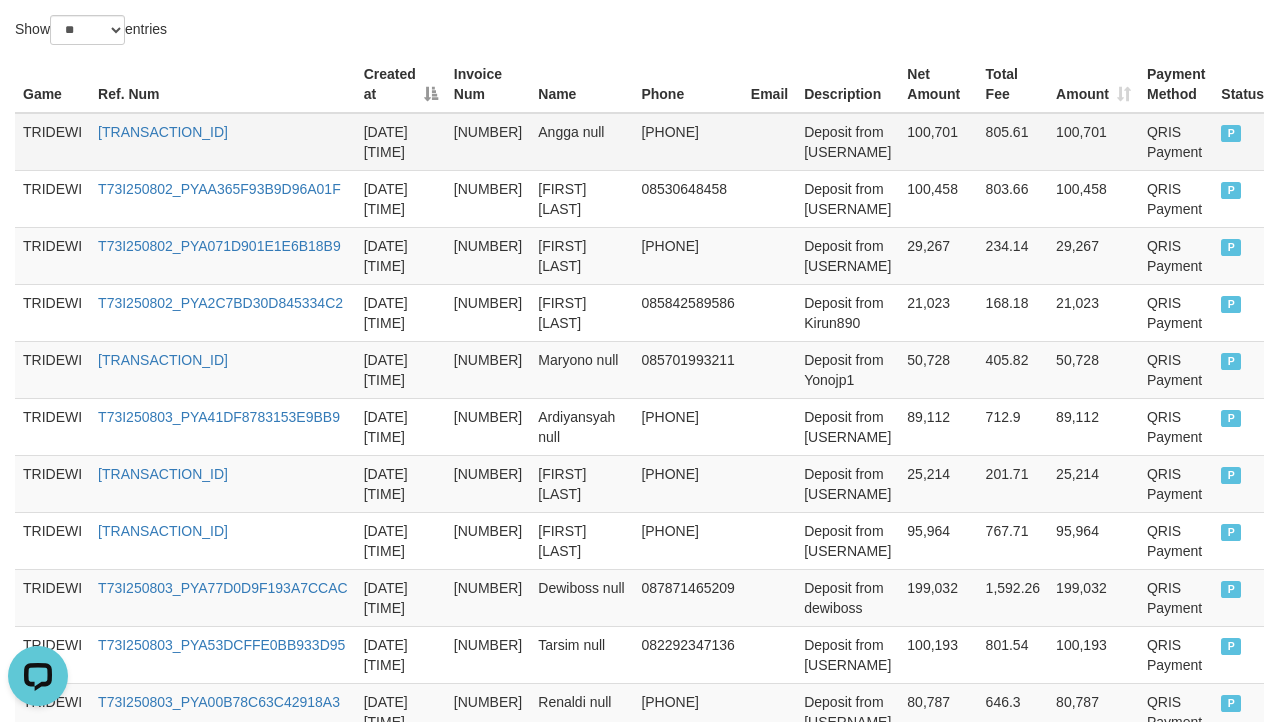 click on "Deposit from [USERNAME]" at bounding box center (847, 142) 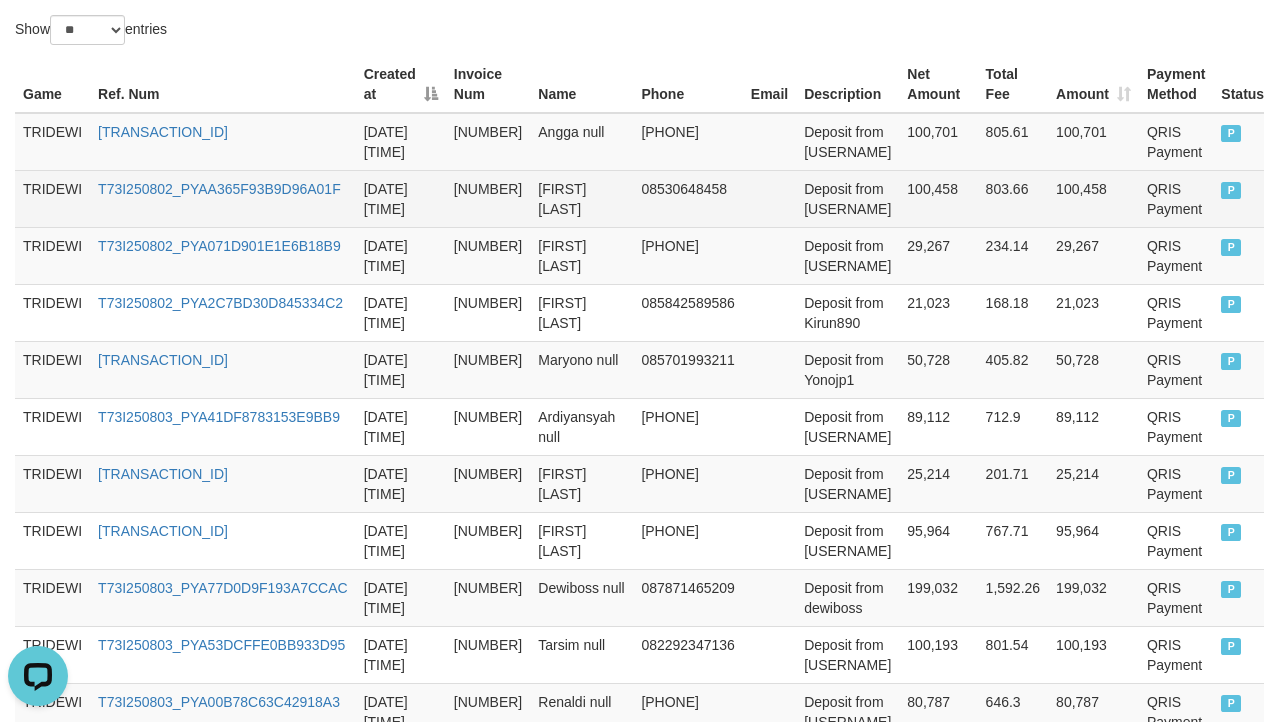 click on "Deposit from [USERNAME]" at bounding box center (847, 198) 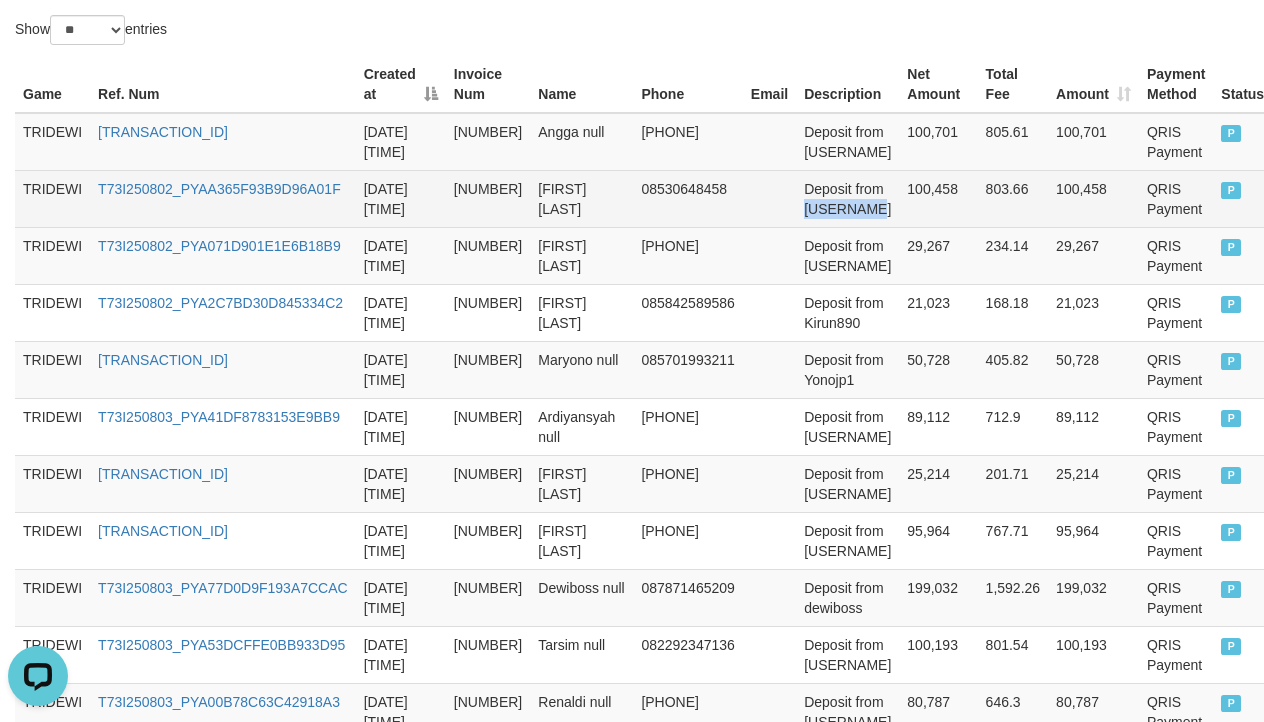 click on "Deposit from [USERNAME]" at bounding box center (847, 198) 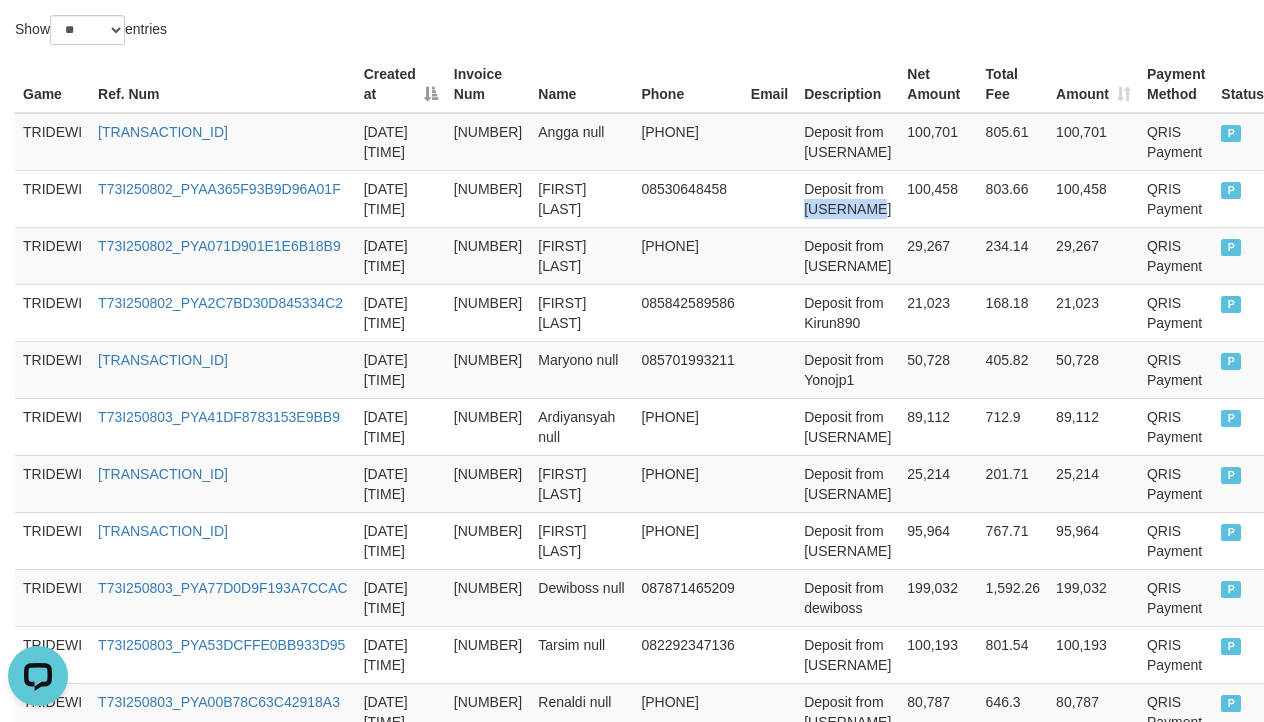 copy on "[FIRST] [LAST]" 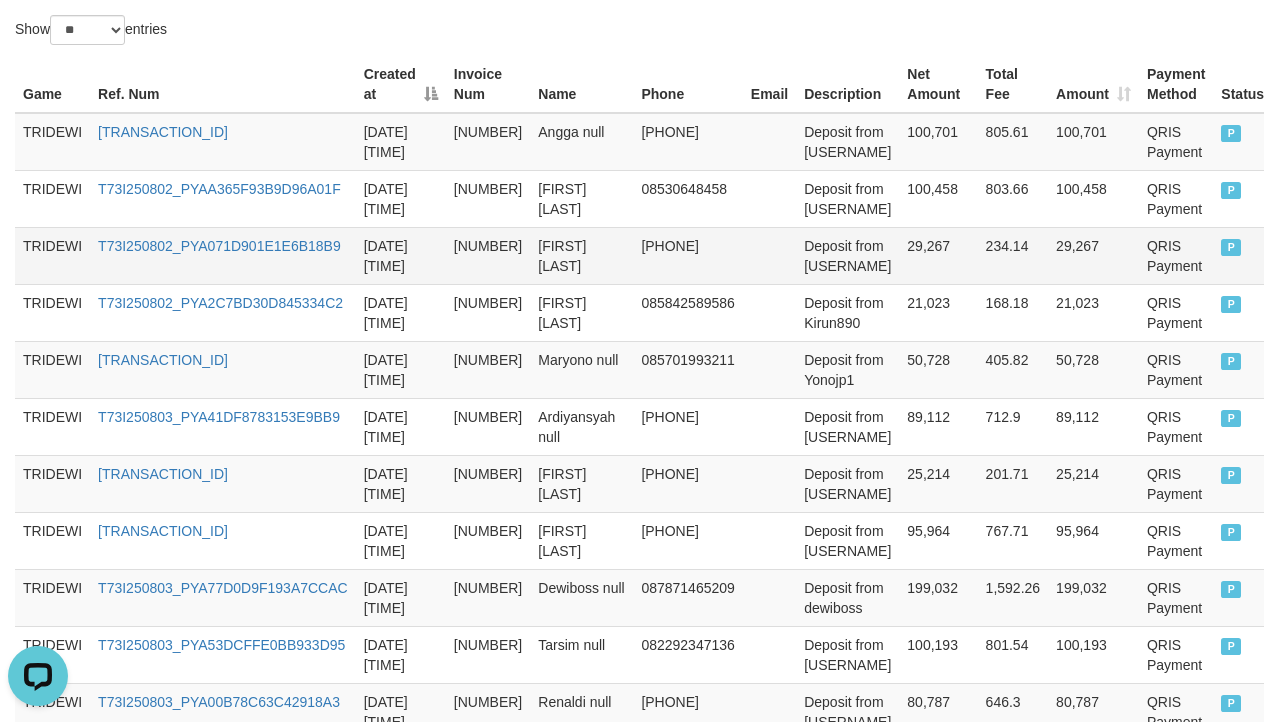click on "Deposit from [USERNAME]" at bounding box center [847, 255] 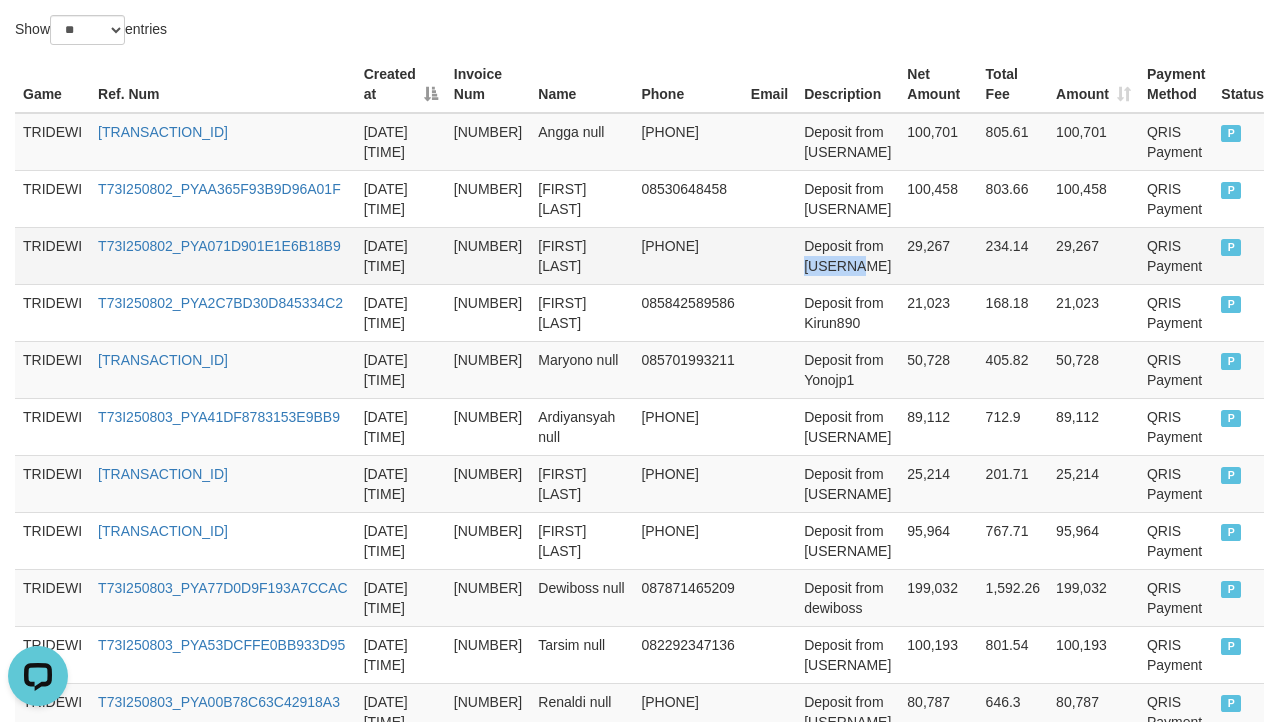 click on "Deposit from [USERNAME]" at bounding box center [847, 255] 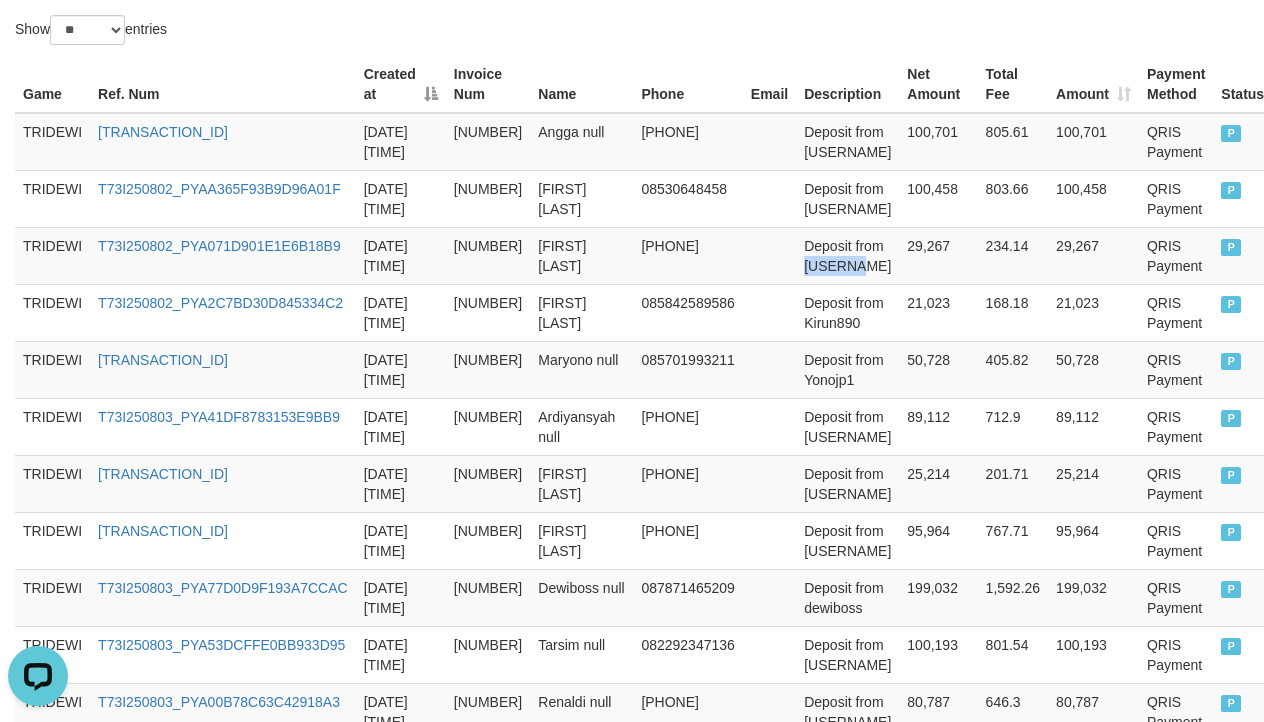 copy on "[USERNAME]" 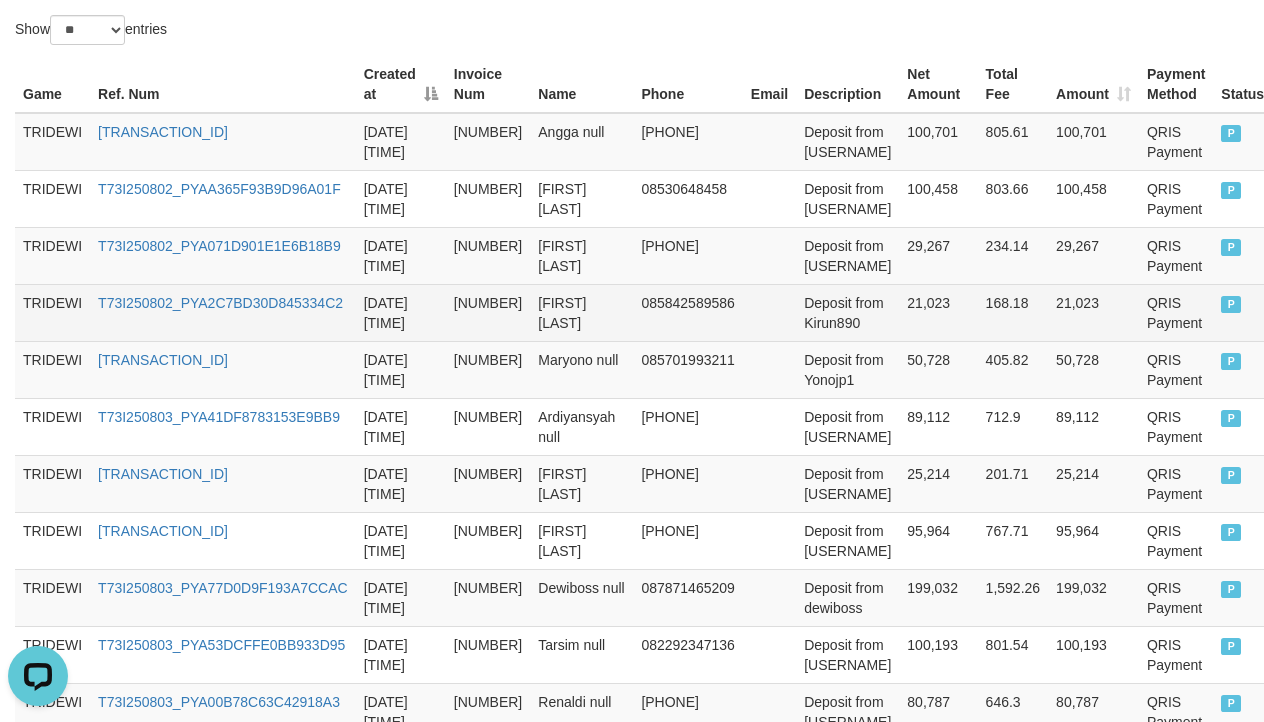 click on "Deposit from Kirun890" at bounding box center (847, 312) 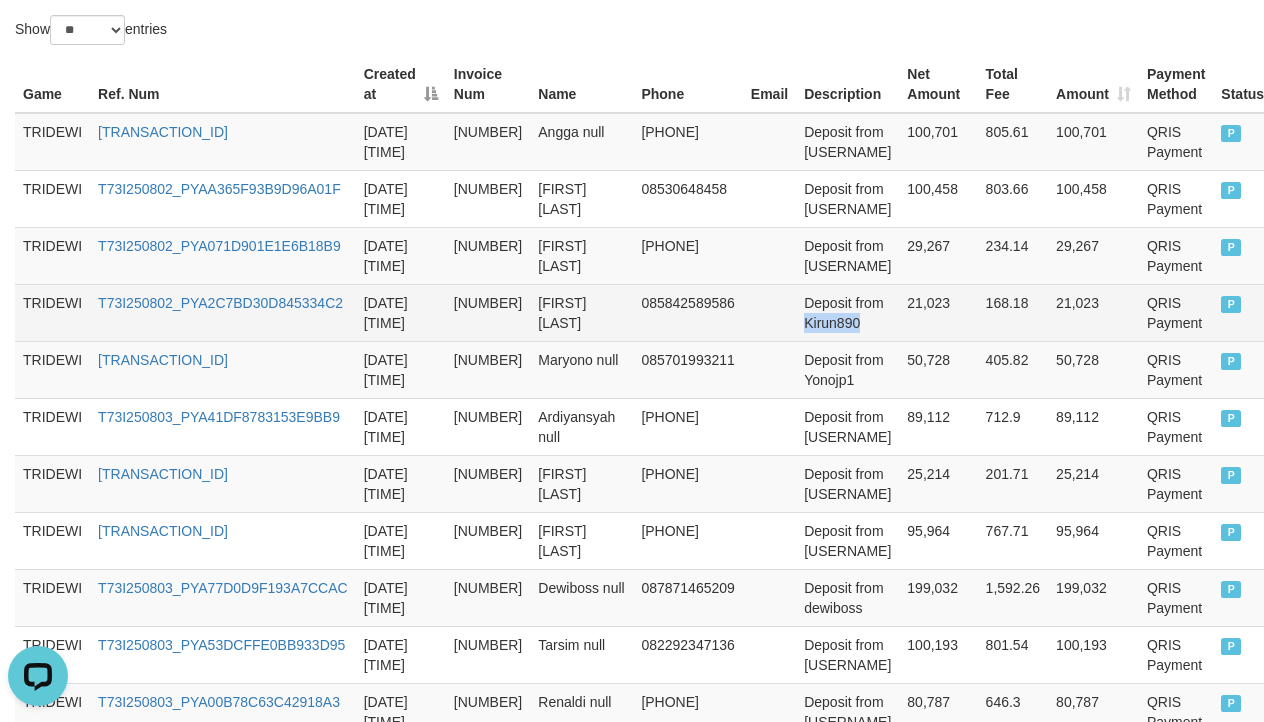 click on "Deposit from Kirun890" at bounding box center (847, 312) 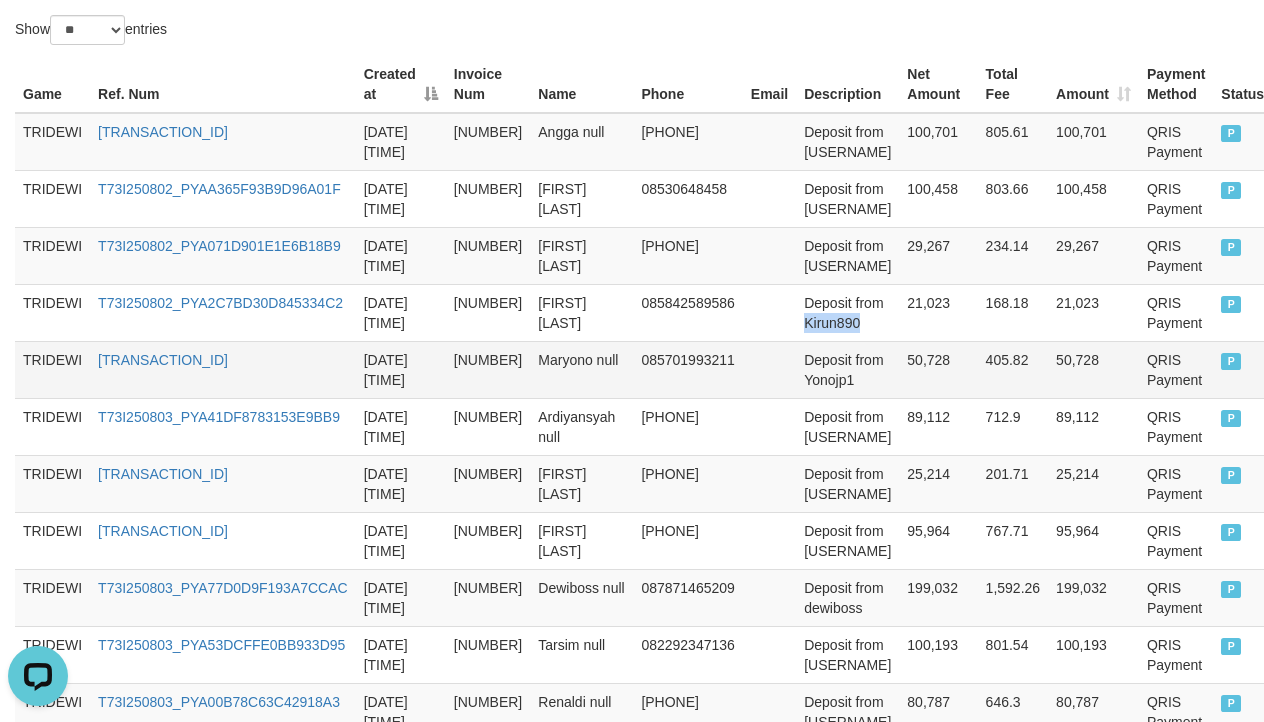 copy on "[USERNAME]" 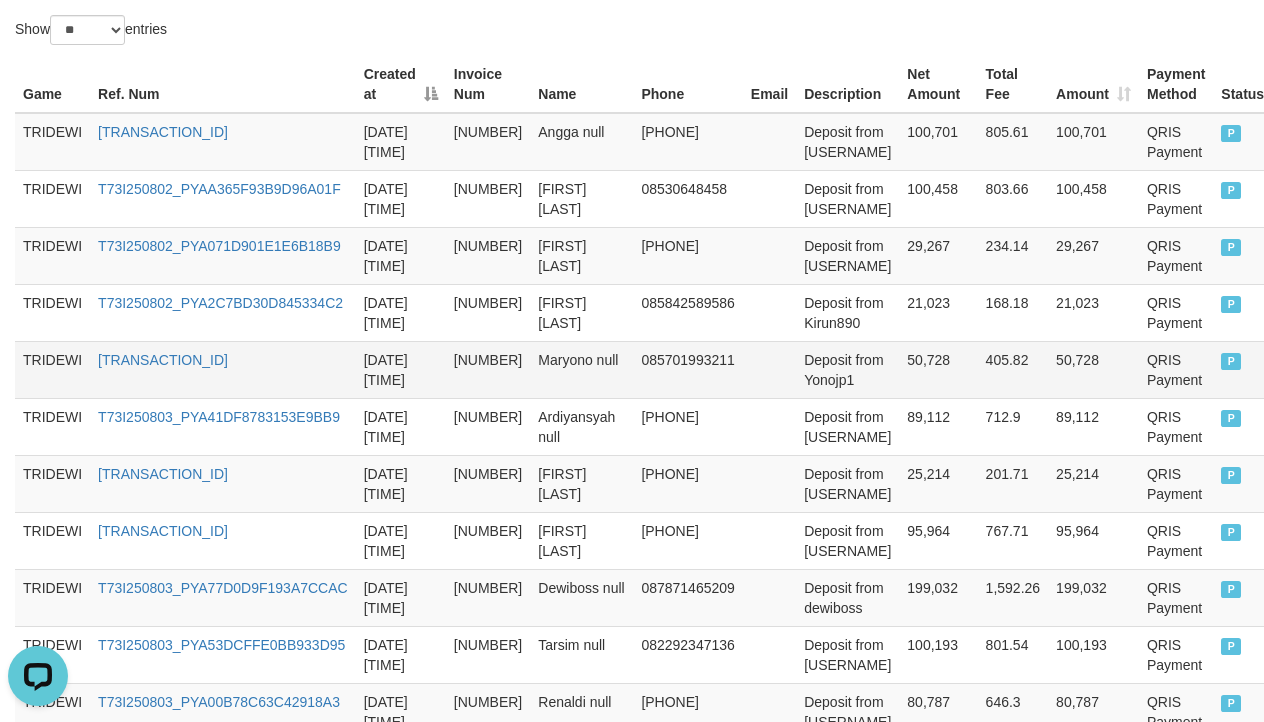 click on "Deposit from Yonojp1" at bounding box center (847, 369) 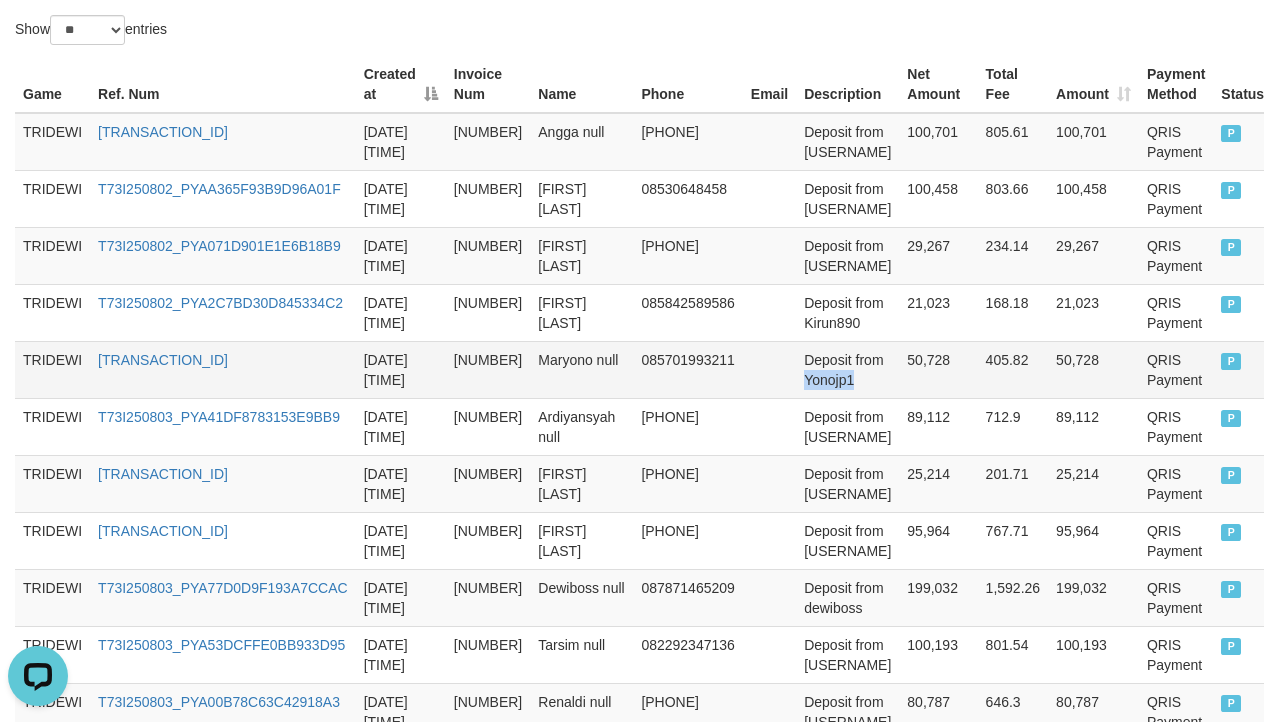 click on "Deposit from Yonojp1" at bounding box center (847, 369) 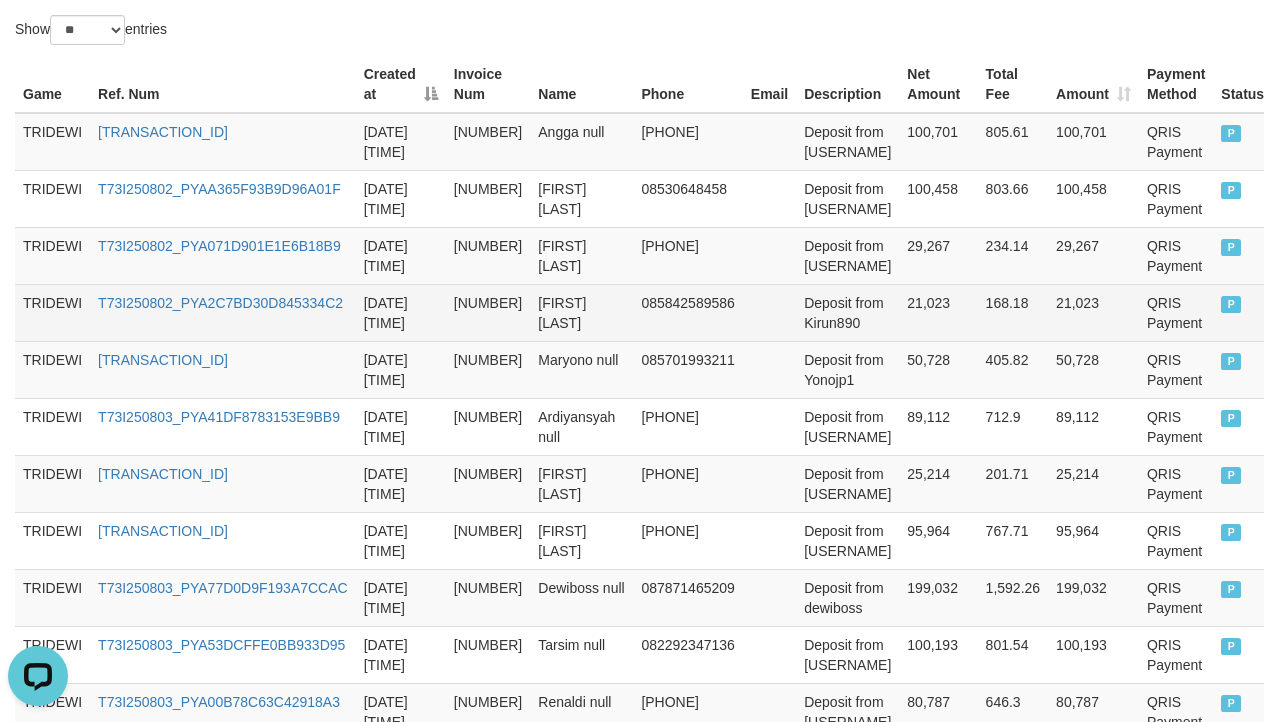 click on "[NUMBER]" at bounding box center [488, 312] 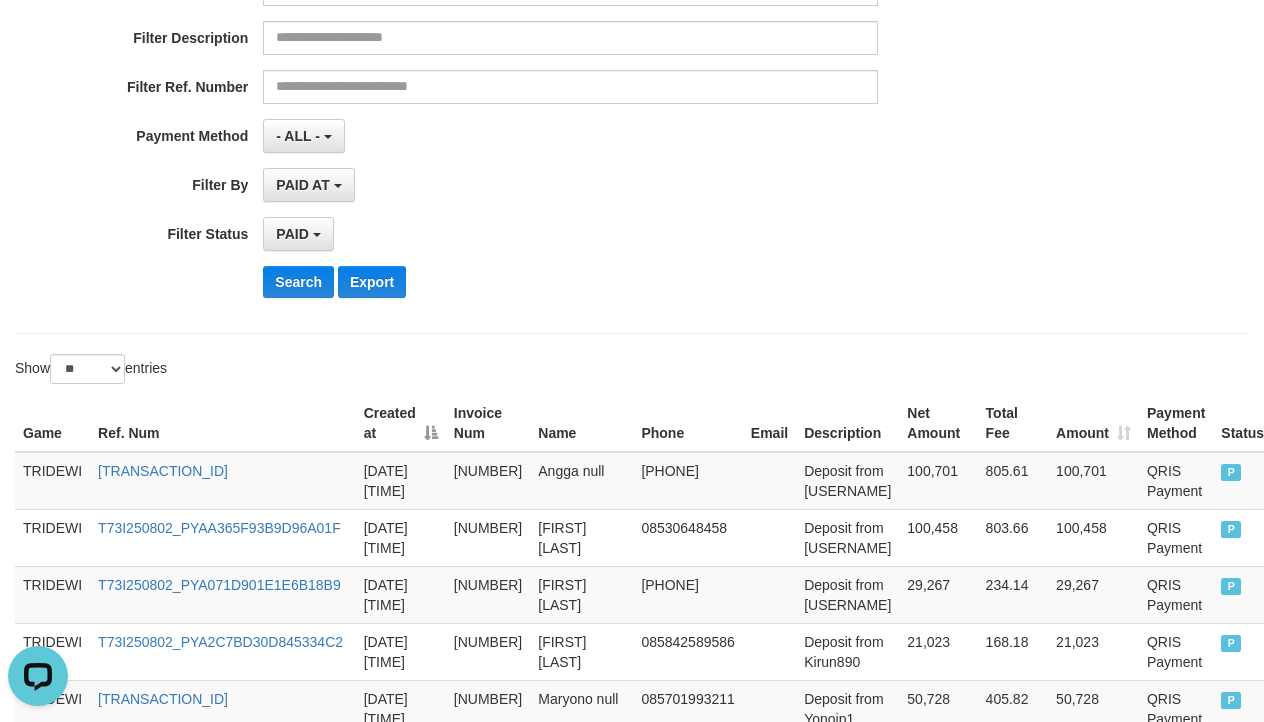 scroll, scrollTop: 167, scrollLeft: 0, axis: vertical 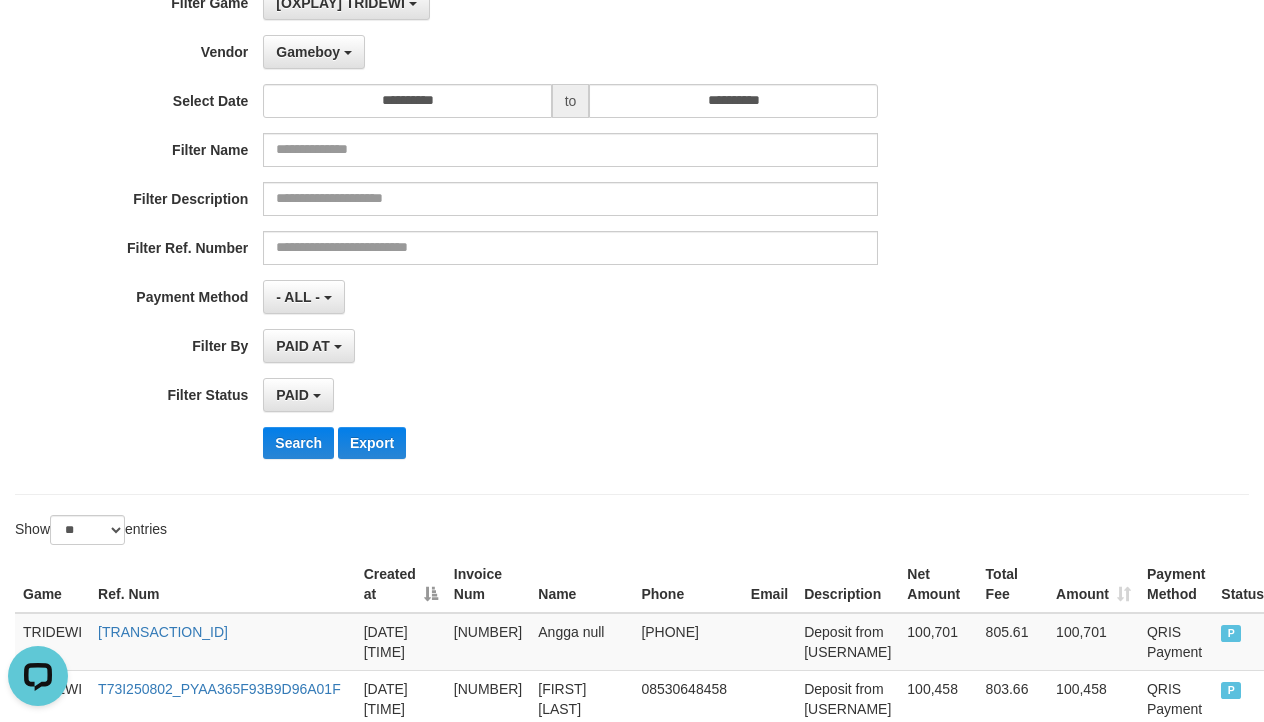 click on "PAID AT
PAID AT
CREATED AT" at bounding box center (570, 346) 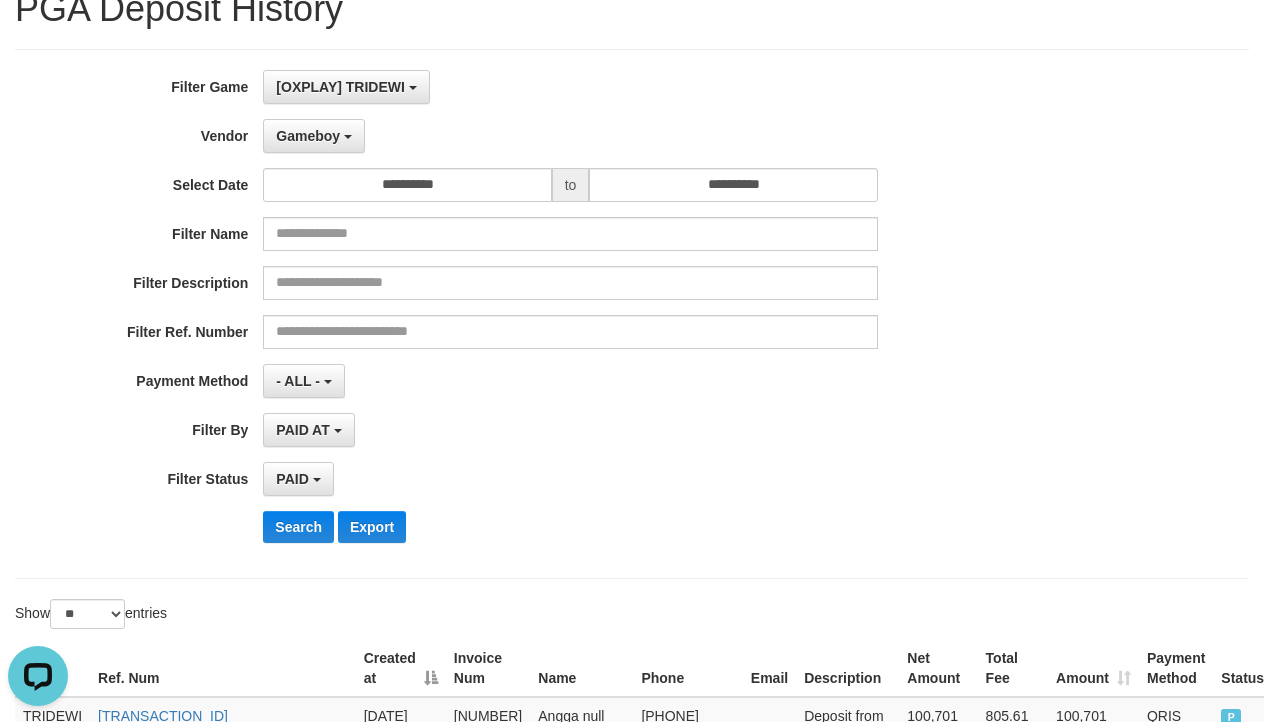 scroll, scrollTop: 0, scrollLeft: 0, axis: both 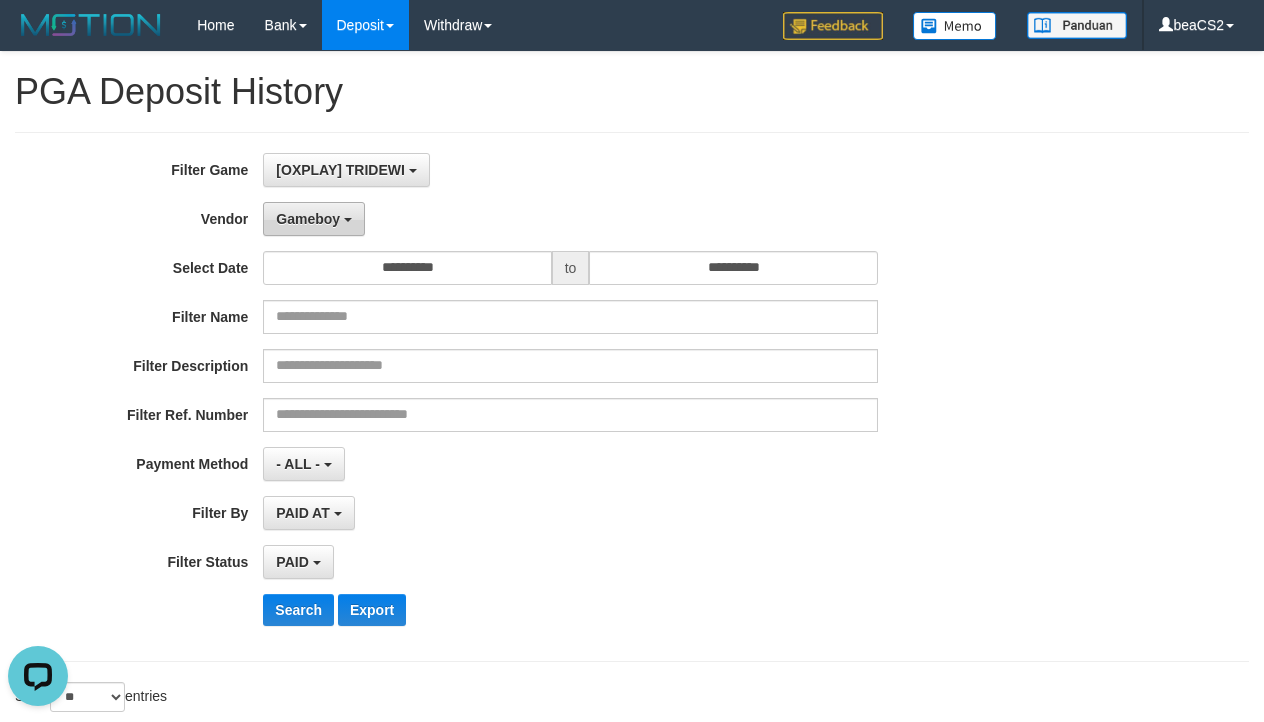 click on "Gameboy" at bounding box center [314, 219] 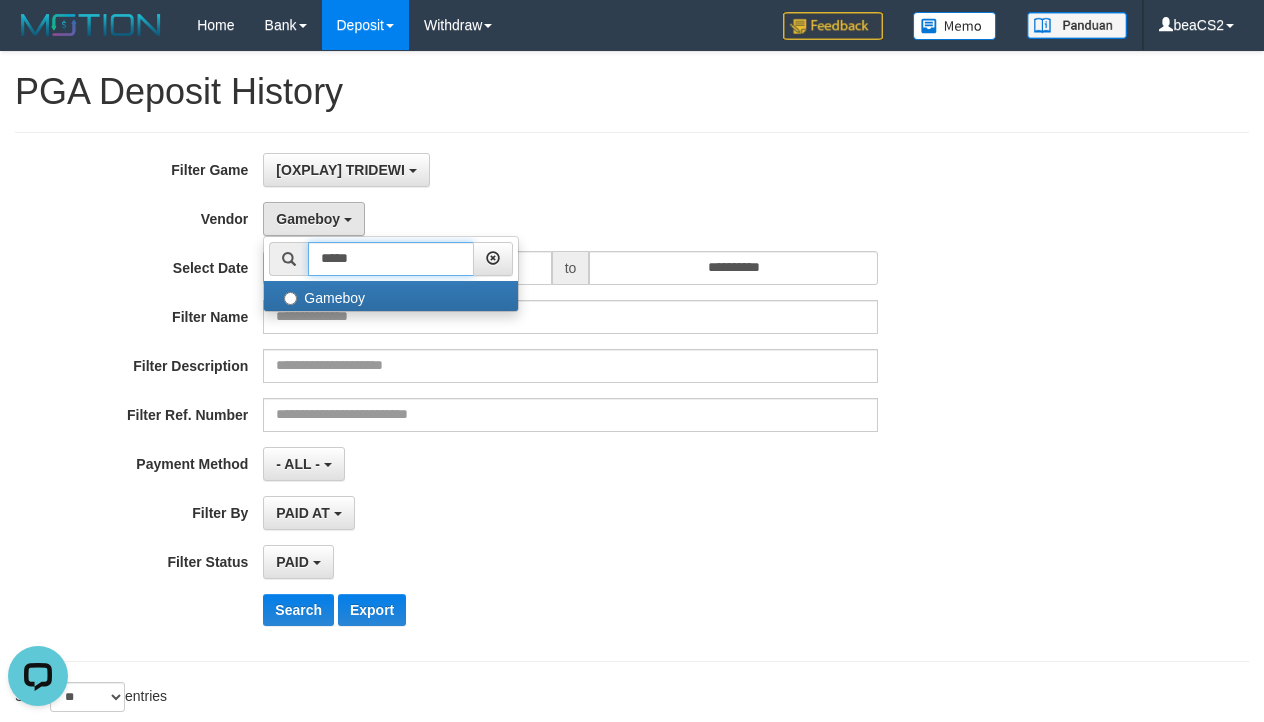 click on "*****" at bounding box center (391, 259) 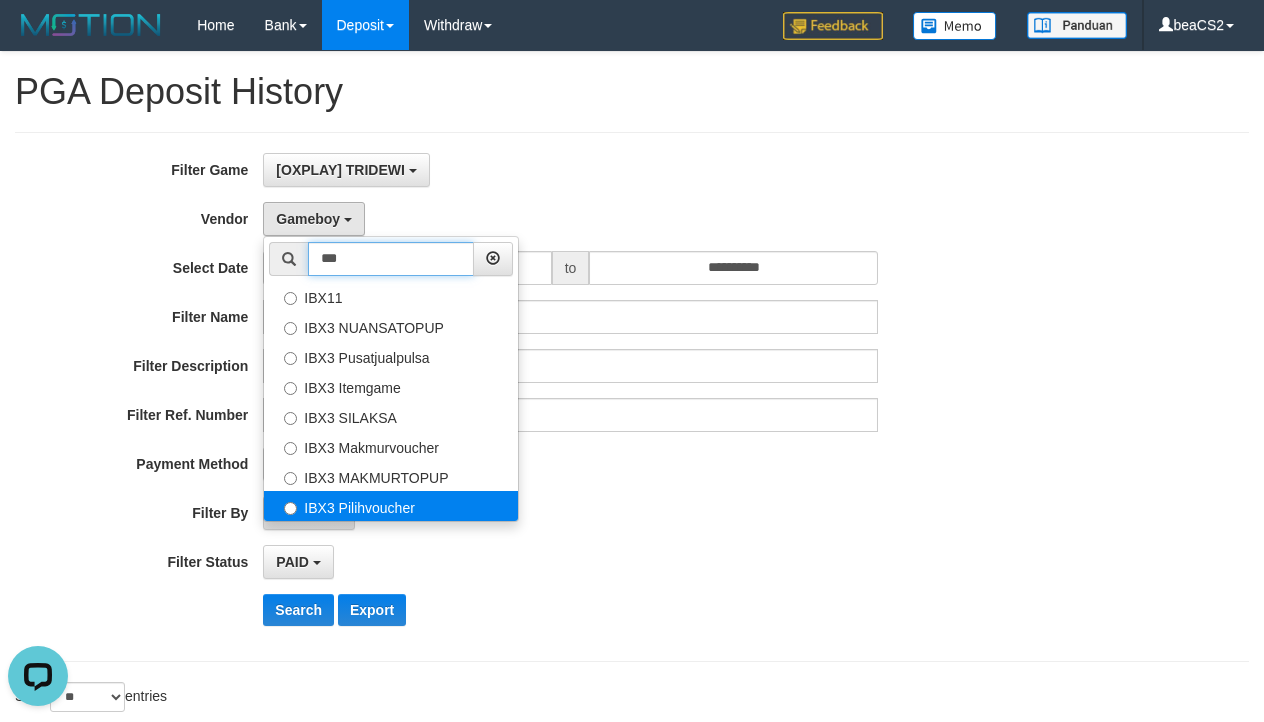 type on "***" 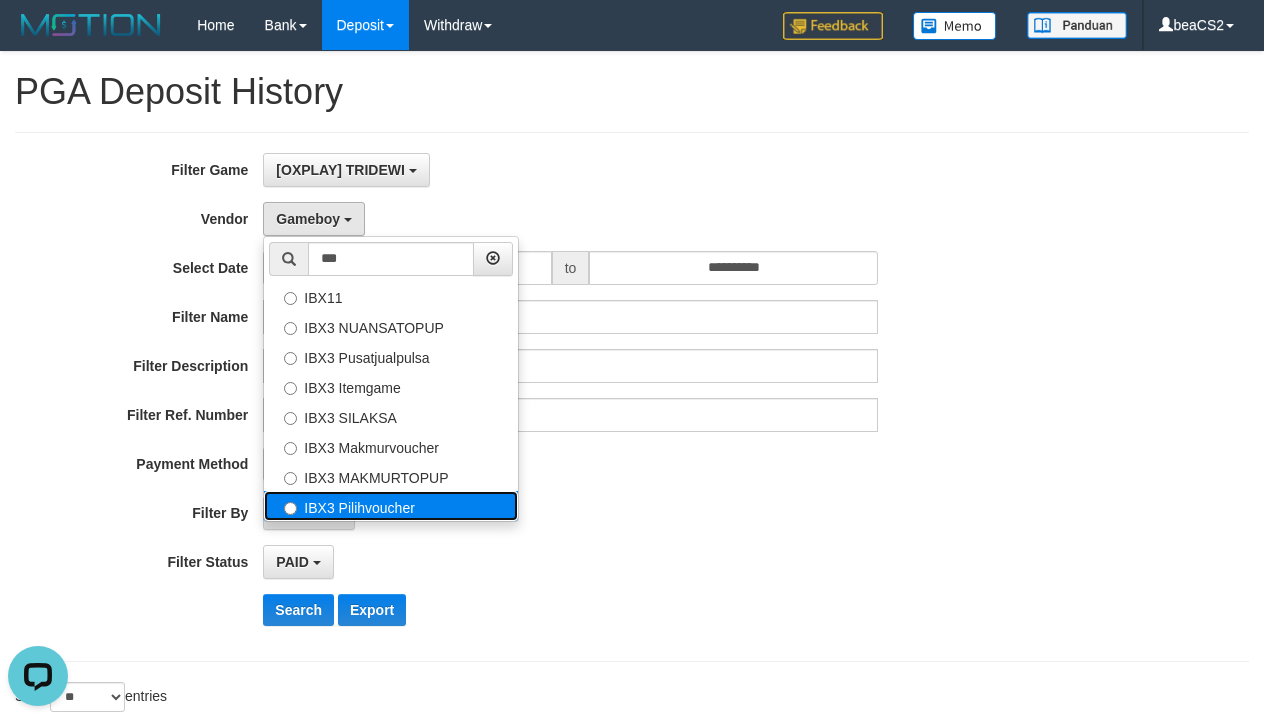 click on "IBX3 Pilihvoucher" at bounding box center (391, 506) 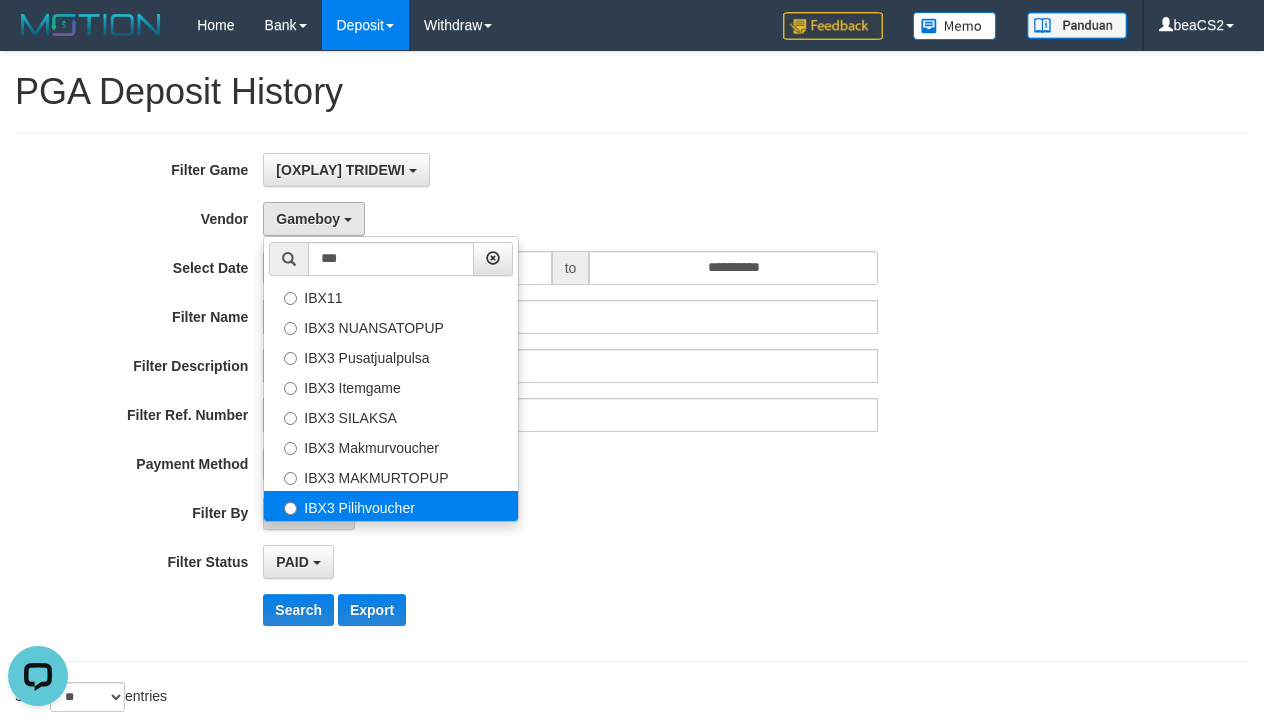 select on "**********" 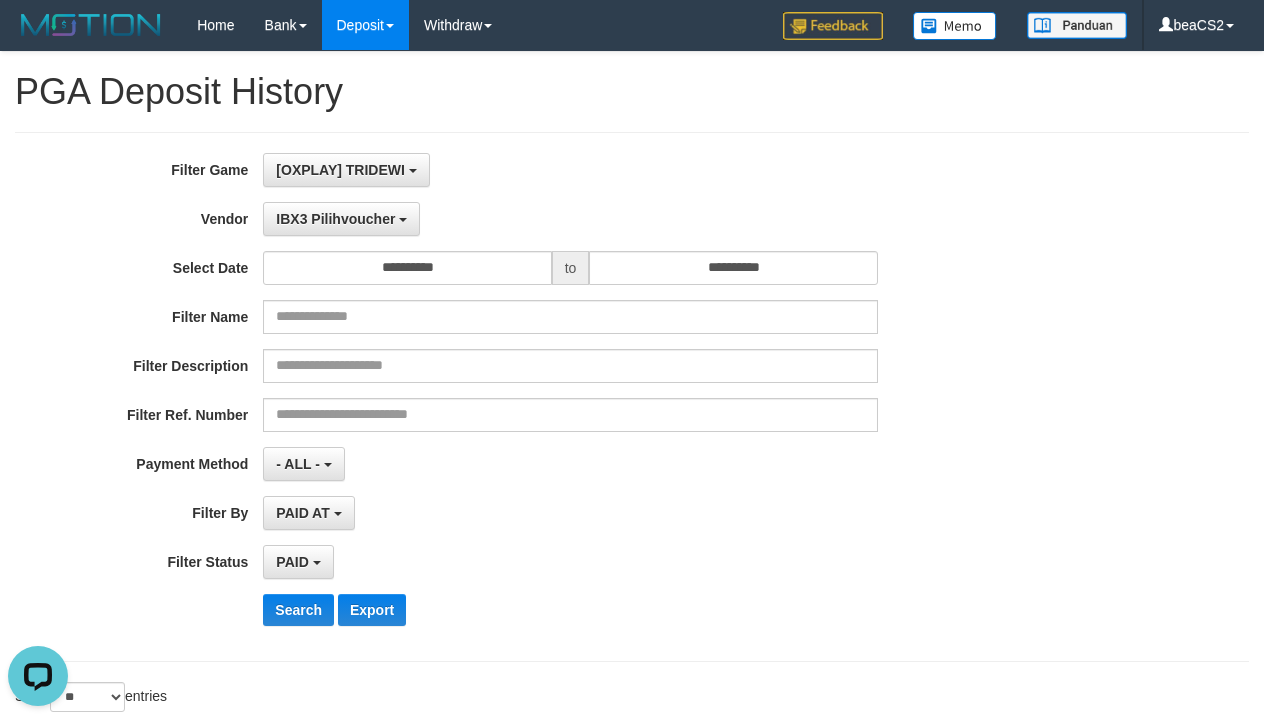 click on "**********" at bounding box center [526, 397] 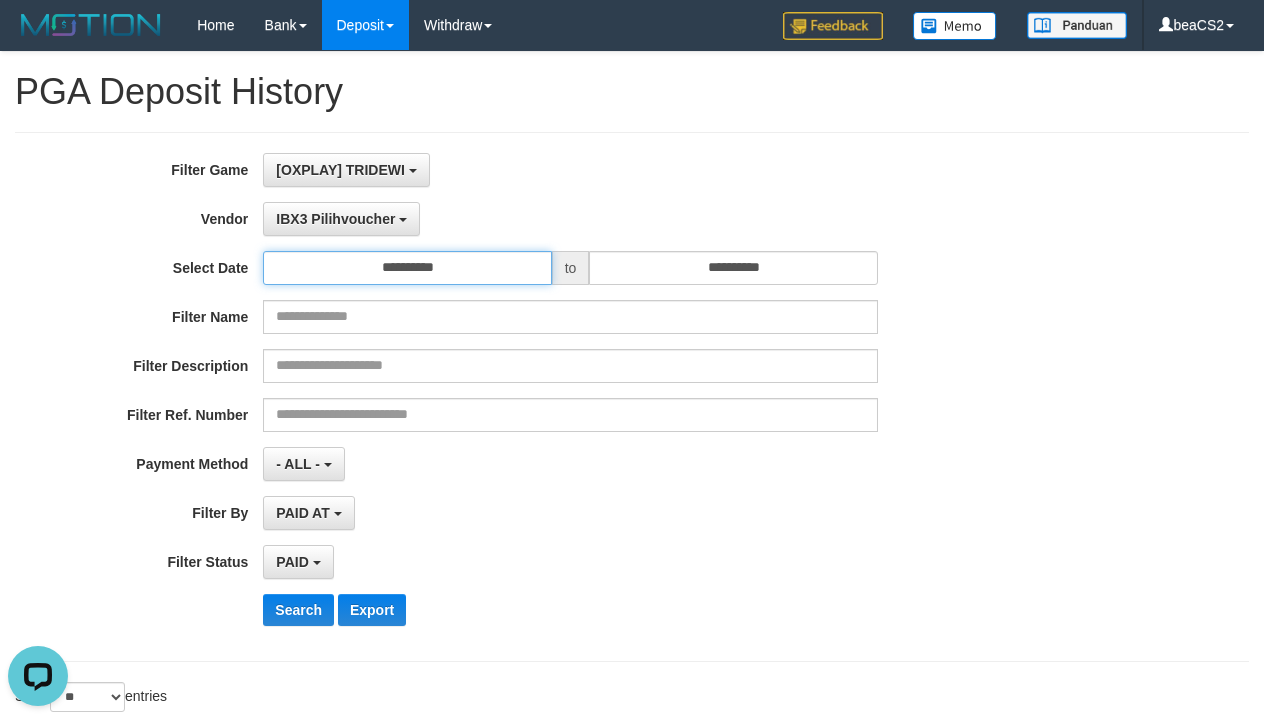 click on "**********" at bounding box center [407, 268] 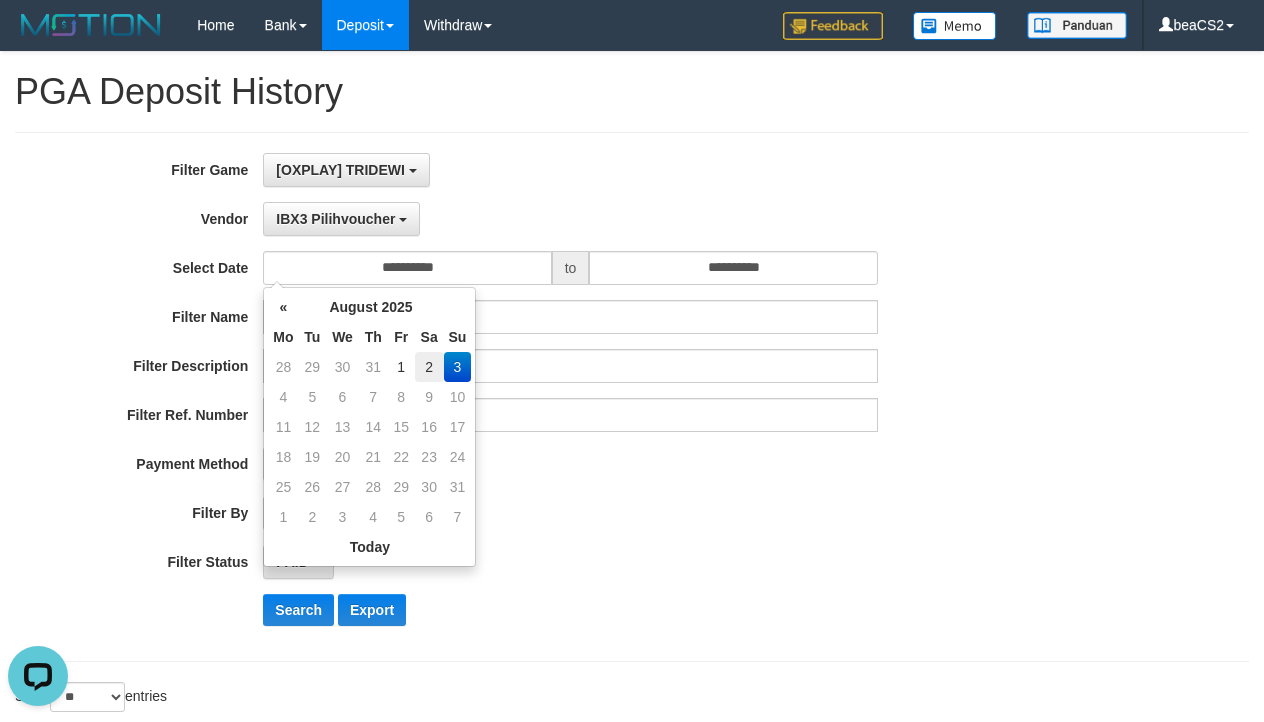 click on "2" at bounding box center (429, 367) 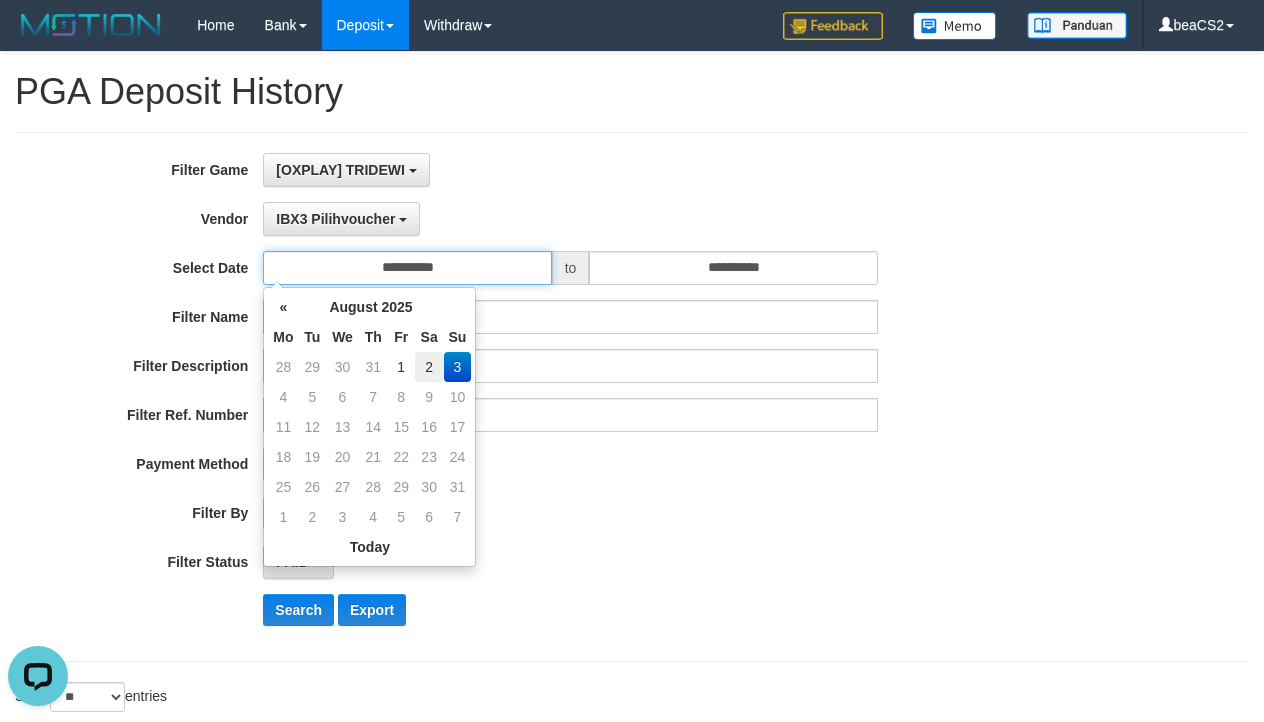 type on "**********" 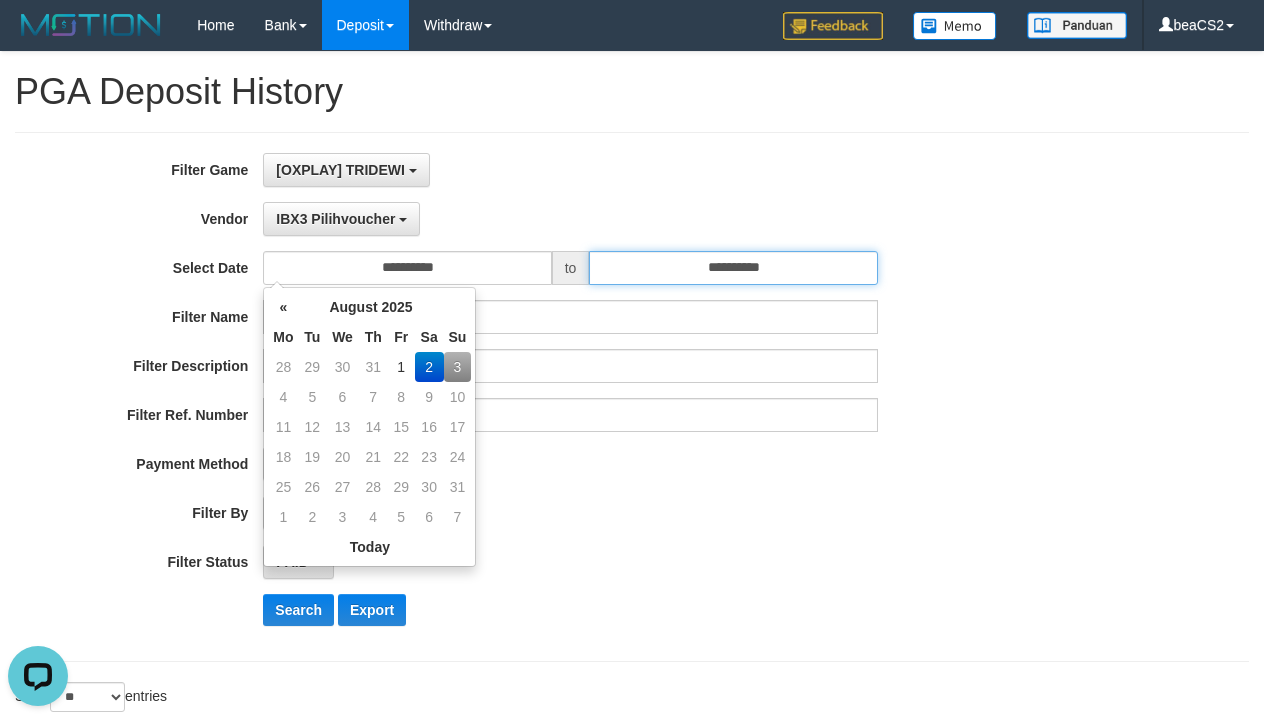 click on "**********" at bounding box center (733, 268) 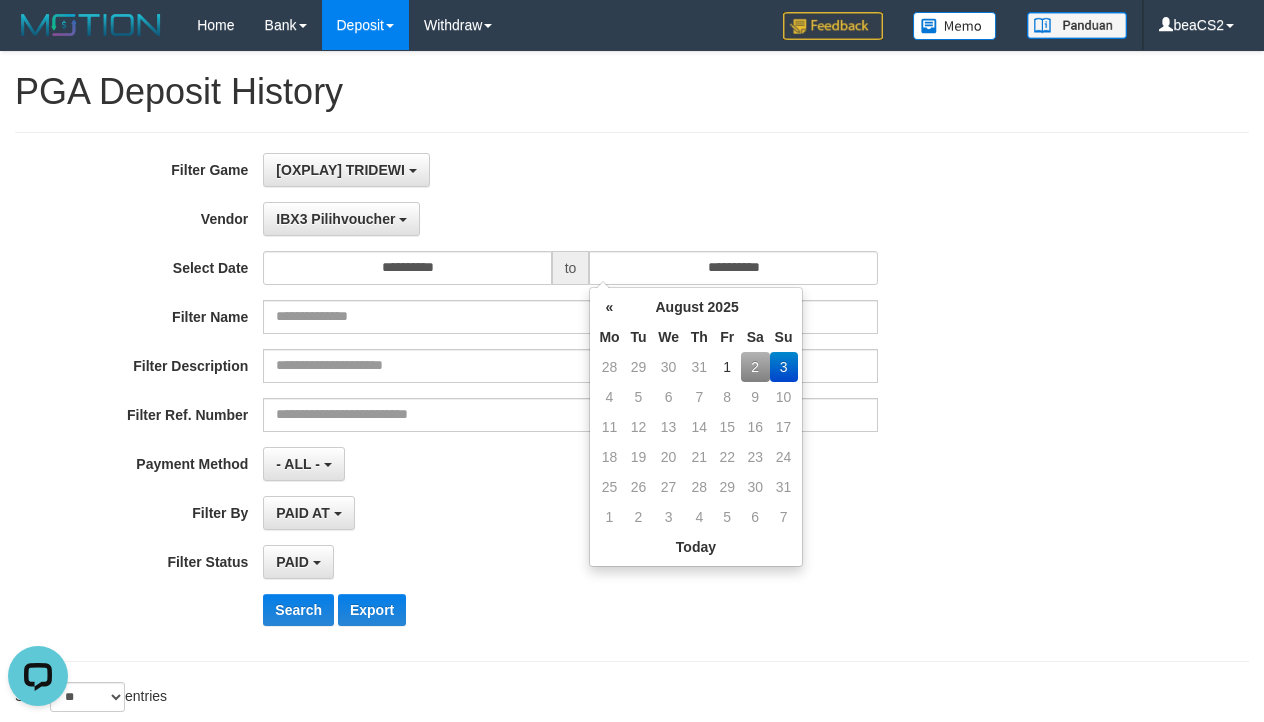 click on "2" at bounding box center [755, 367] 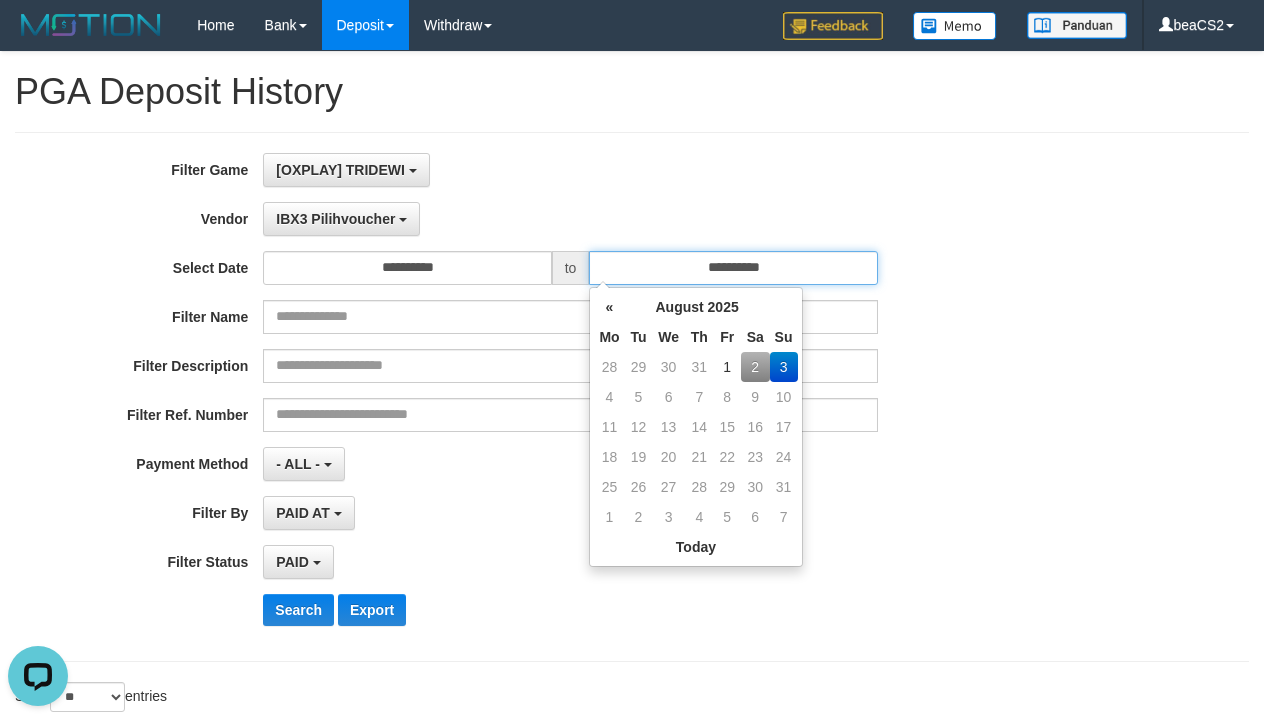 type on "**********" 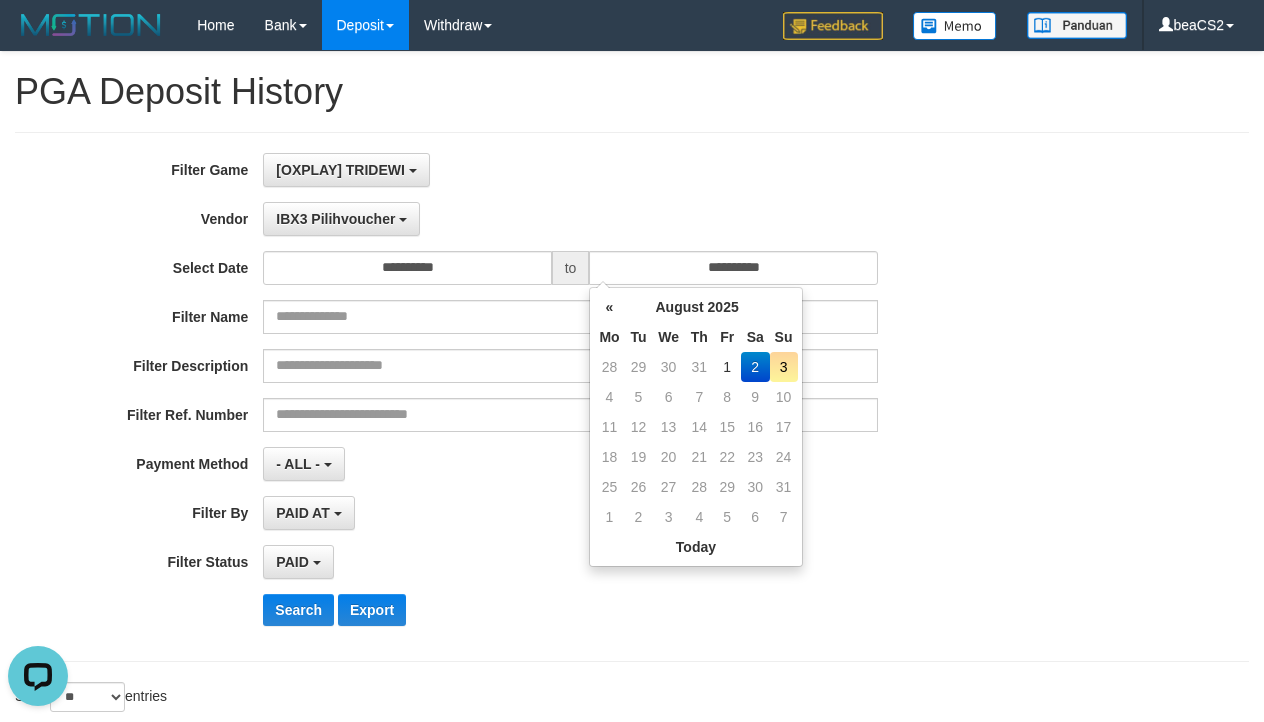 click on "**********" at bounding box center (526, 397) 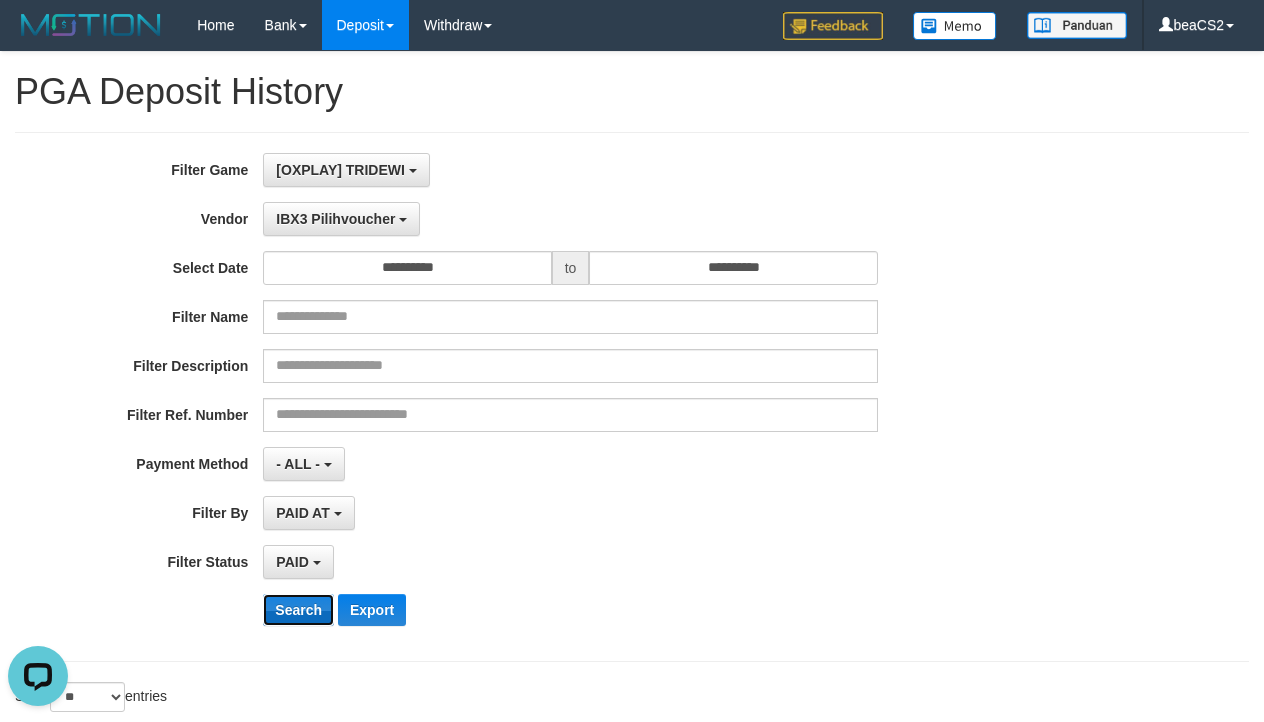 click on "Search" at bounding box center [298, 610] 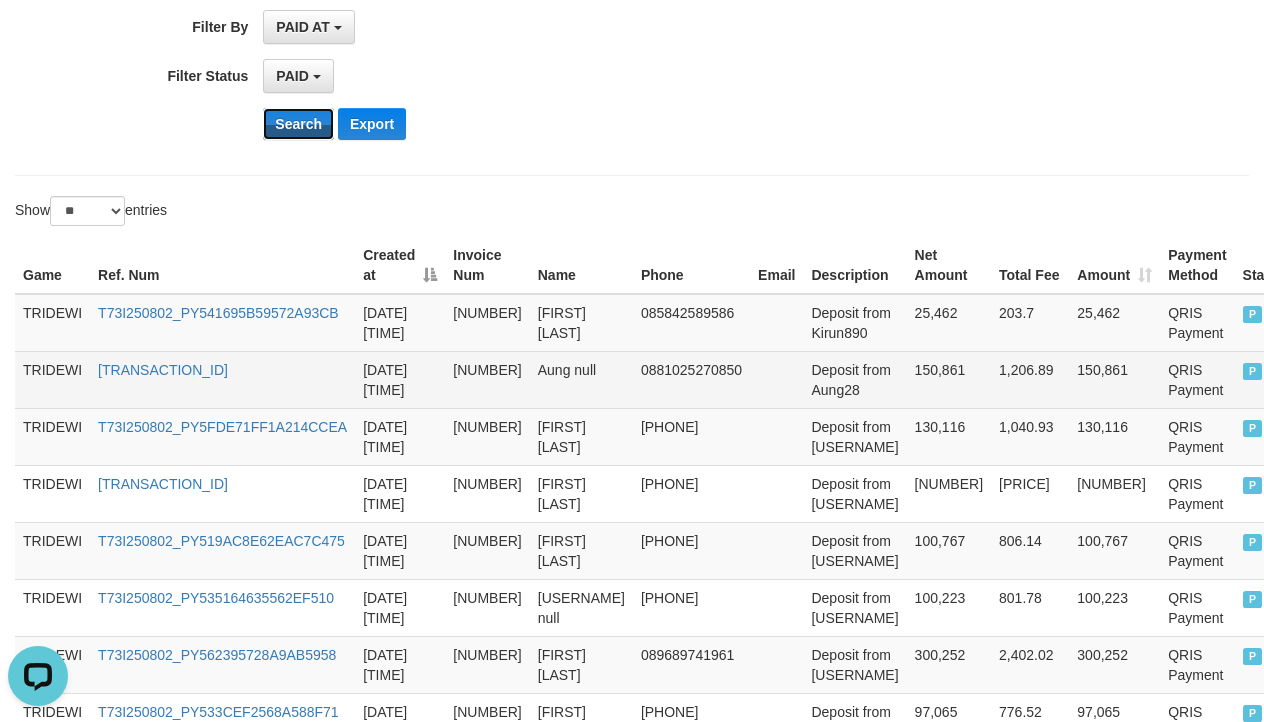scroll, scrollTop: 500, scrollLeft: 0, axis: vertical 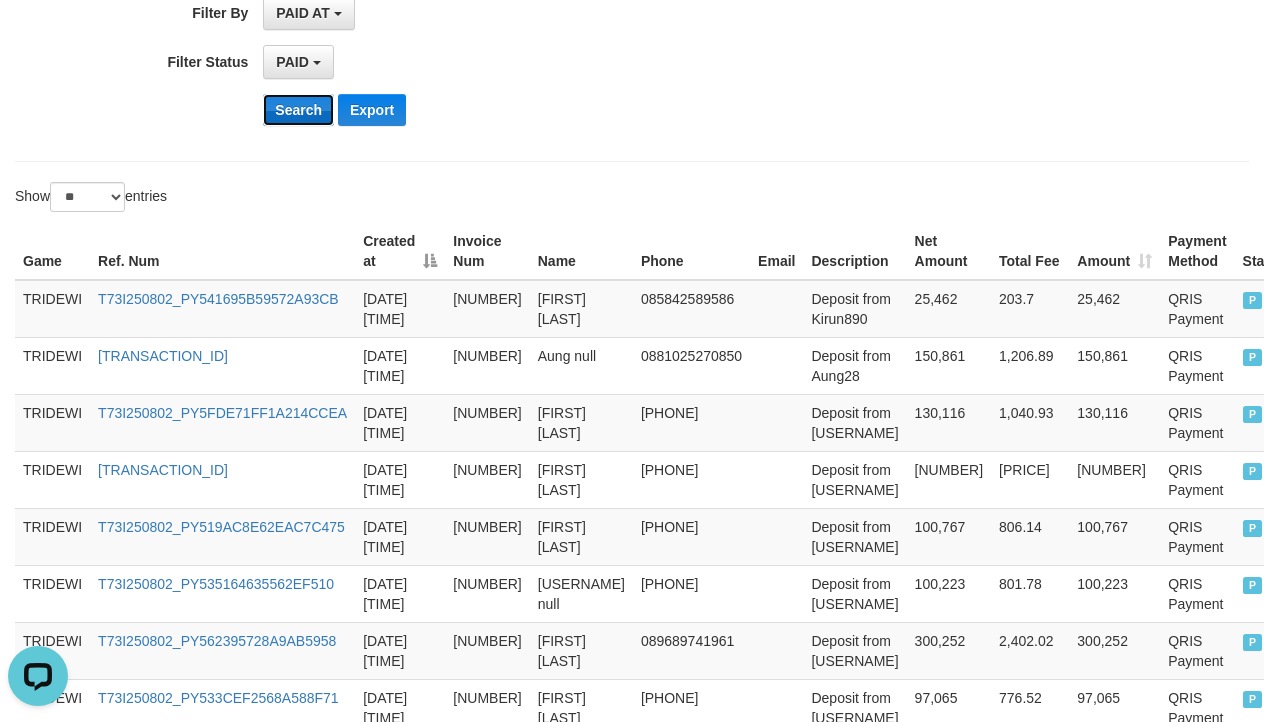 click on "Search" at bounding box center (298, 110) 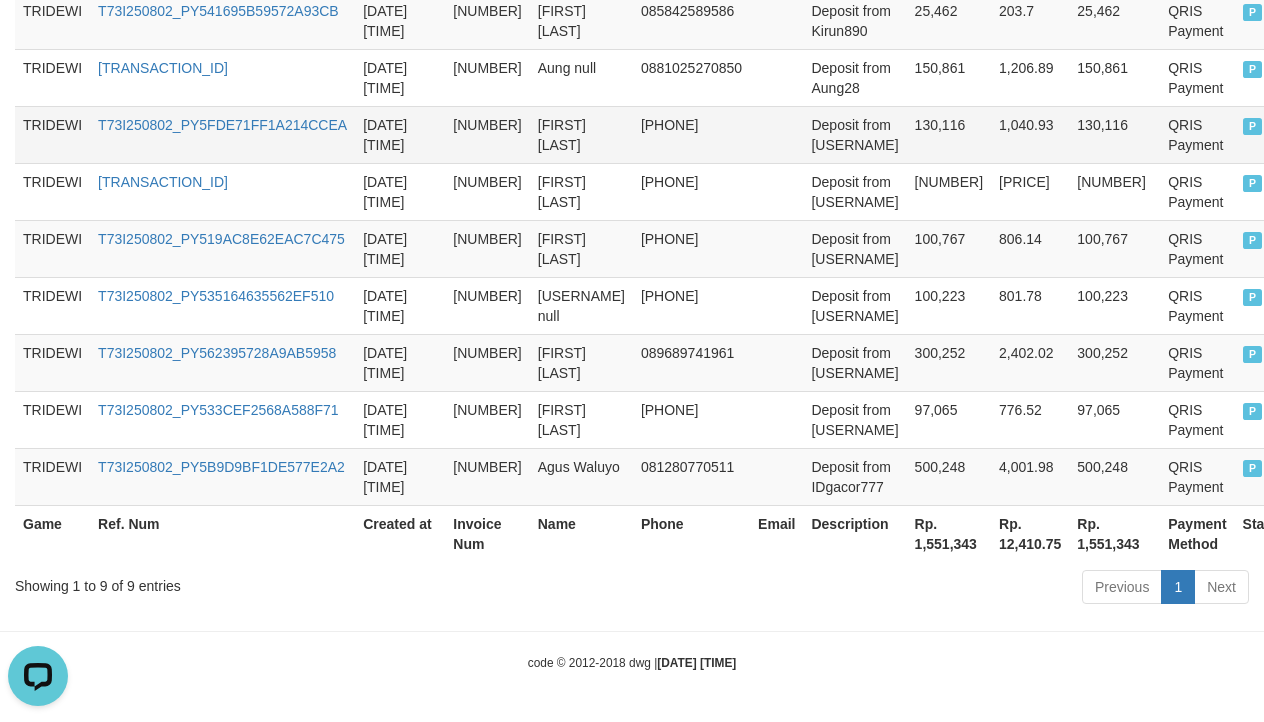 scroll, scrollTop: 288, scrollLeft: 0, axis: vertical 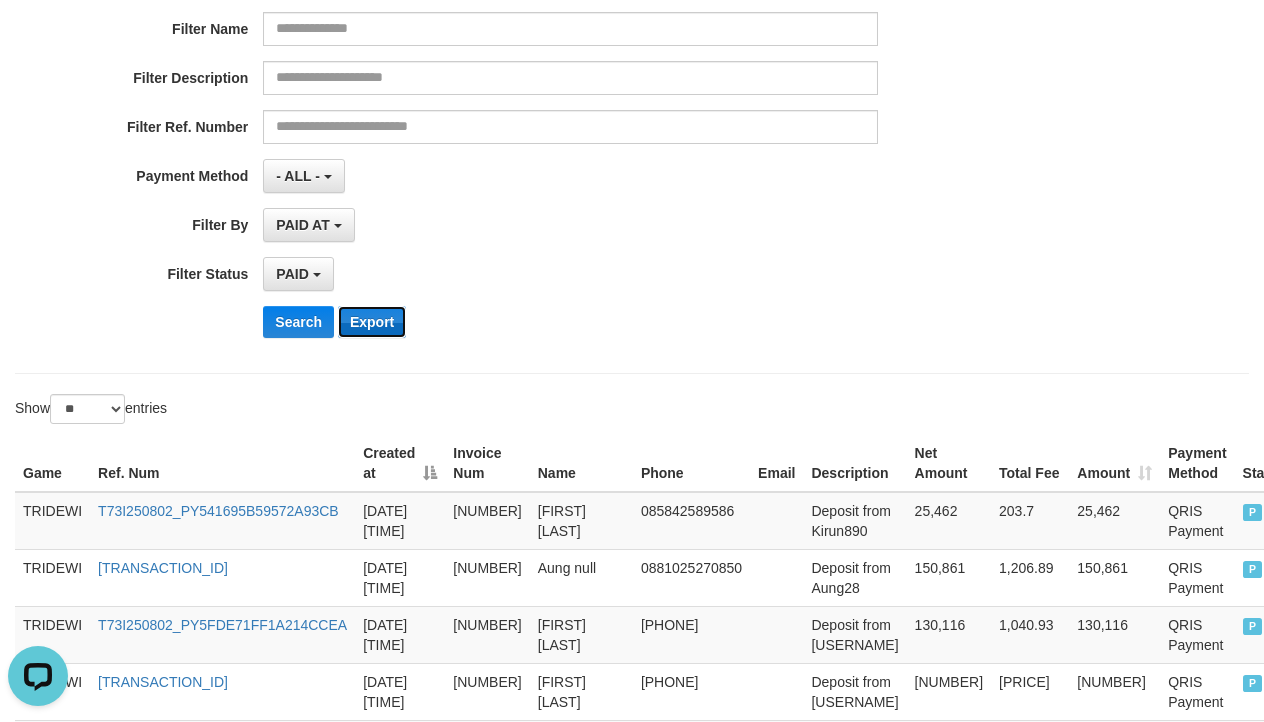 drag, startPoint x: 389, startPoint y: 324, endPoint x: 445, endPoint y: 333, distance: 56.718605 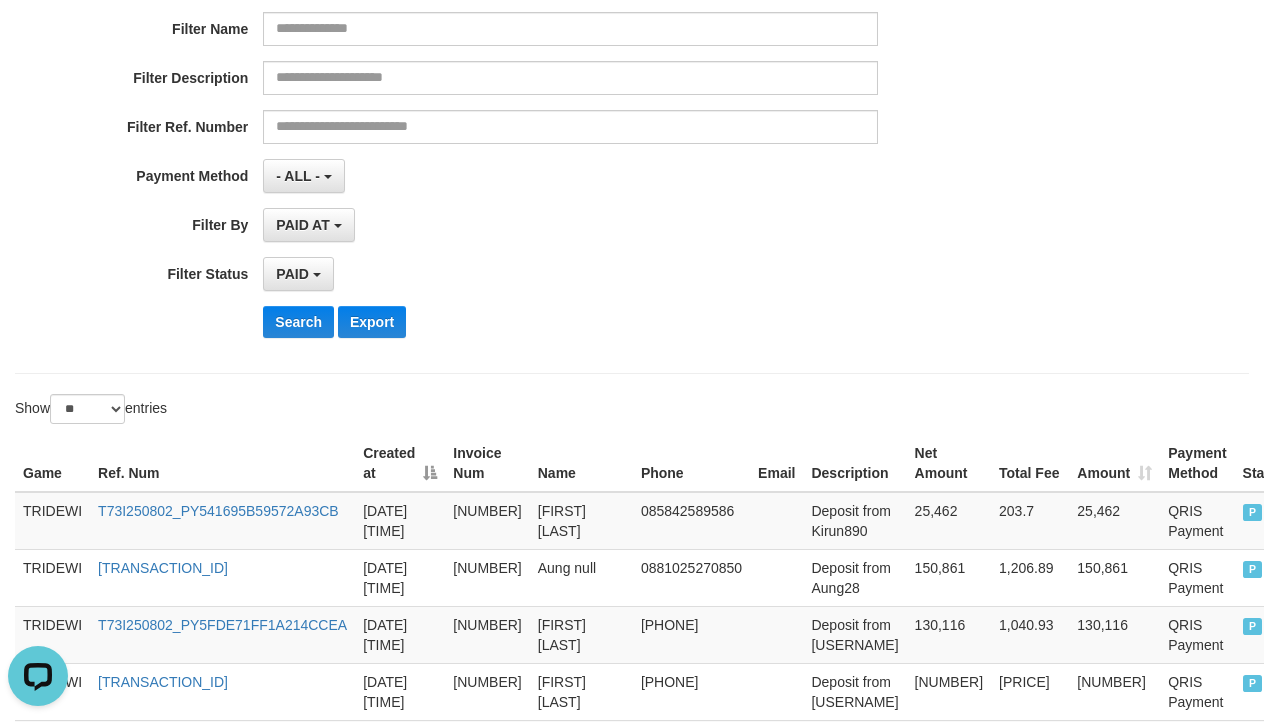 click on "**********" at bounding box center (632, 437) 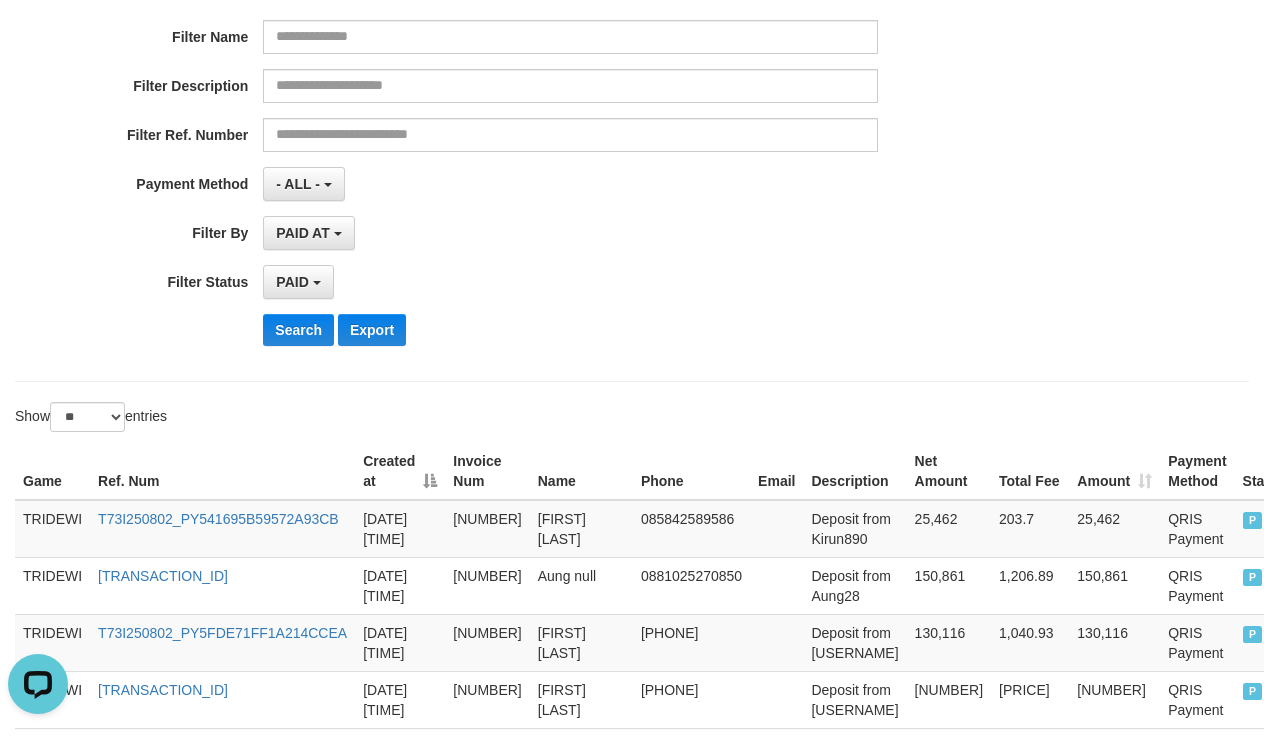 scroll, scrollTop: 0, scrollLeft: 0, axis: both 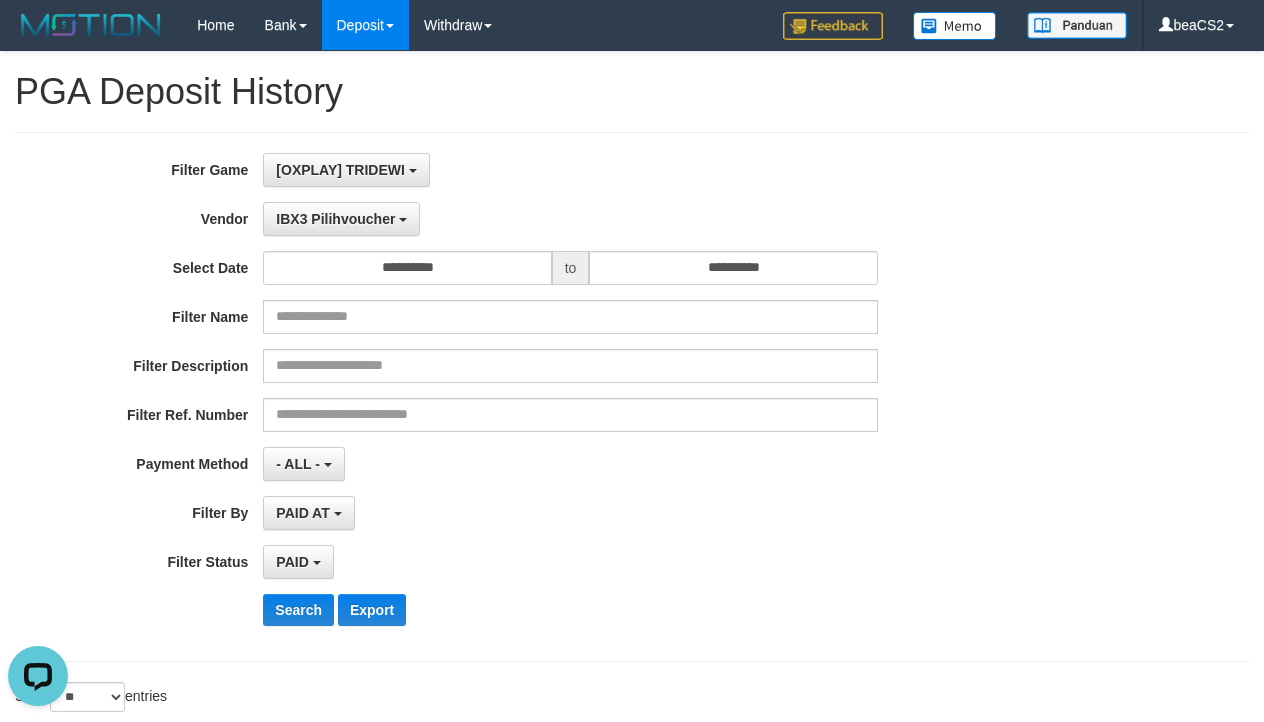click on "**********" at bounding box center (526, 397) 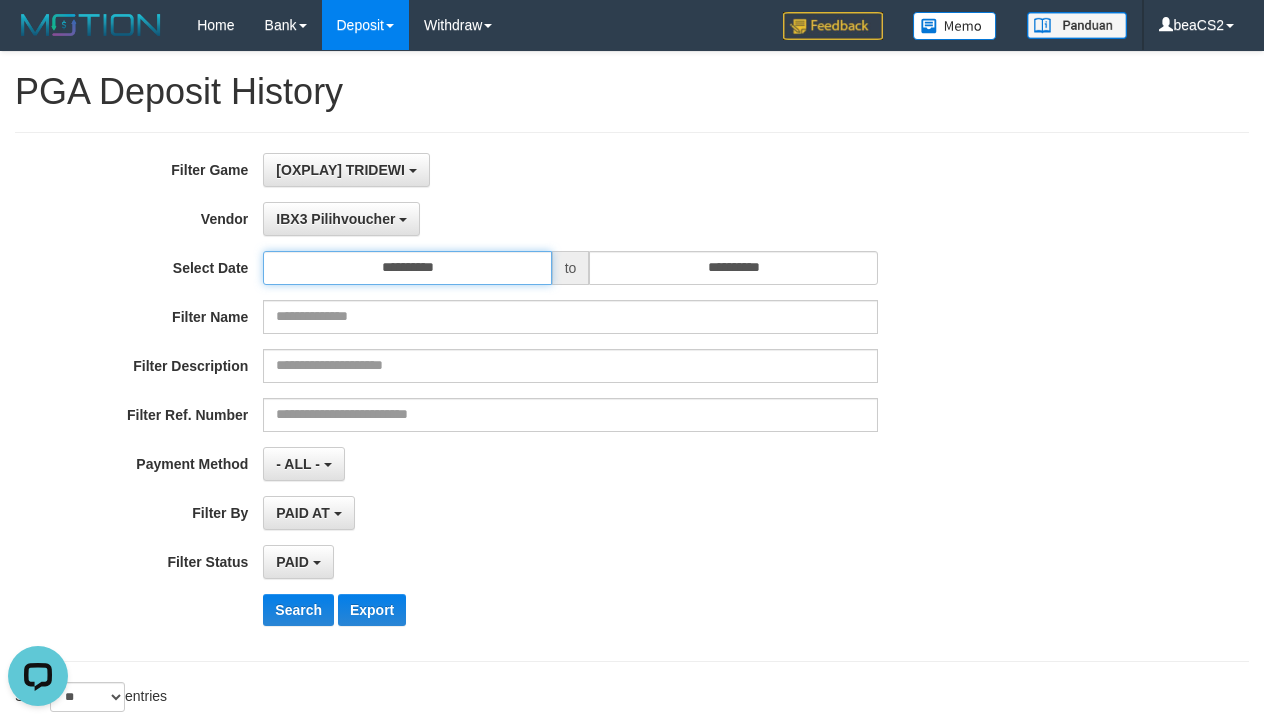 click on "**********" at bounding box center [407, 268] 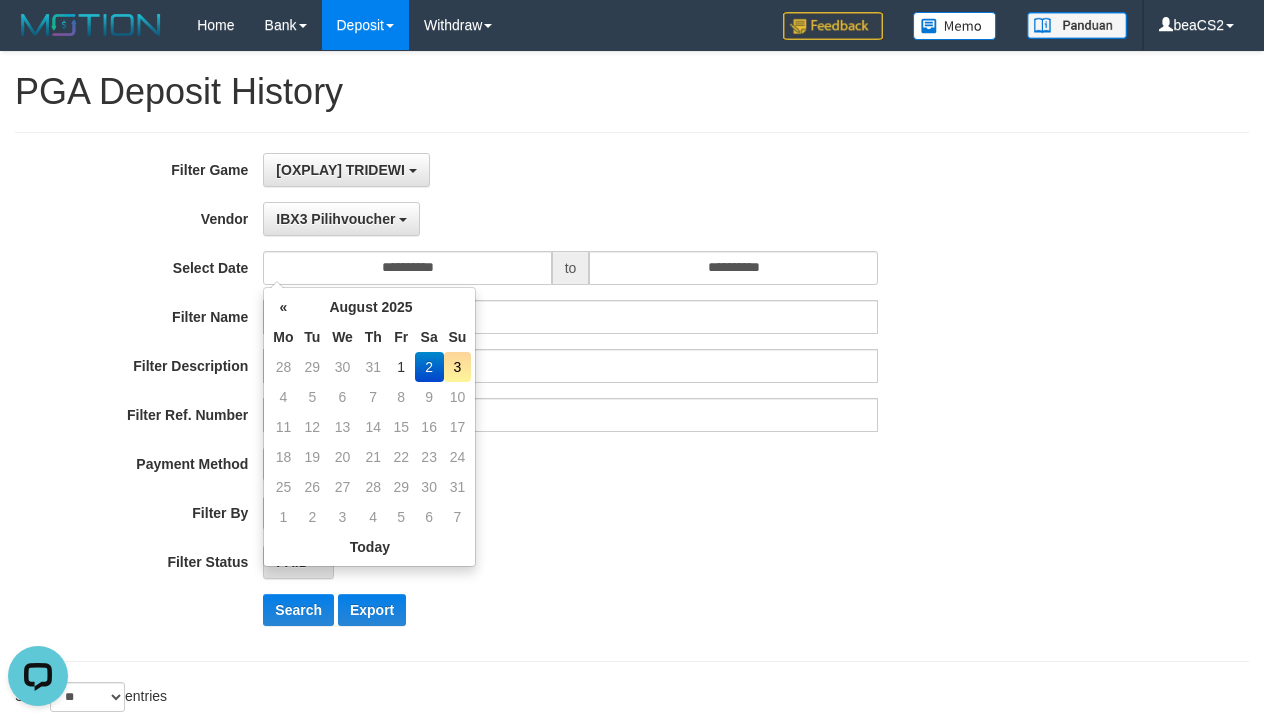 click on "3" at bounding box center (458, 367) 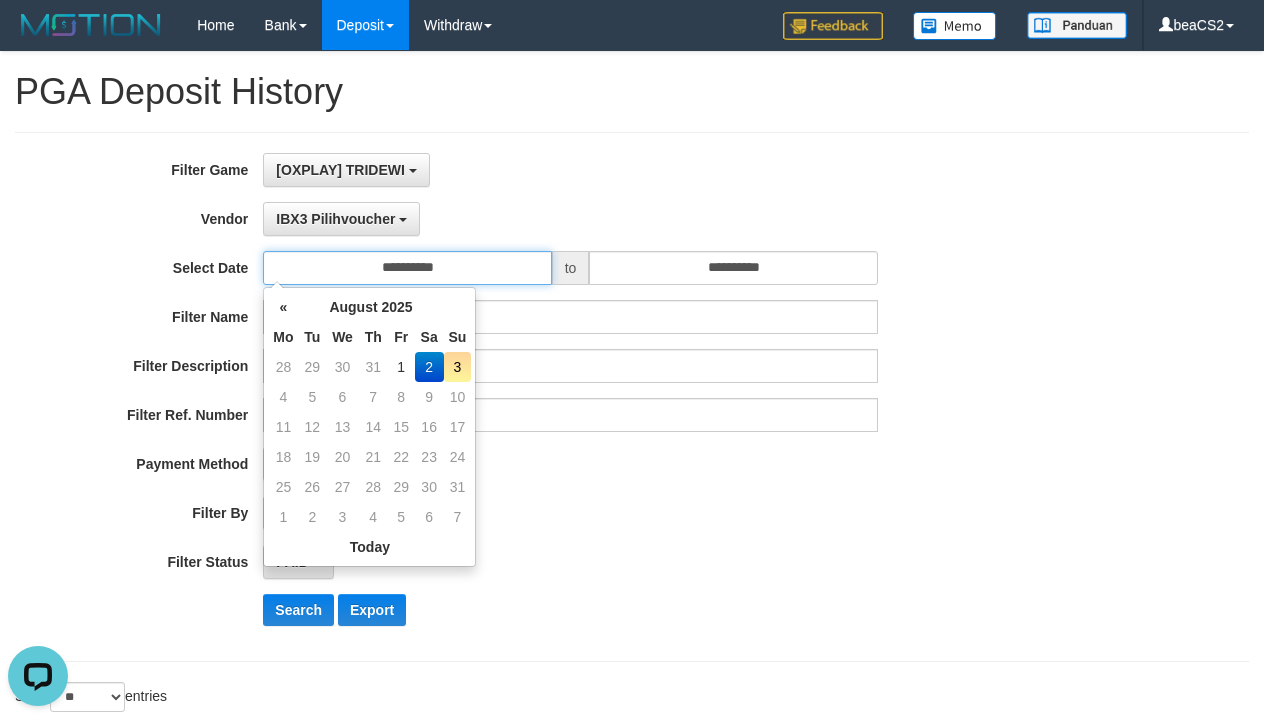 type on "**********" 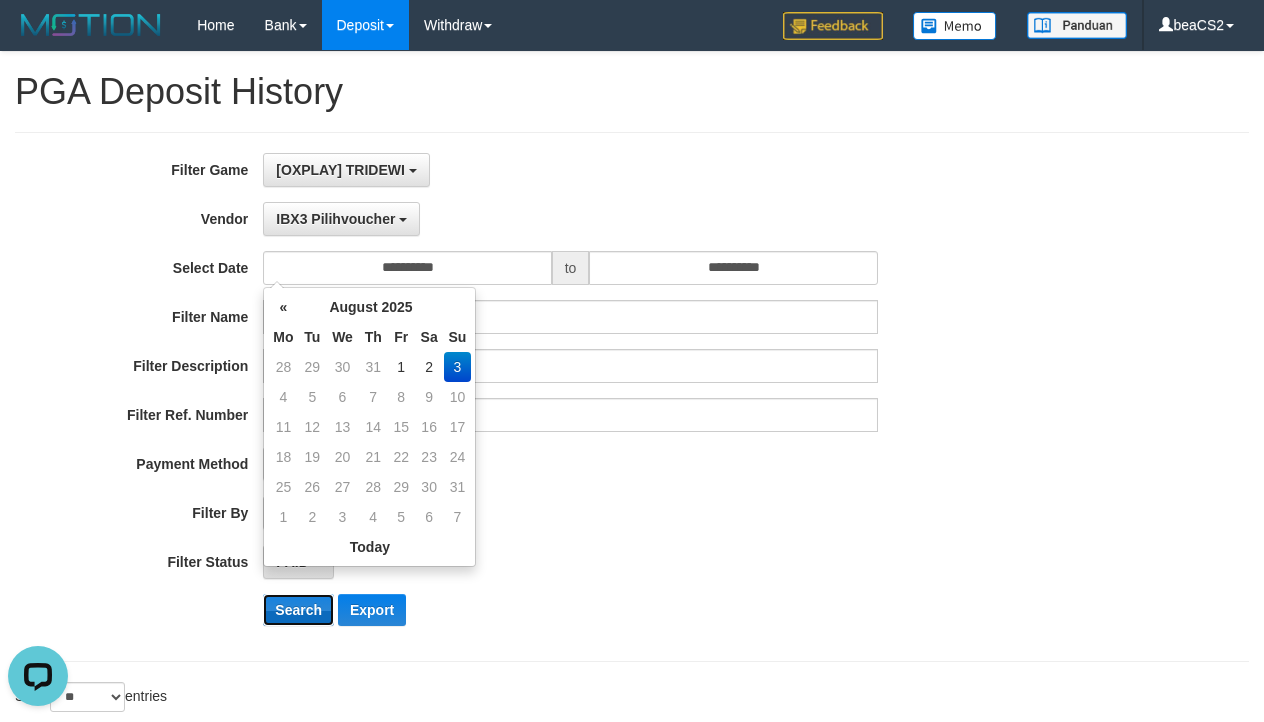 click on "Search" at bounding box center [298, 610] 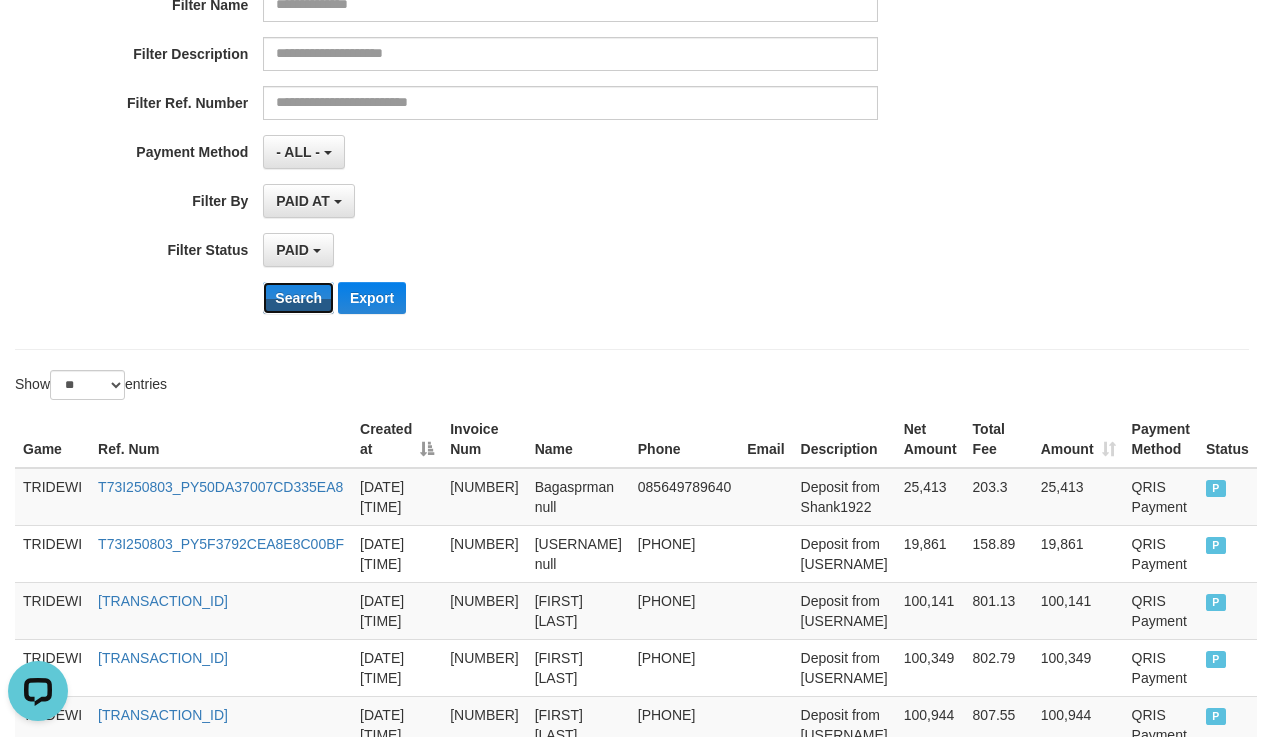 scroll, scrollTop: 0, scrollLeft: 0, axis: both 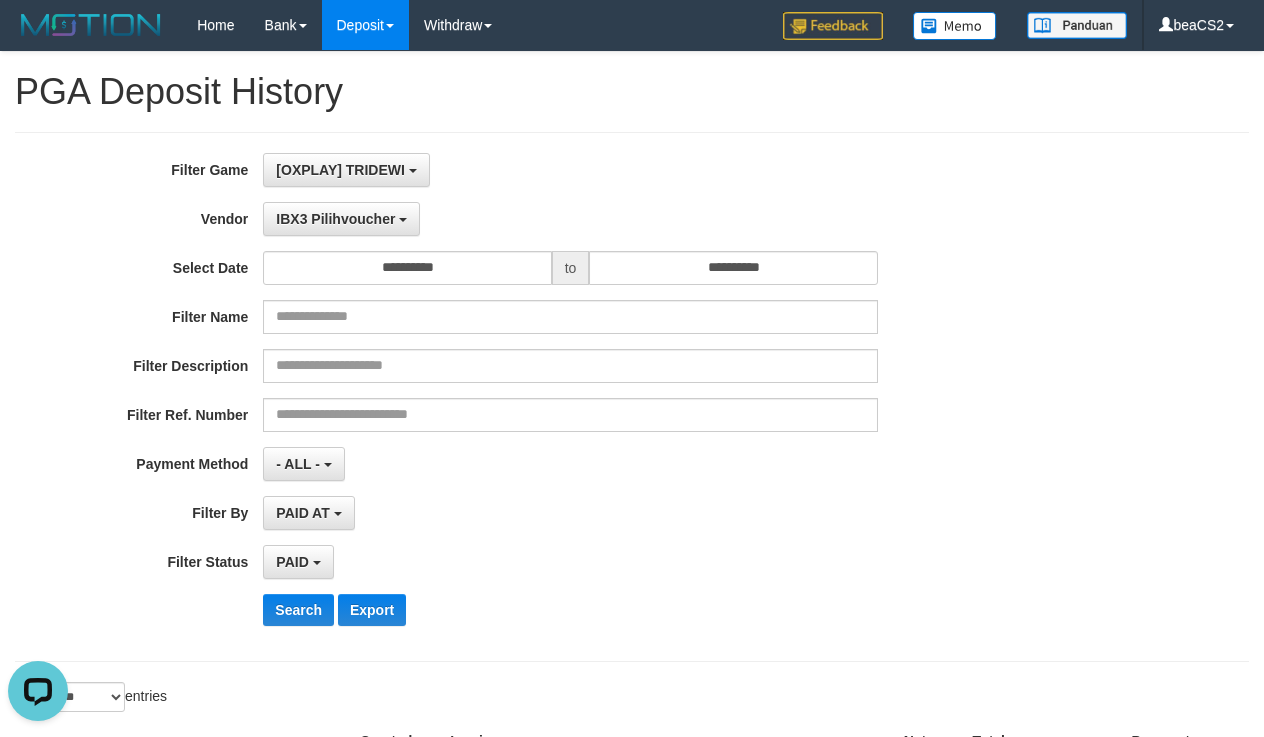 click on "**********" at bounding box center [526, 513] 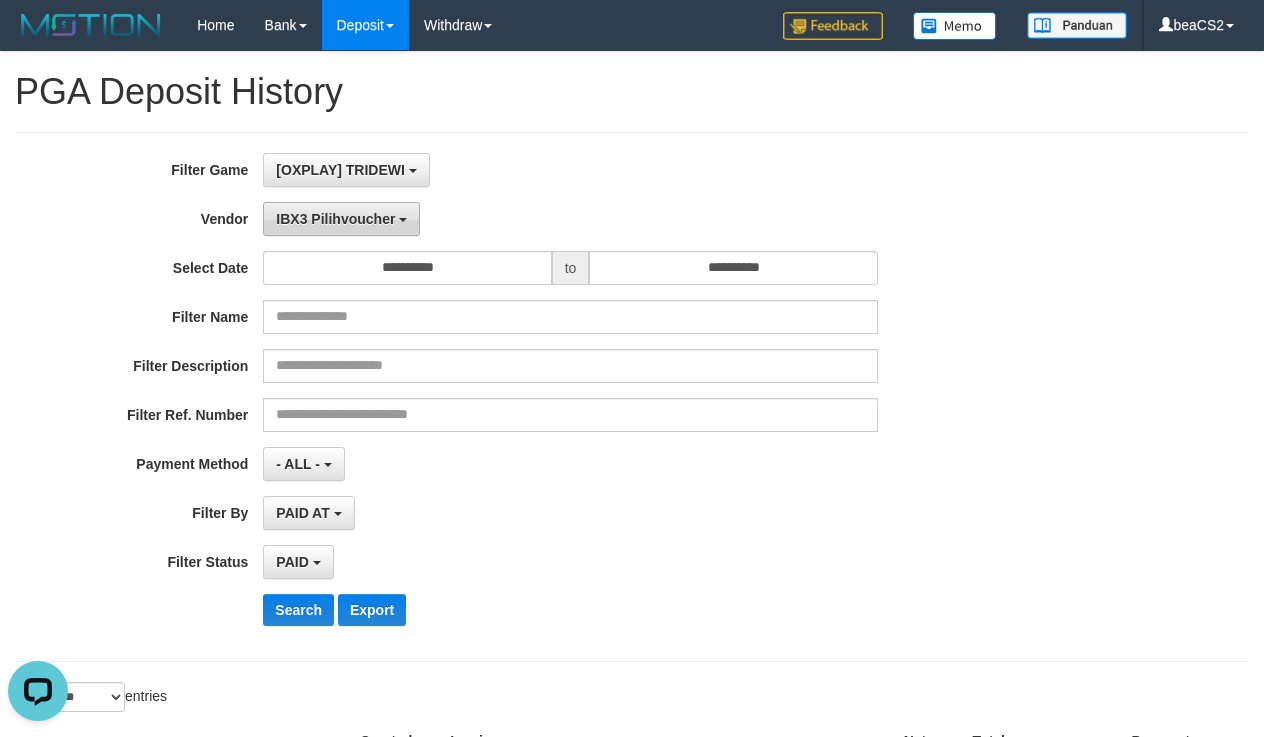 click on "IBX3 Pilihvoucher" at bounding box center (335, 219) 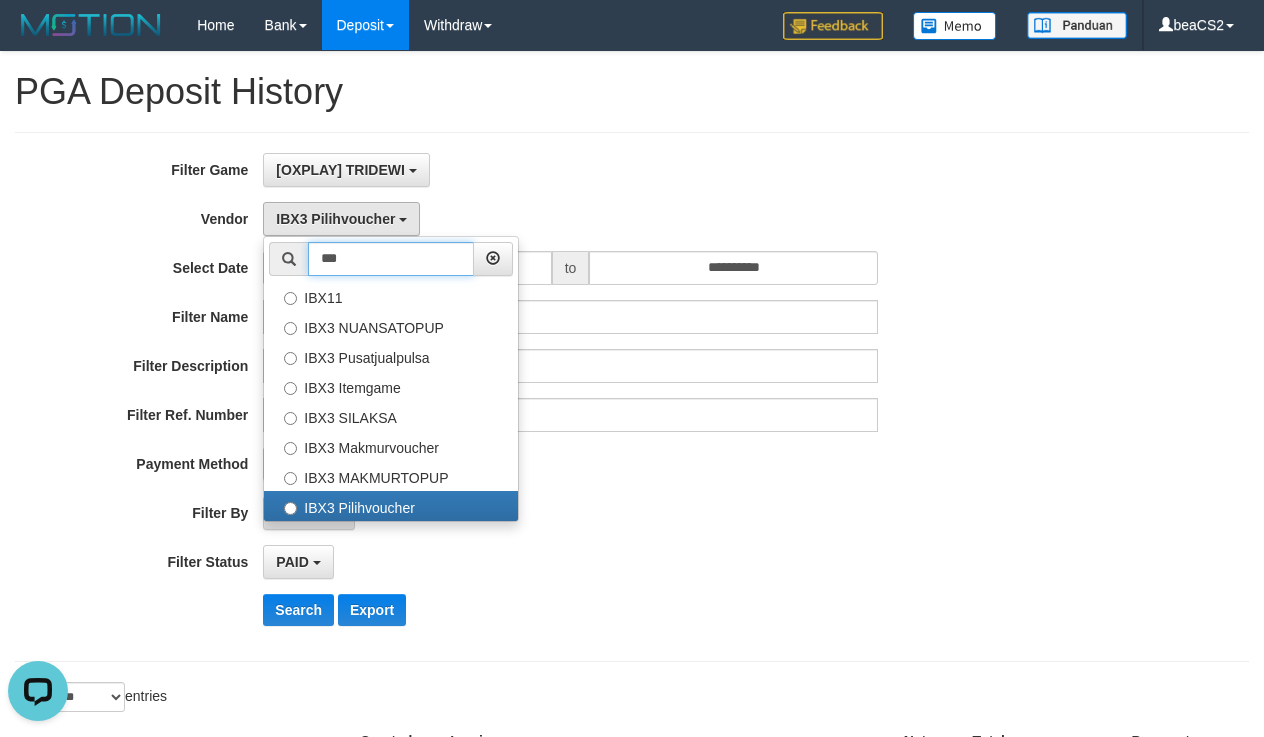 click on "***" at bounding box center (391, 259) 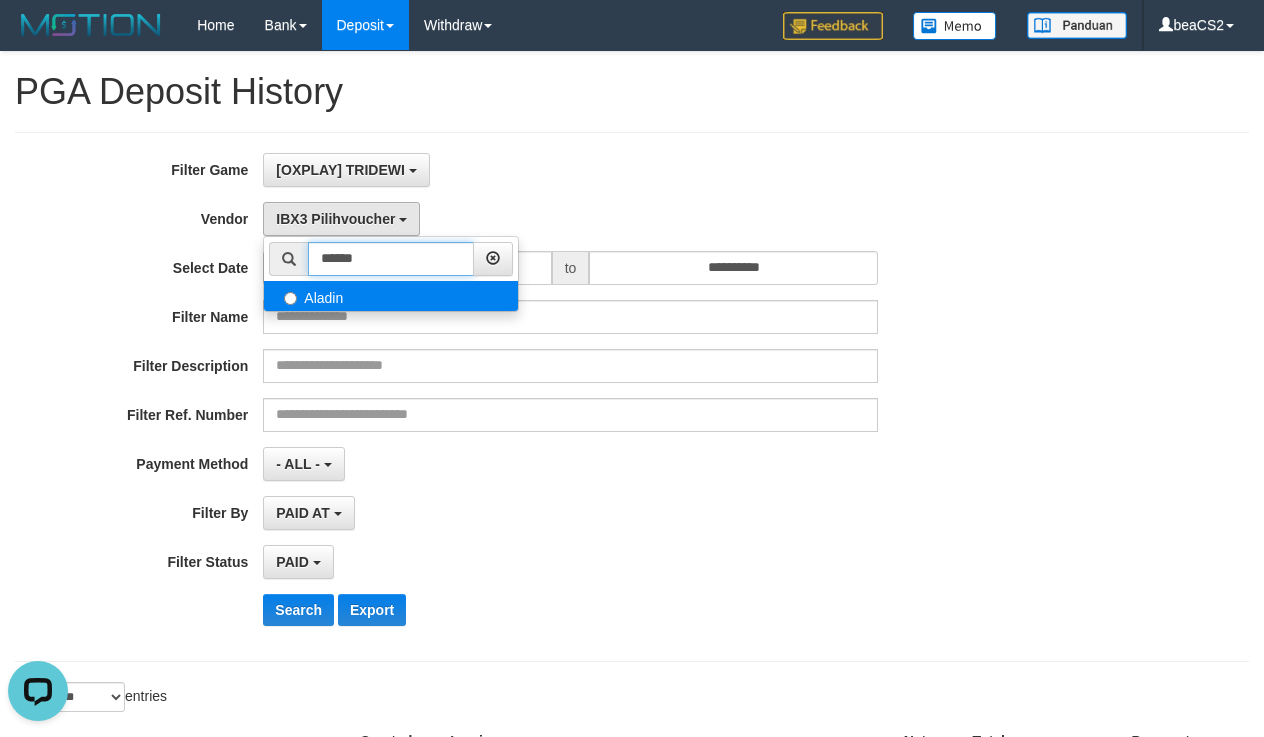 type on "******" 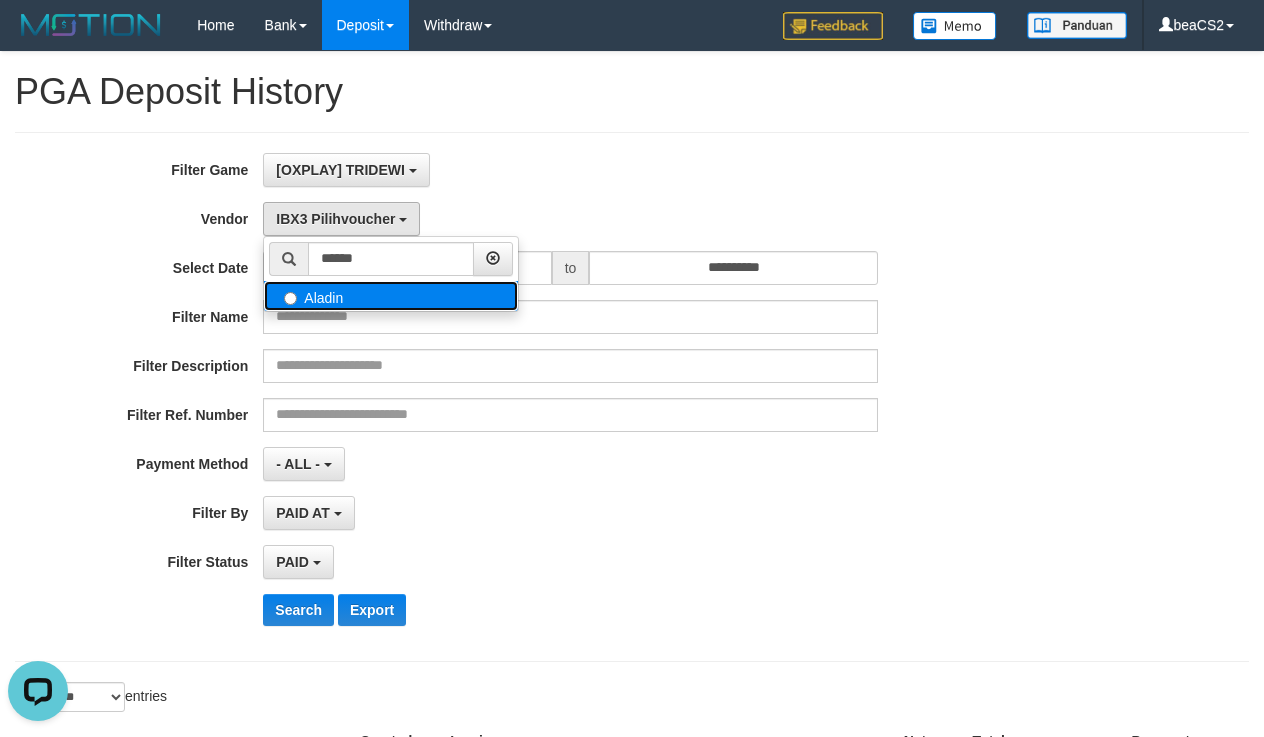click on "Aladin" at bounding box center [391, 296] 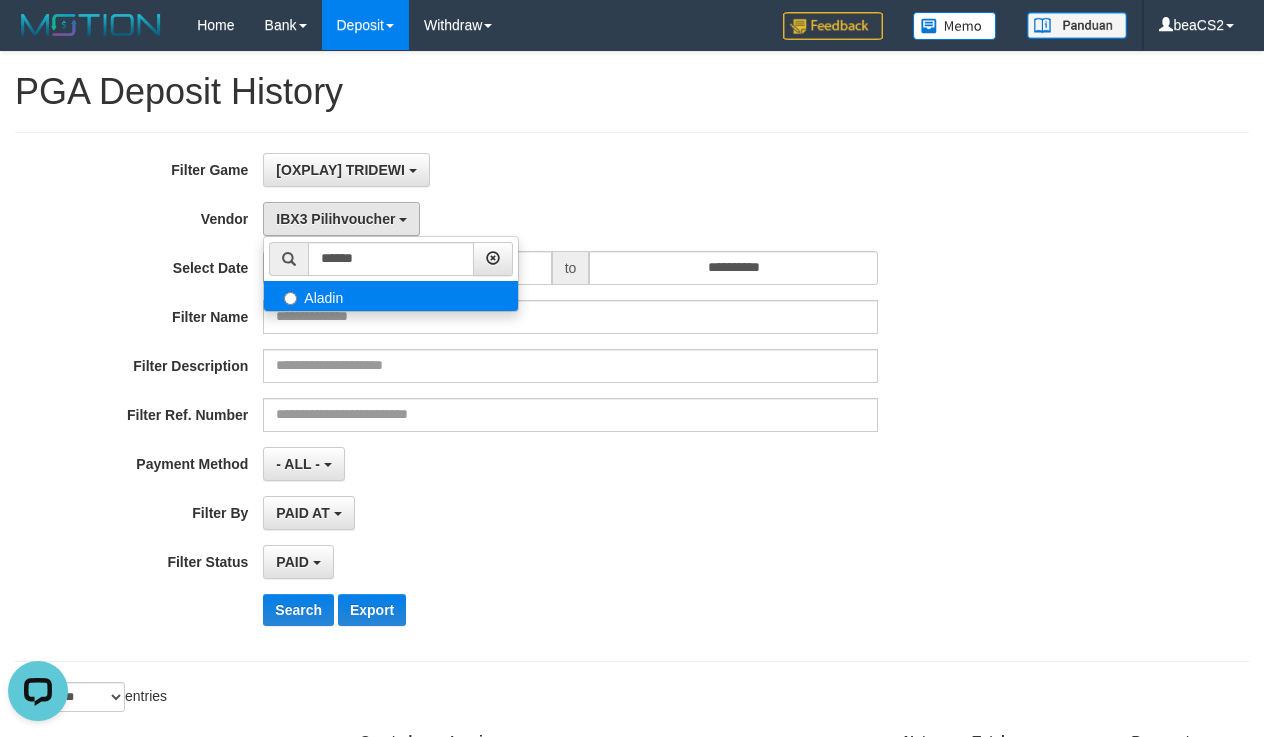 select on "**********" 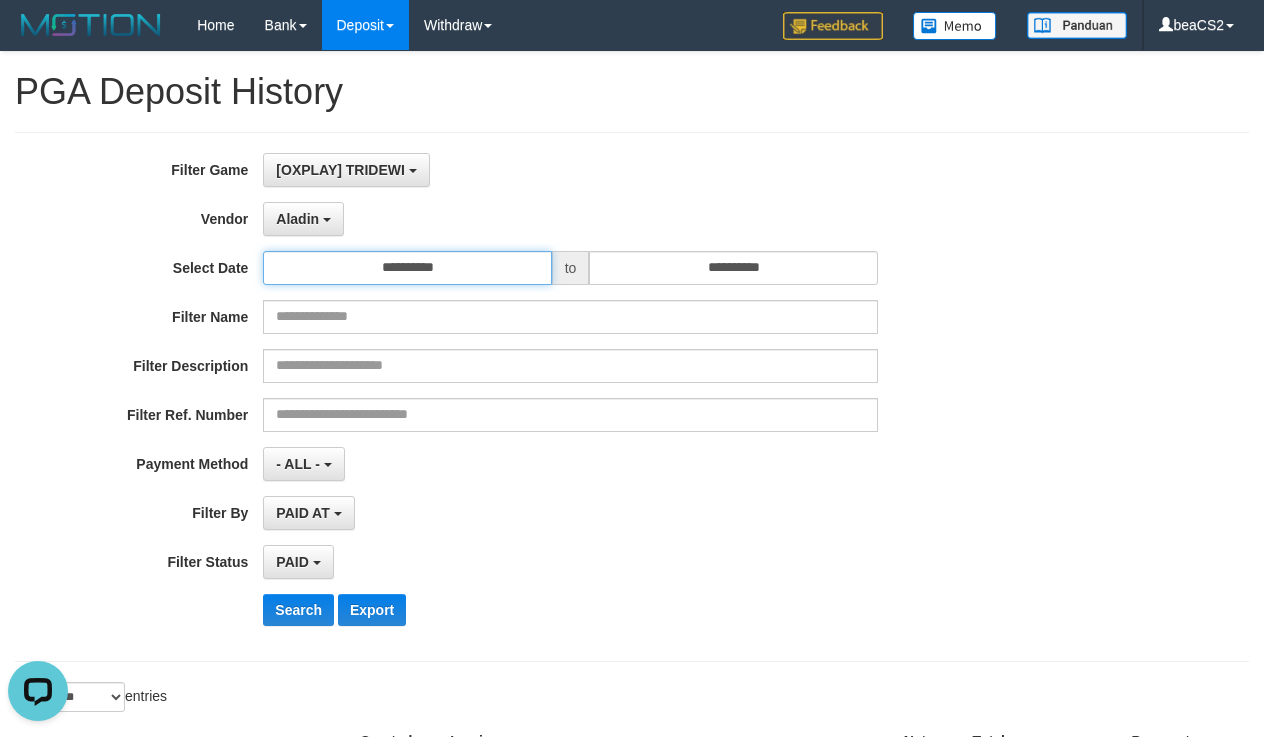 click on "**********" at bounding box center [407, 268] 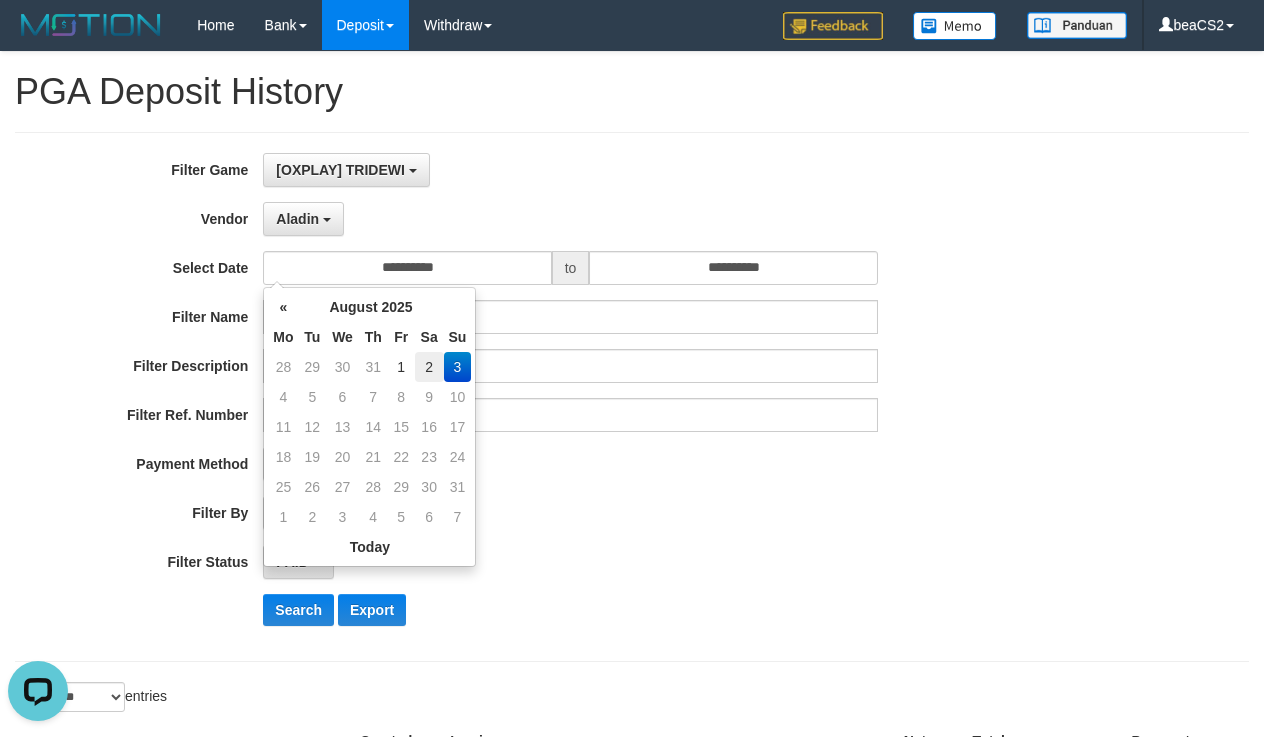 click on "2" at bounding box center [429, 367] 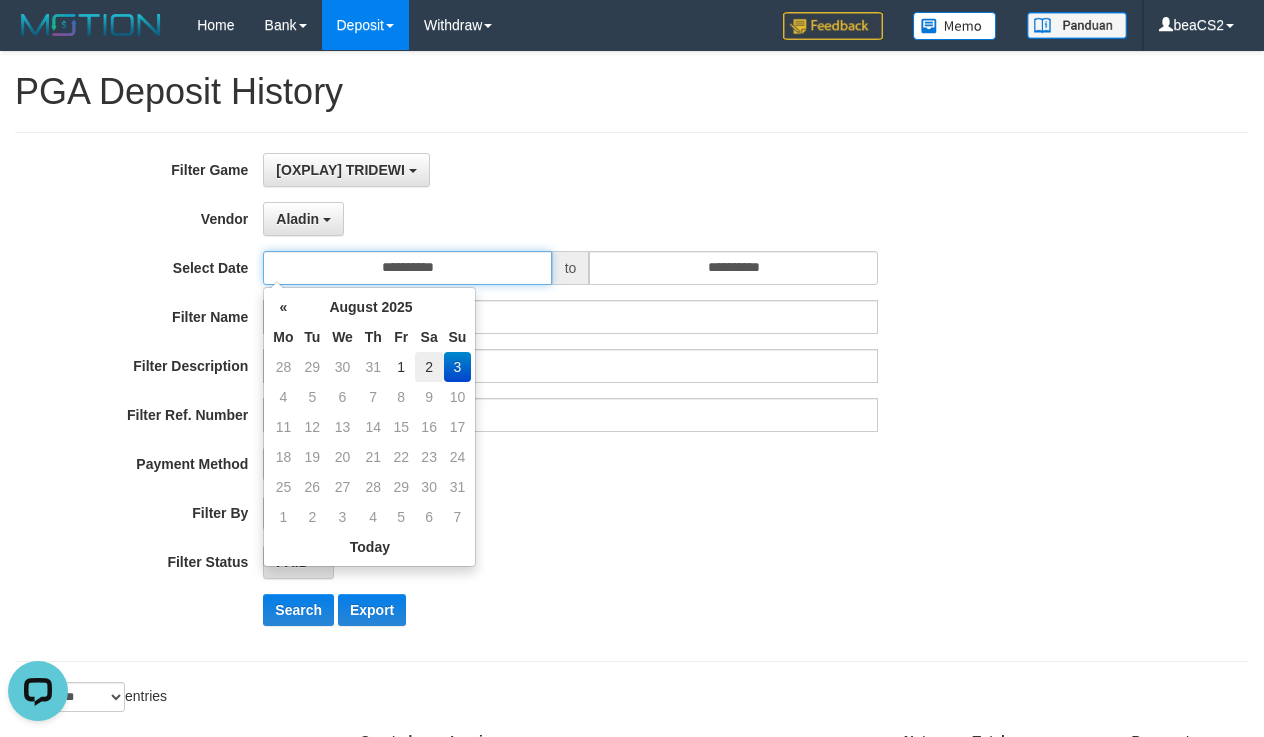 type on "**********" 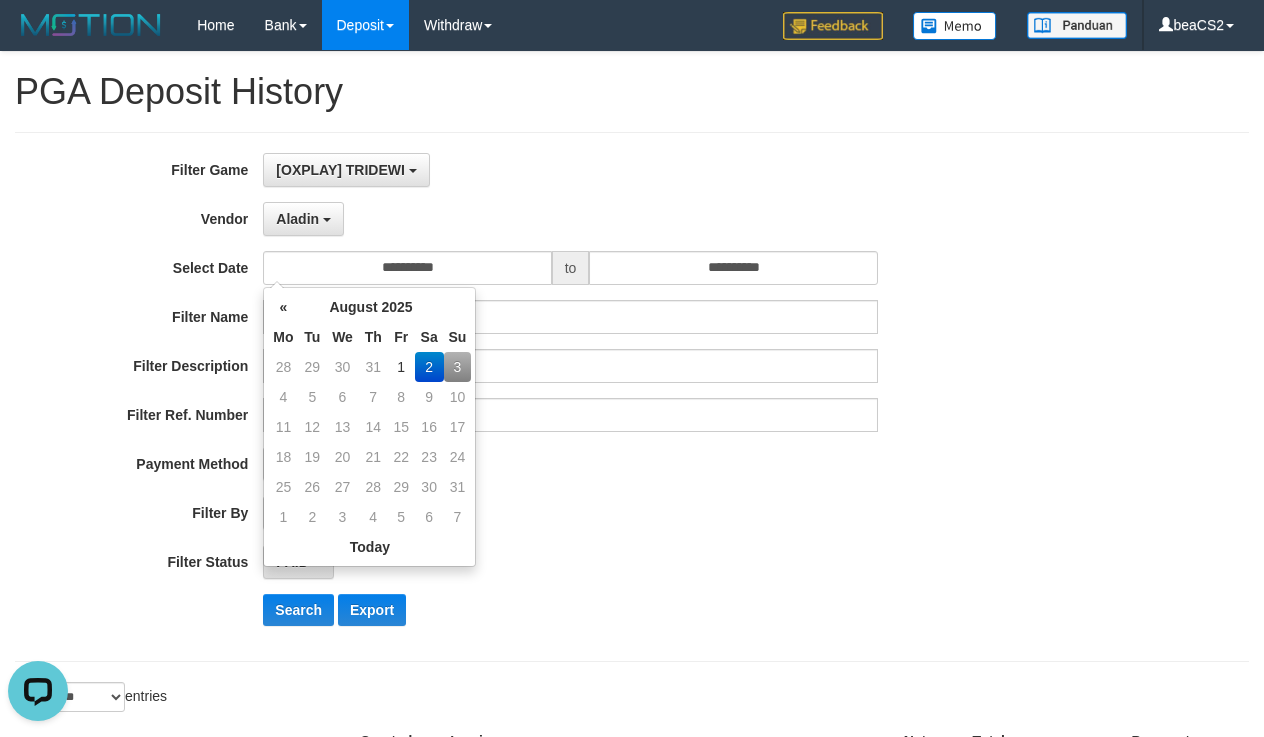 click on "- ALL -    SELECT ALL  - ALL -  SELECT PAYMENT METHOD
Mandiri
BNI
OVO
CIMB
BRI
MAYBANK
PERMATA
DANAMON
INDOMARET
ALFAMART
GOPAY
CC
BCA
QRIS
SINARMAS
LINKAJA
SHOPEEPAY
ATMBERSAMA
DANA
ARTHAGRAHA
SAMPOERNA
OCBCNISP" at bounding box center [570, 464] 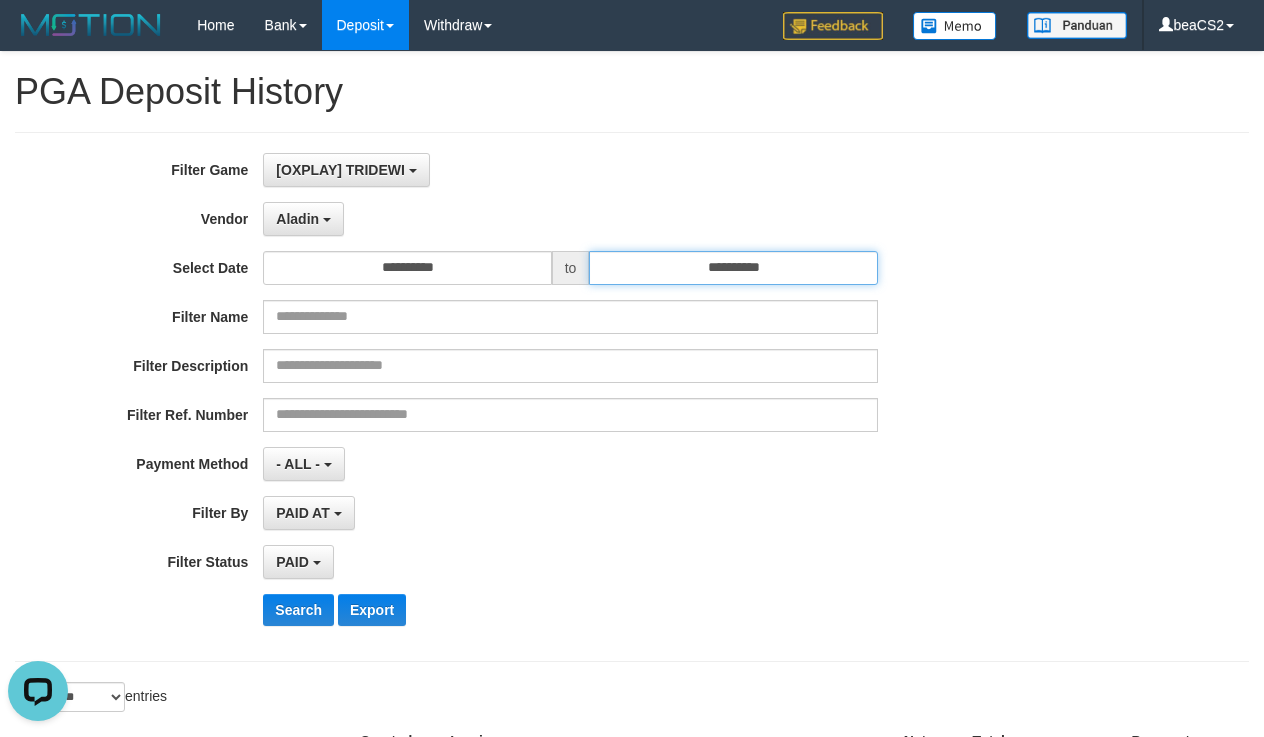click on "**********" at bounding box center [733, 268] 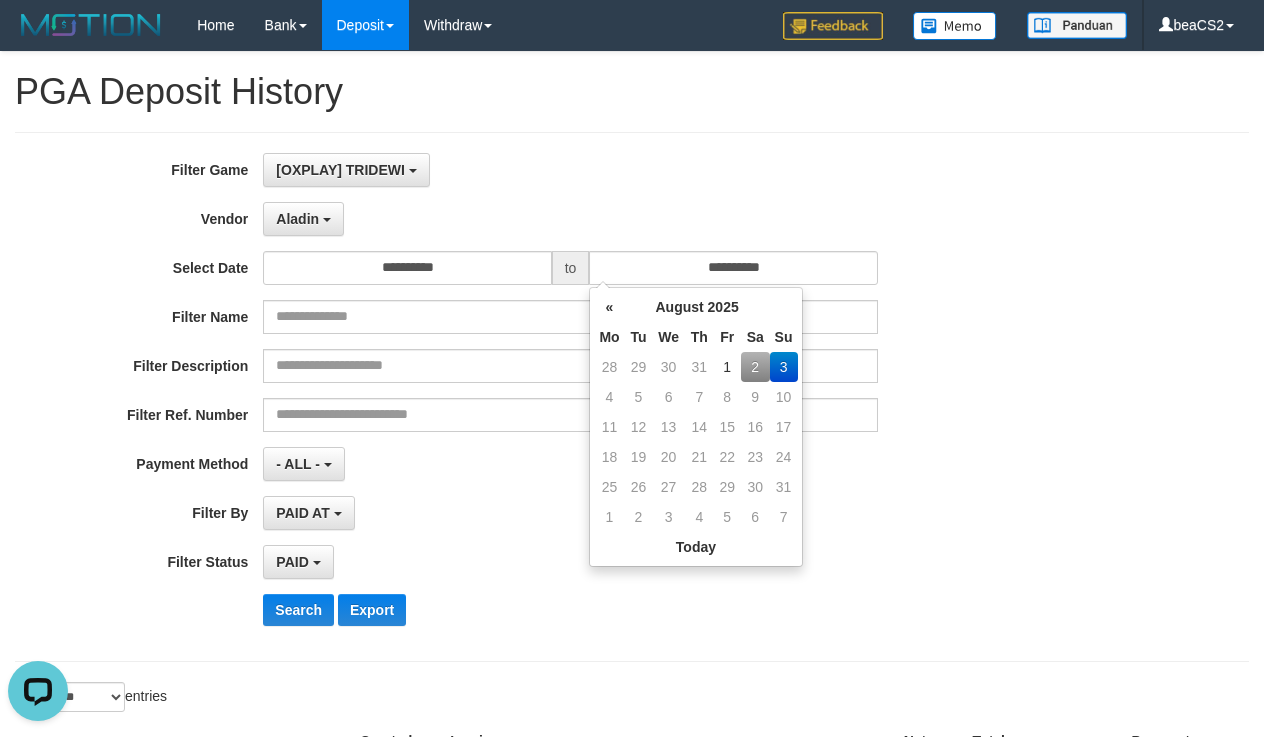 click on "2" at bounding box center [755, 367] 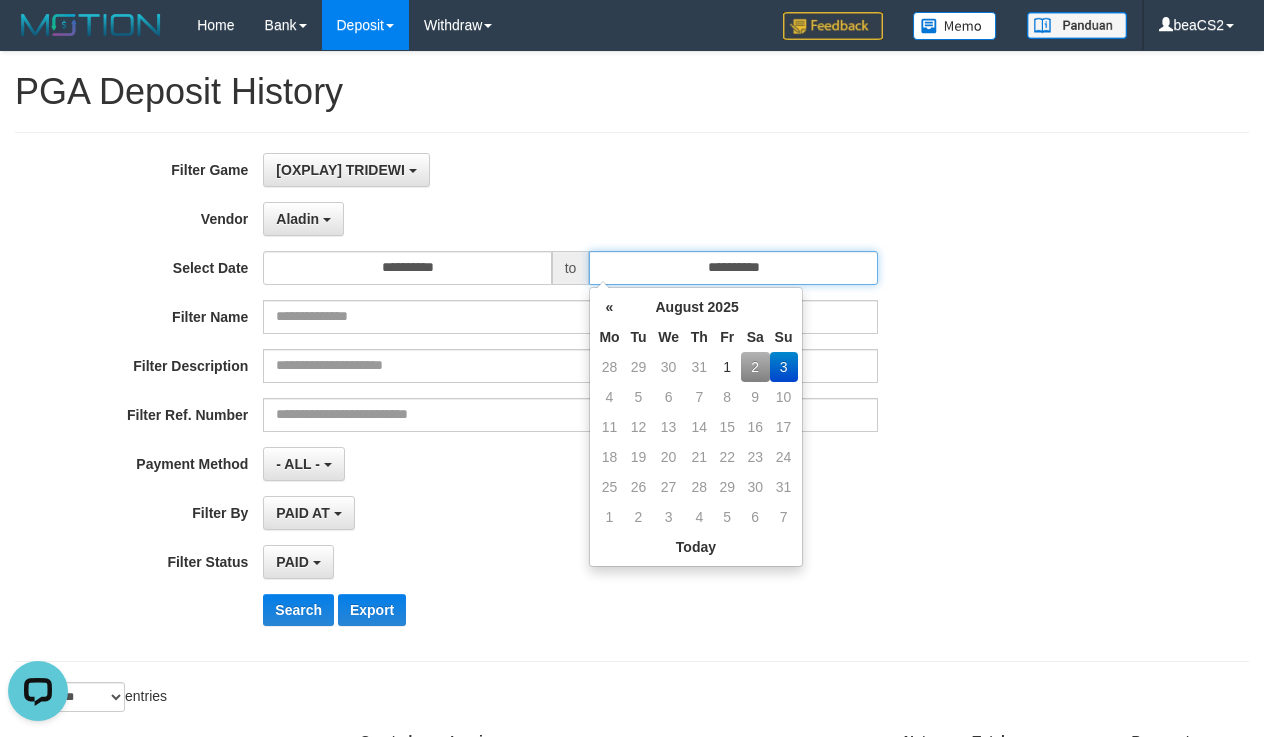 type on "**********" 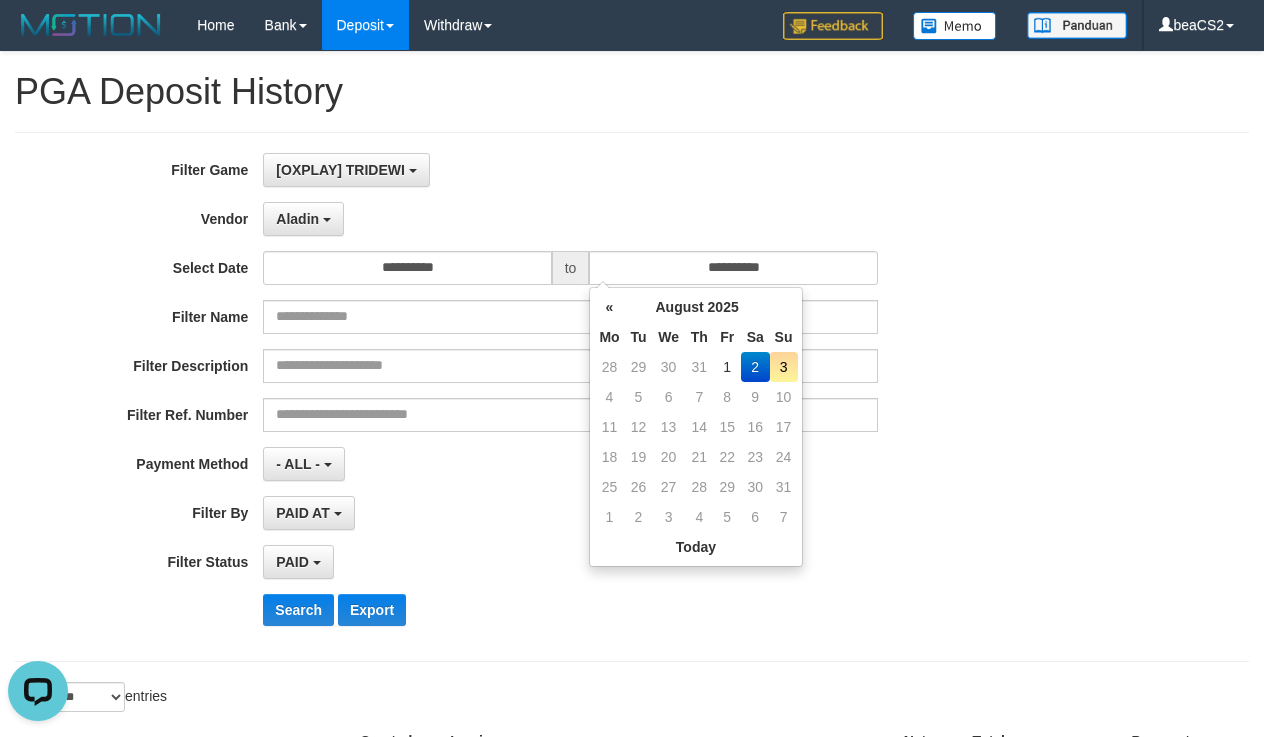 drag, startPoint x: 540, startPoint y: 468, endPoint x: 518, endPoint y: 483, distance: 26.627054 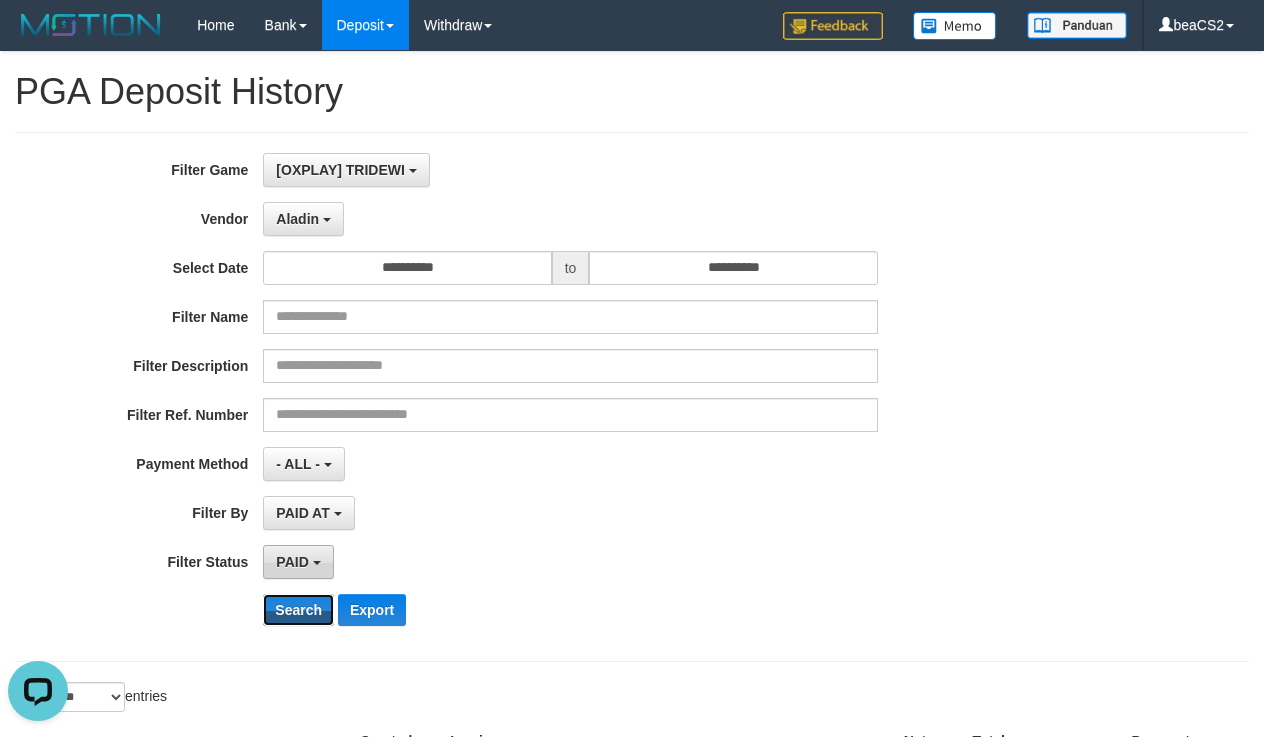 drag, startPoint x: 292, startPoint y: 603, endPoint x: 327, endPoint y: 573, distance: 46.09772 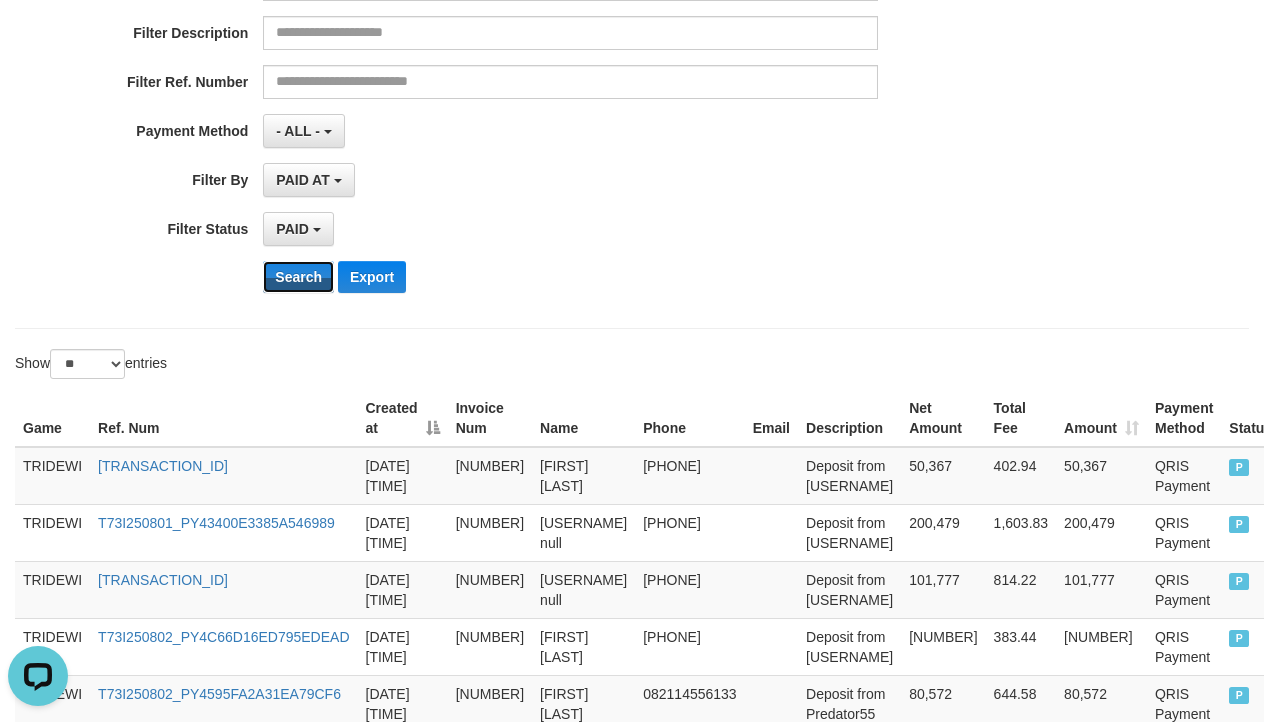 scroll, scrollTop: 500, scrollLeft: 0, axis: vertical 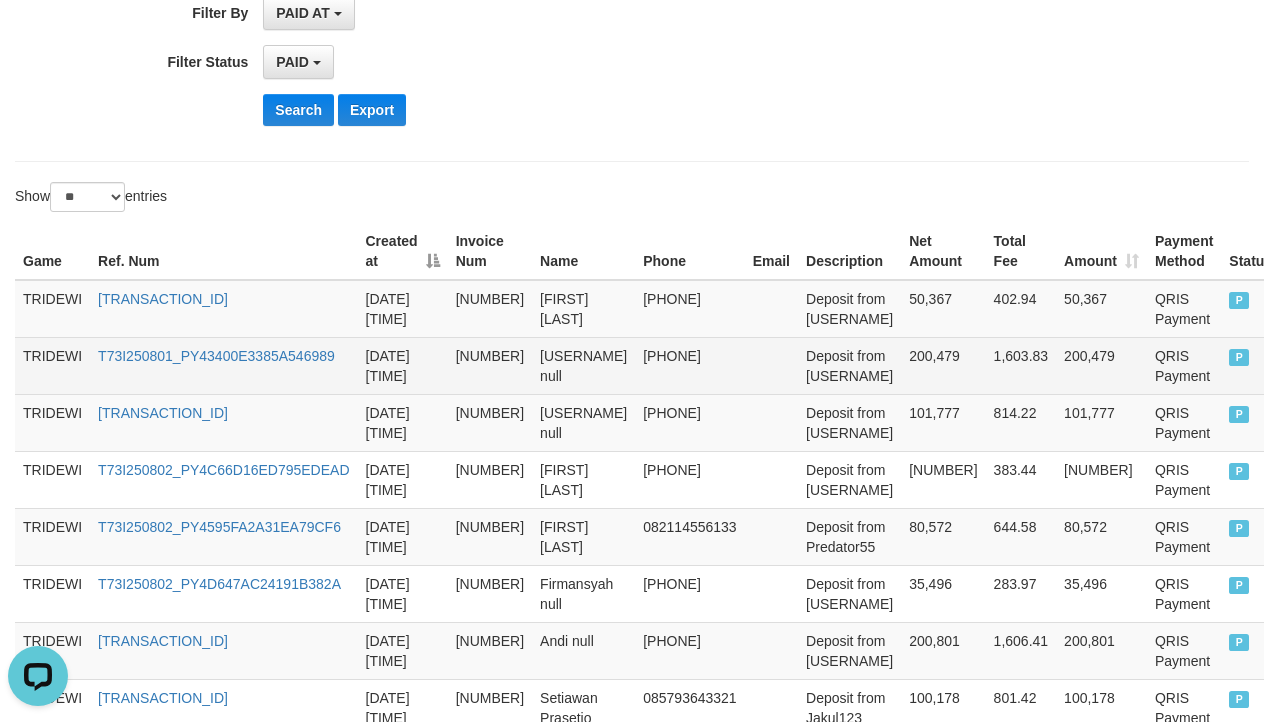 click on "[PHONE]" at bounding box center [689, 365] 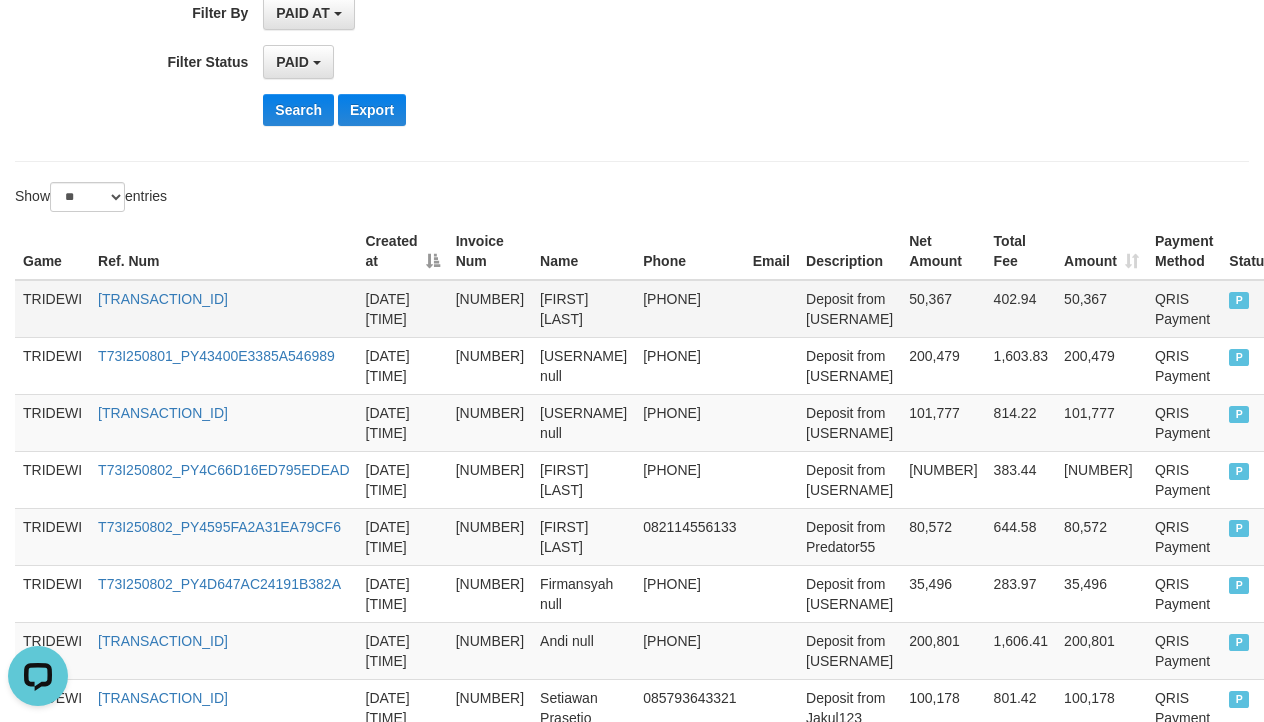 click on "[FIRST] [LAST]" at bounding box center (583, 309) 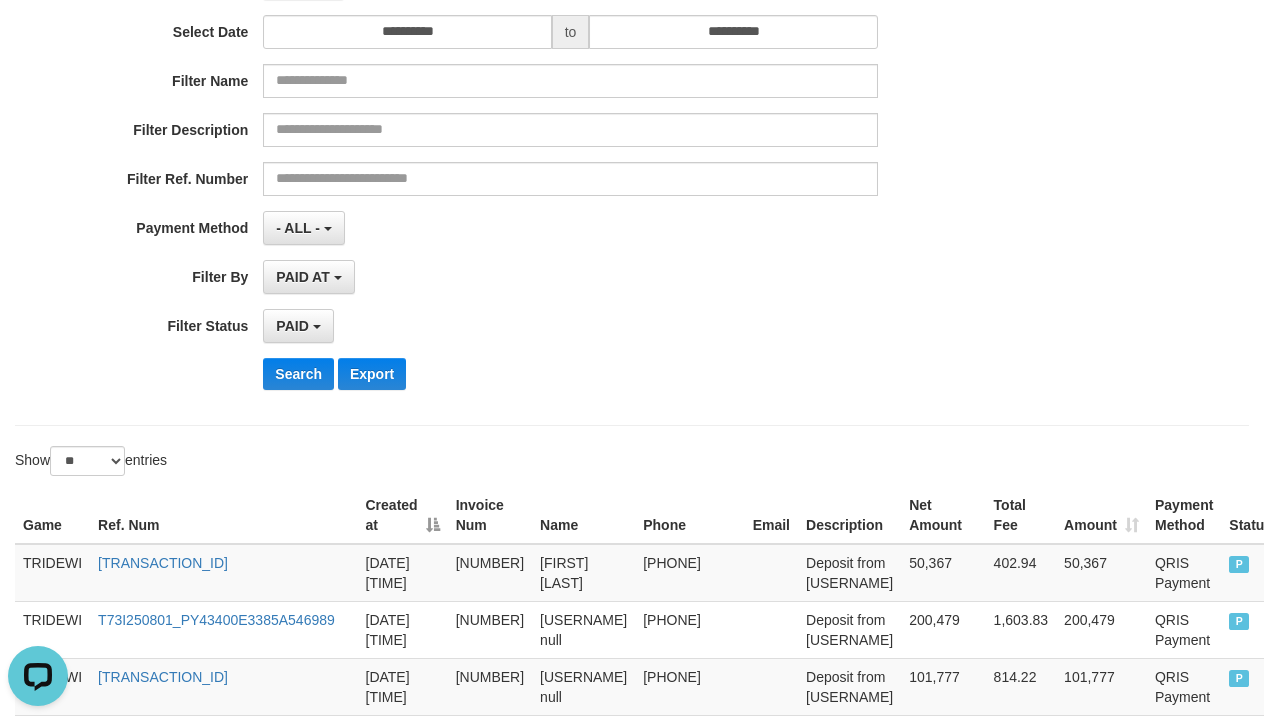scroll, scrollTop: 0, scrollLeft: 0, axis: both 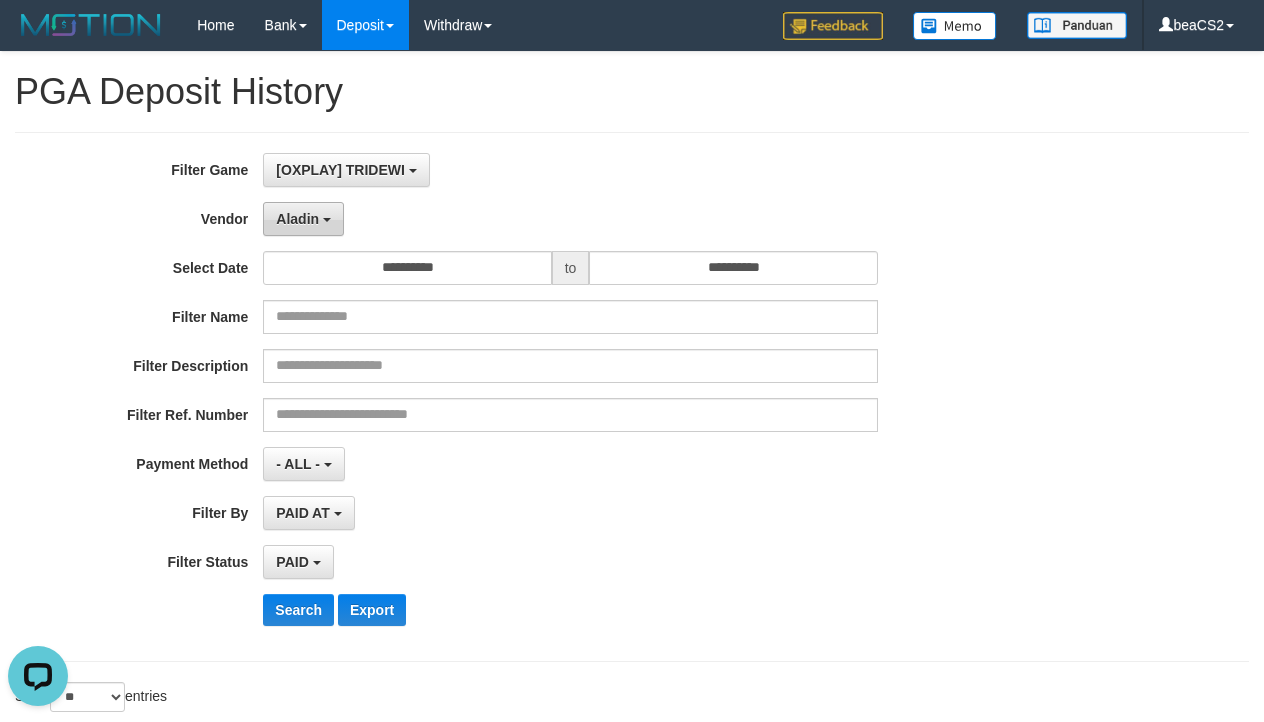 click on "Aladin" at bounding box center (303, 219) 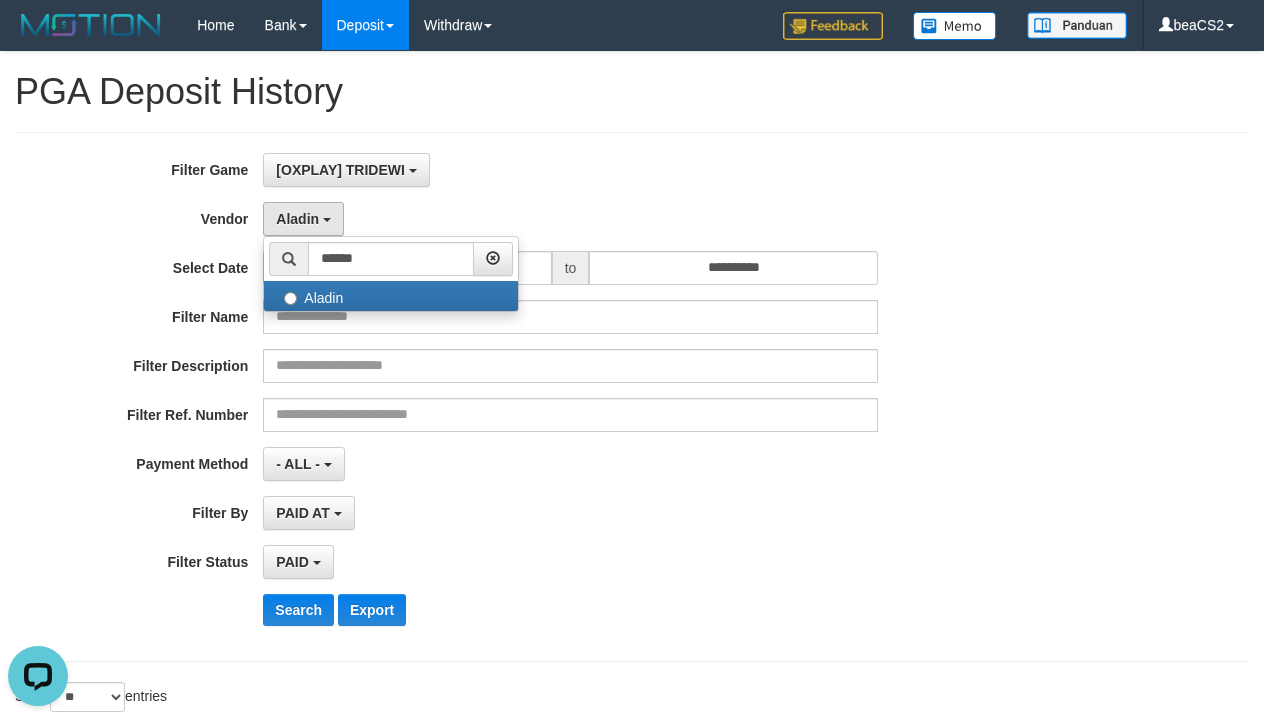 click on "**********" at bounding box center [526, 397] 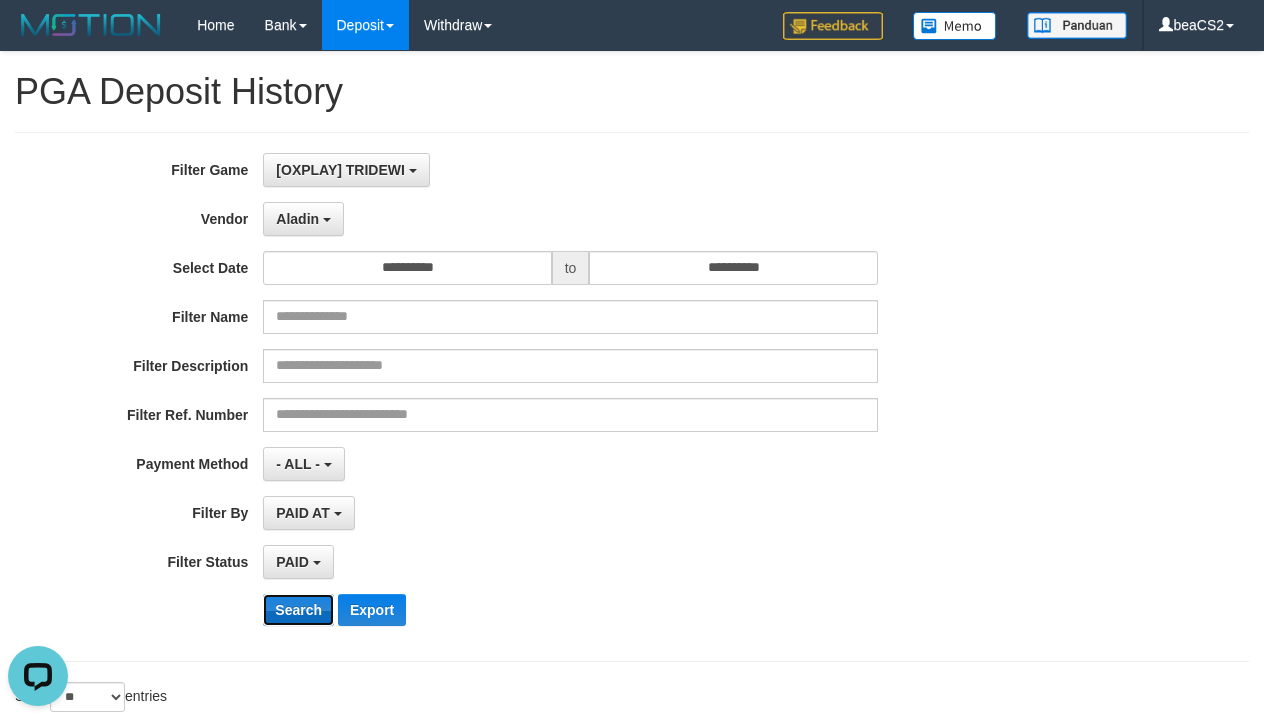 click on "Search" at bounding box center (298, 610) 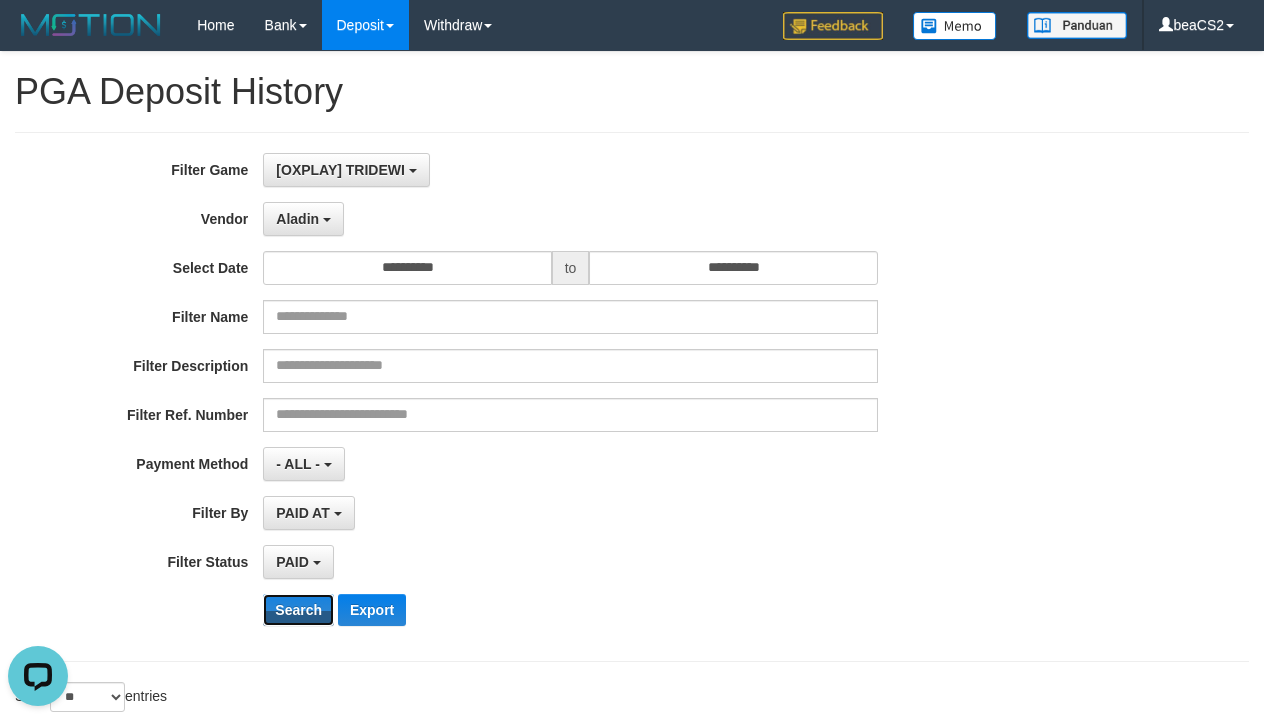 scroll, scrollTop: 333, scrollLeft: 0, axis: vertical 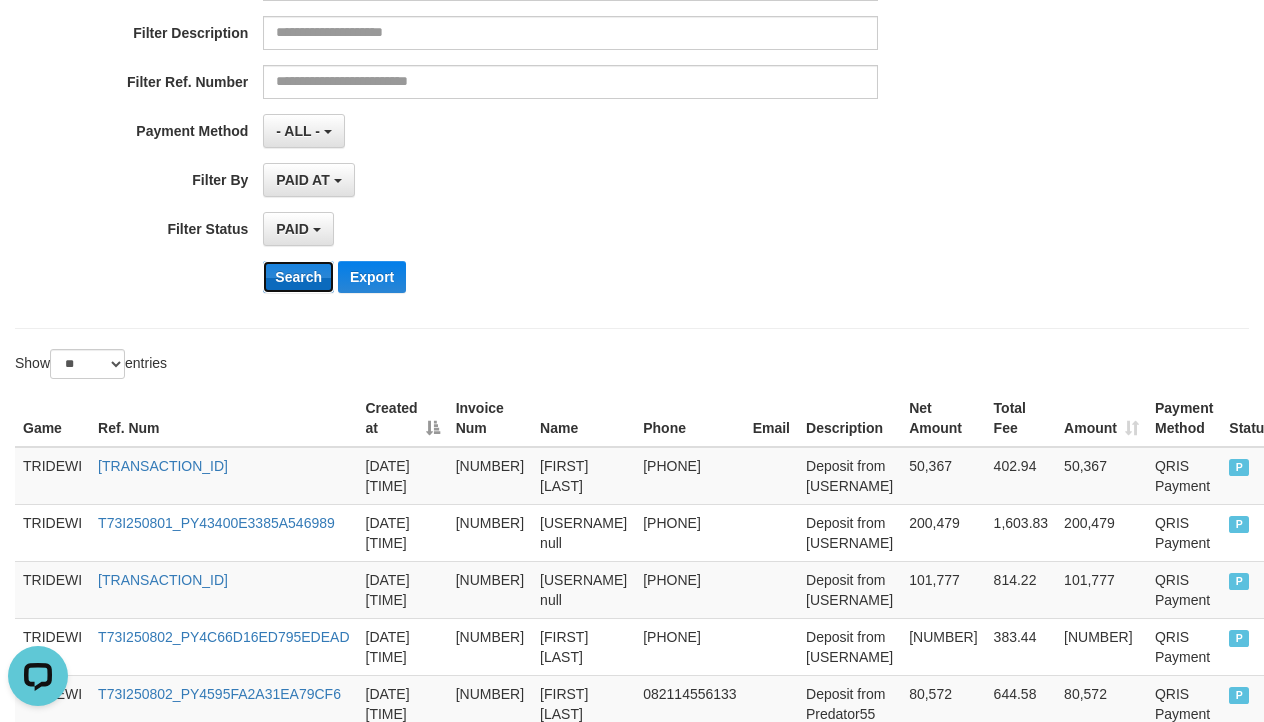 click on "Search" at bounding box center [298, 277] 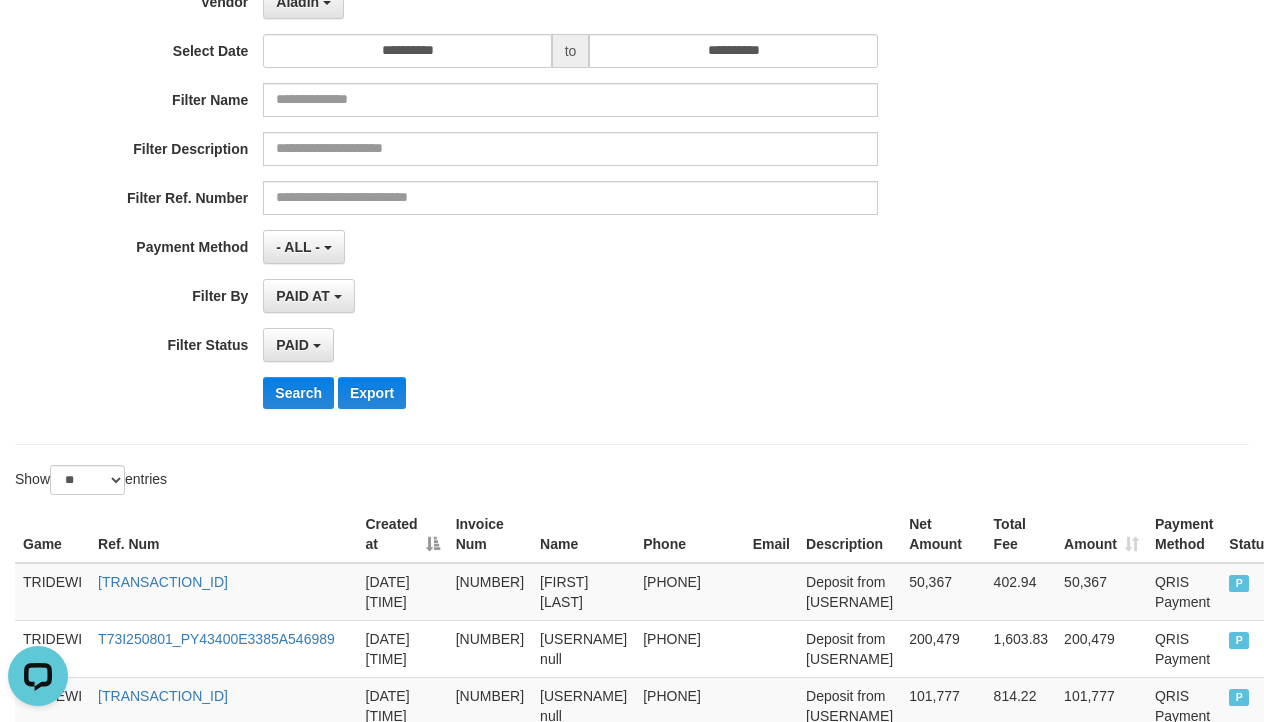 scroll, scrollTop: 0, scrollLeft: 0, axis: both 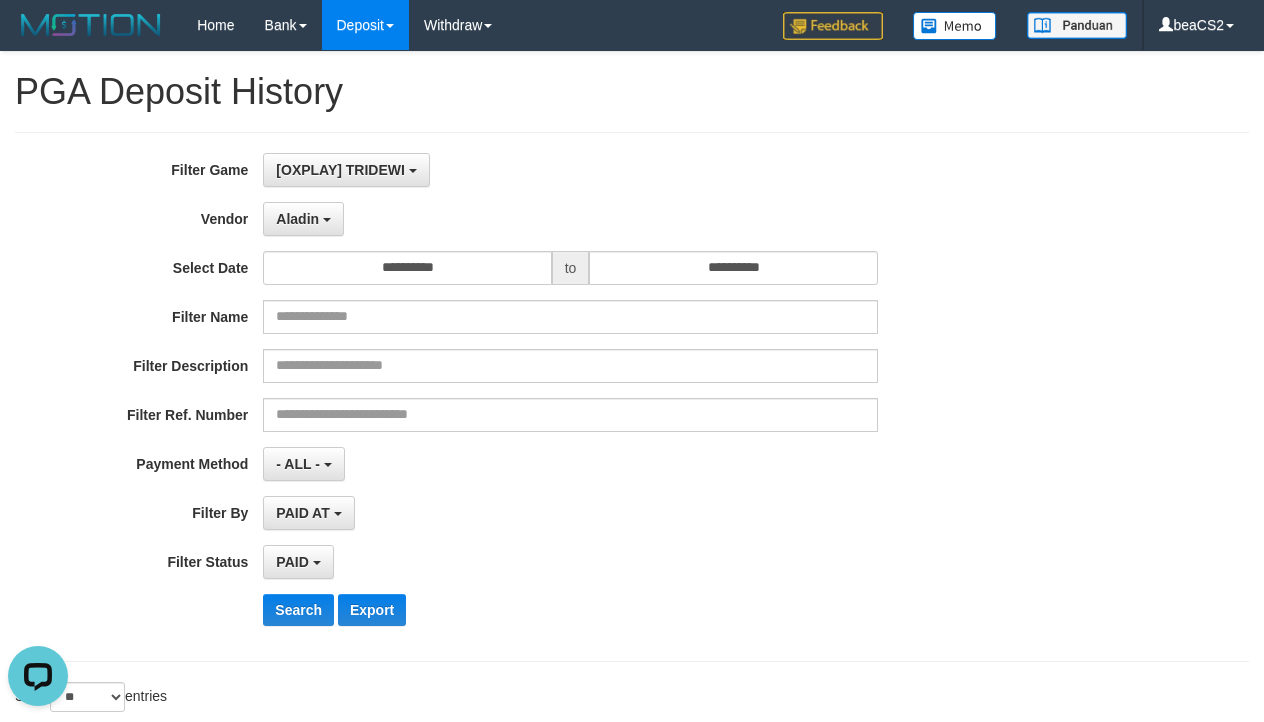 click on "**********" at bounding box center [526, 397] 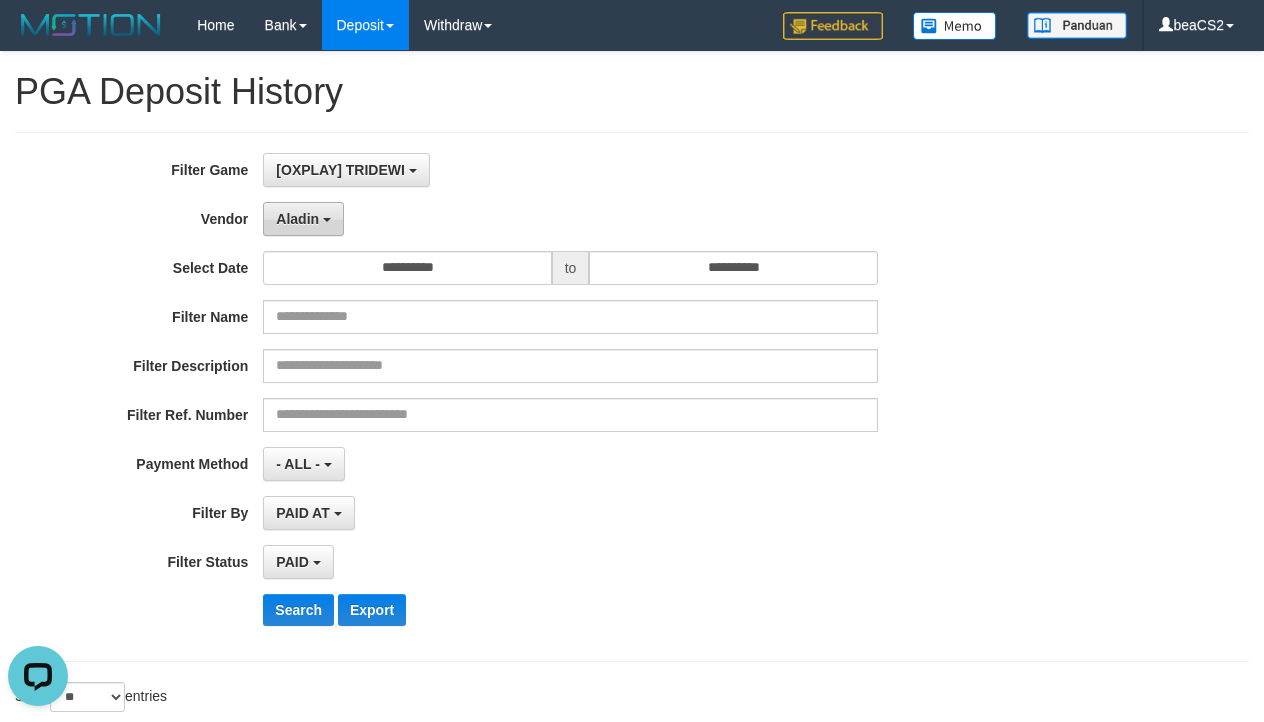 click on "Aladin" at bounding box center [297, 219] 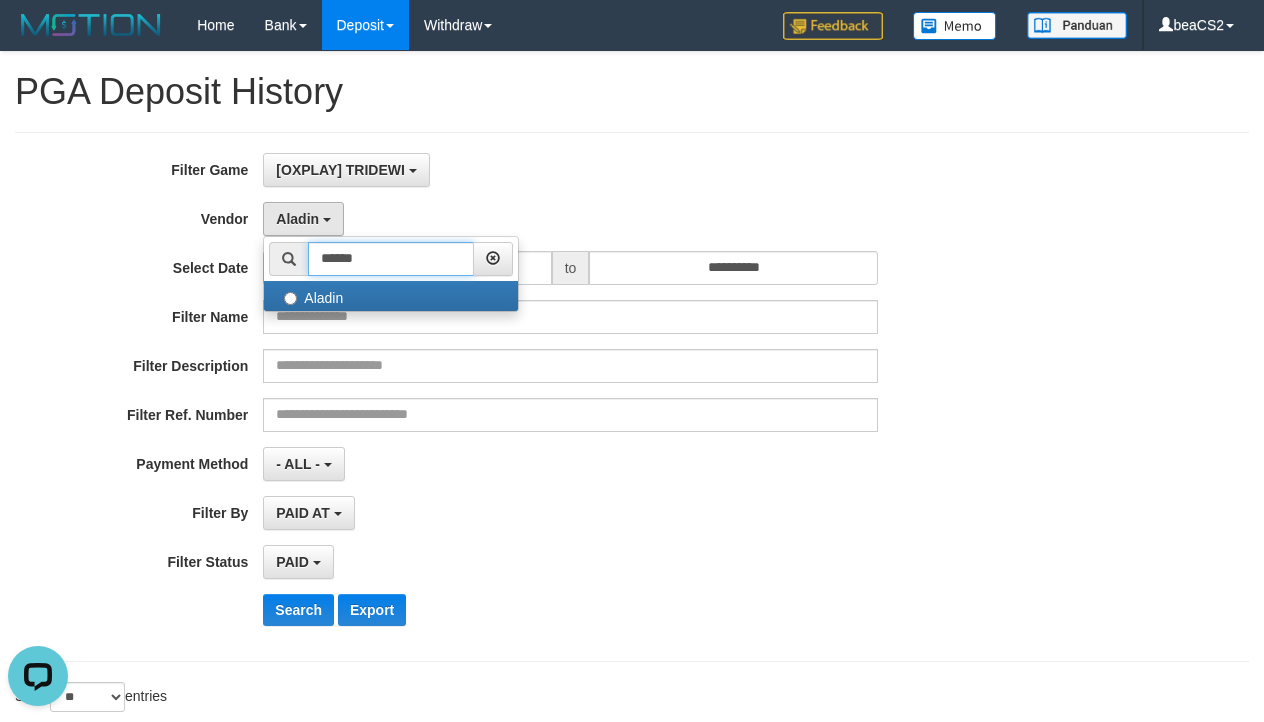 click on "******" at bounding box center (391, 259) 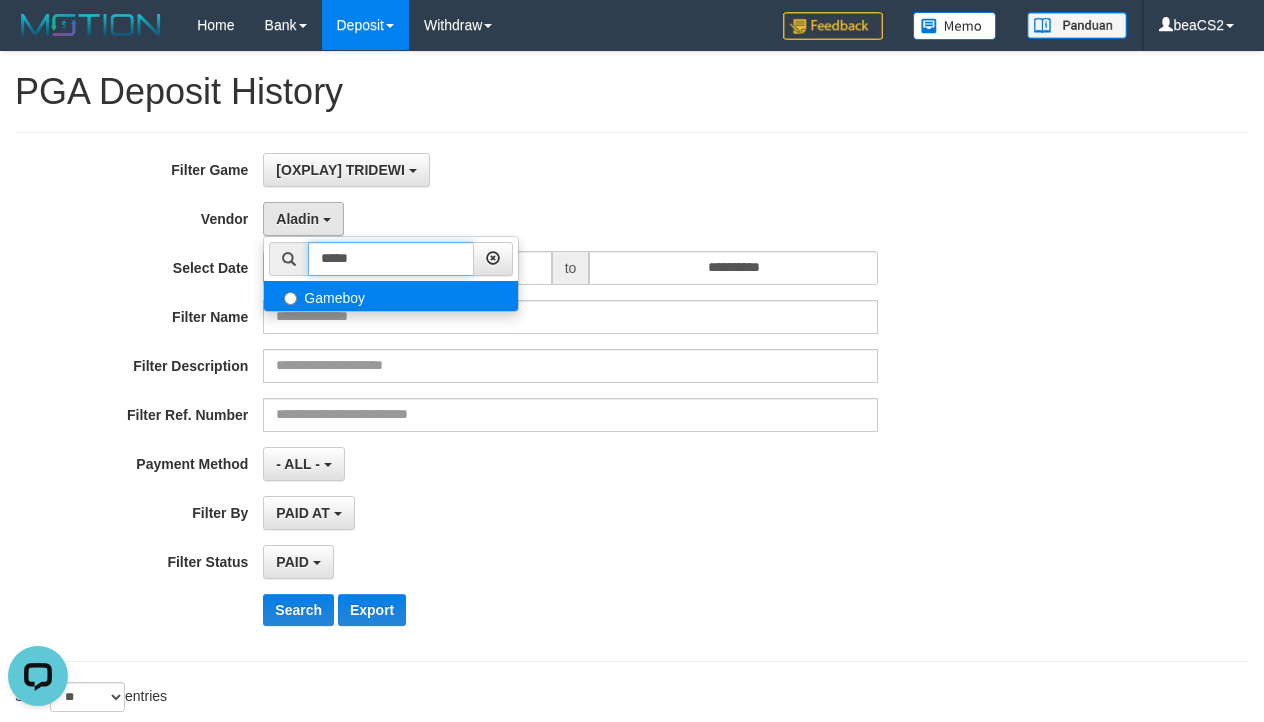 type on "*****" 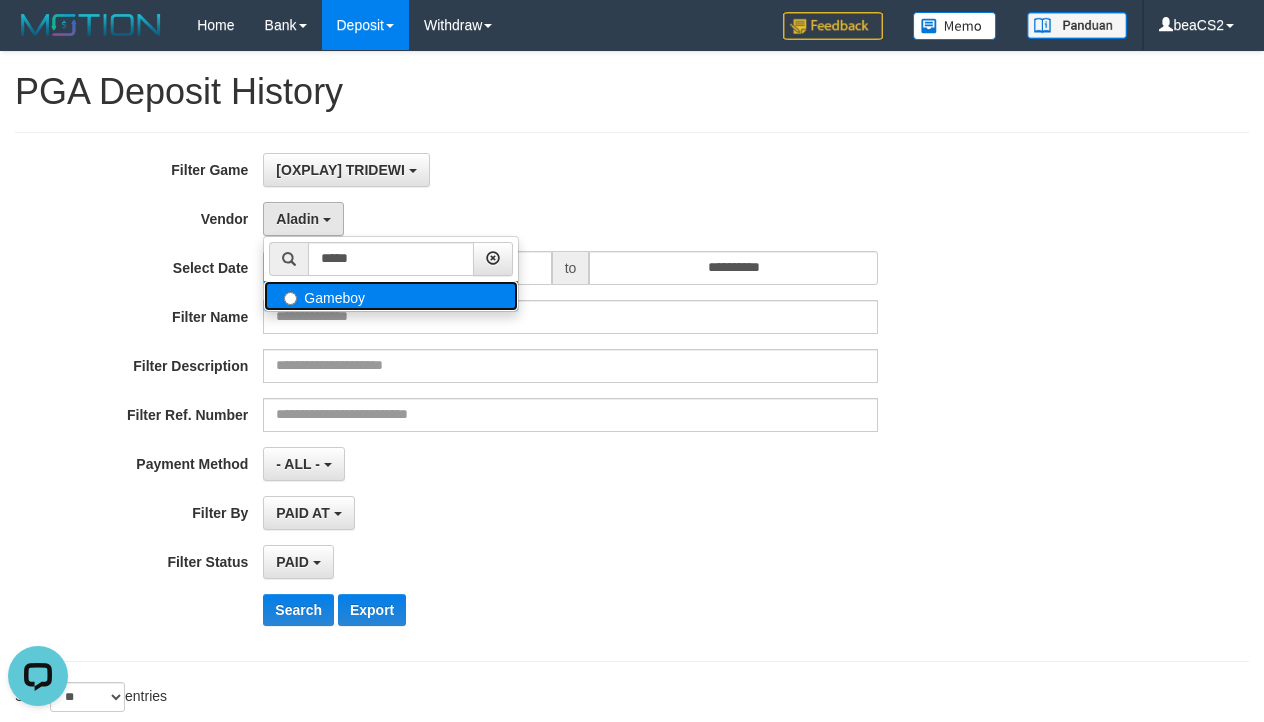 click on "Gameboy" at bounding box center (391, 296) 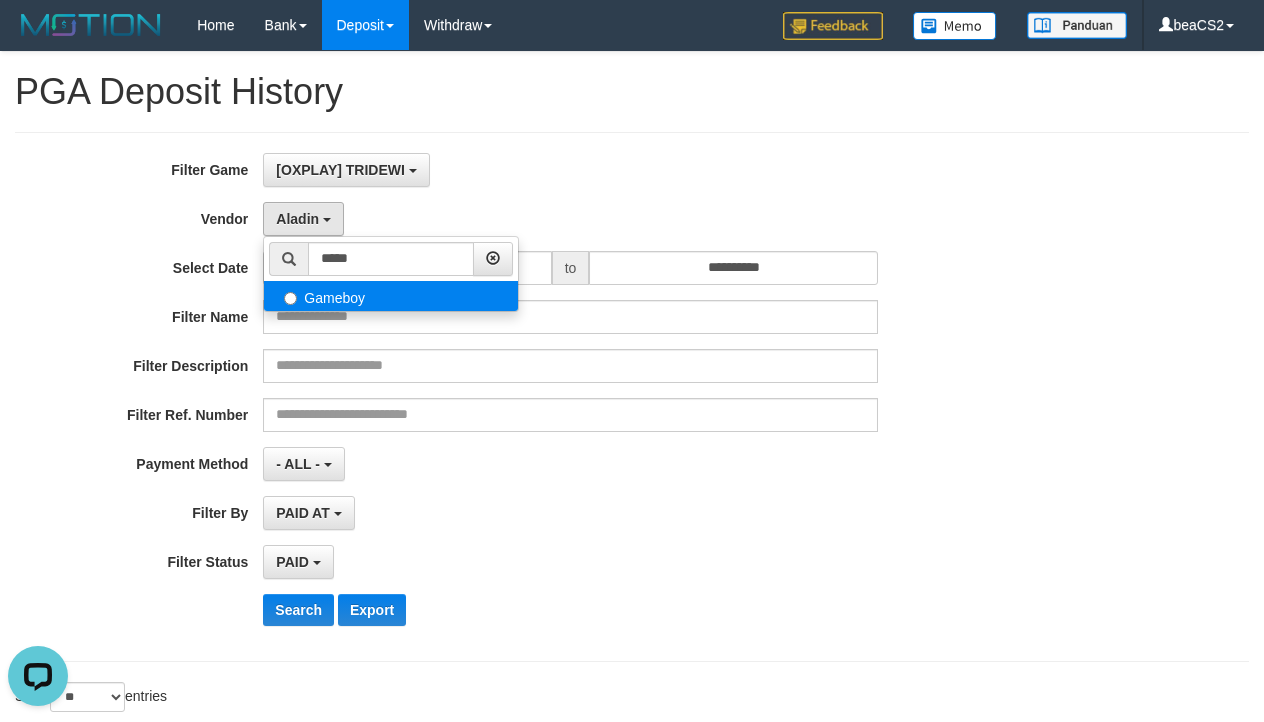 select on "**********" 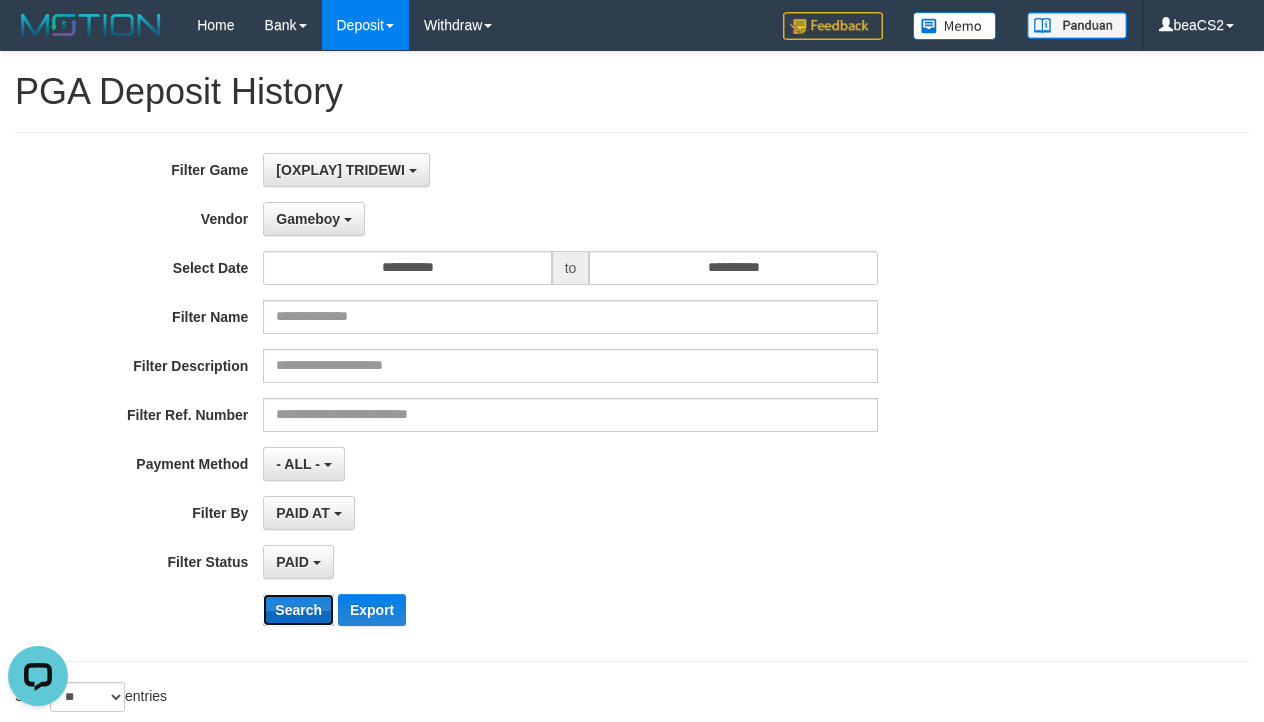 click on "Search" at bounding box center [298, 610] 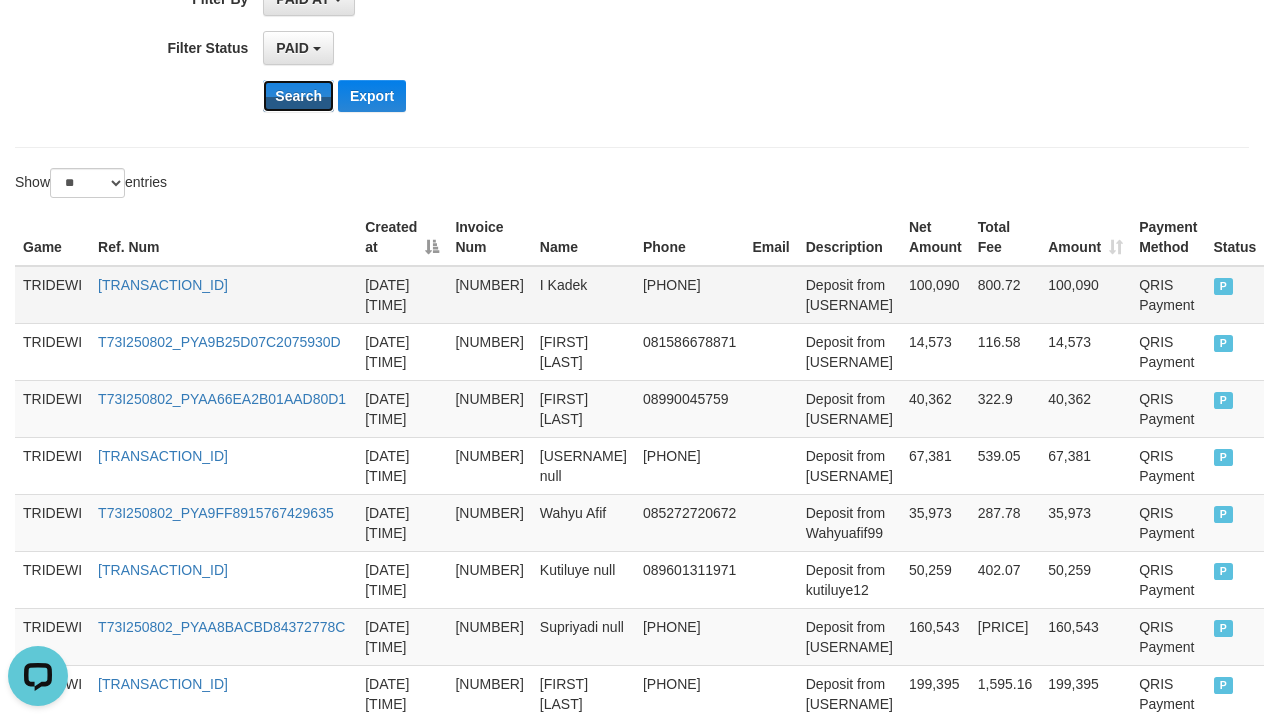 scroll, scrollTop: 333, scrollLeft: 0, axis: vertical 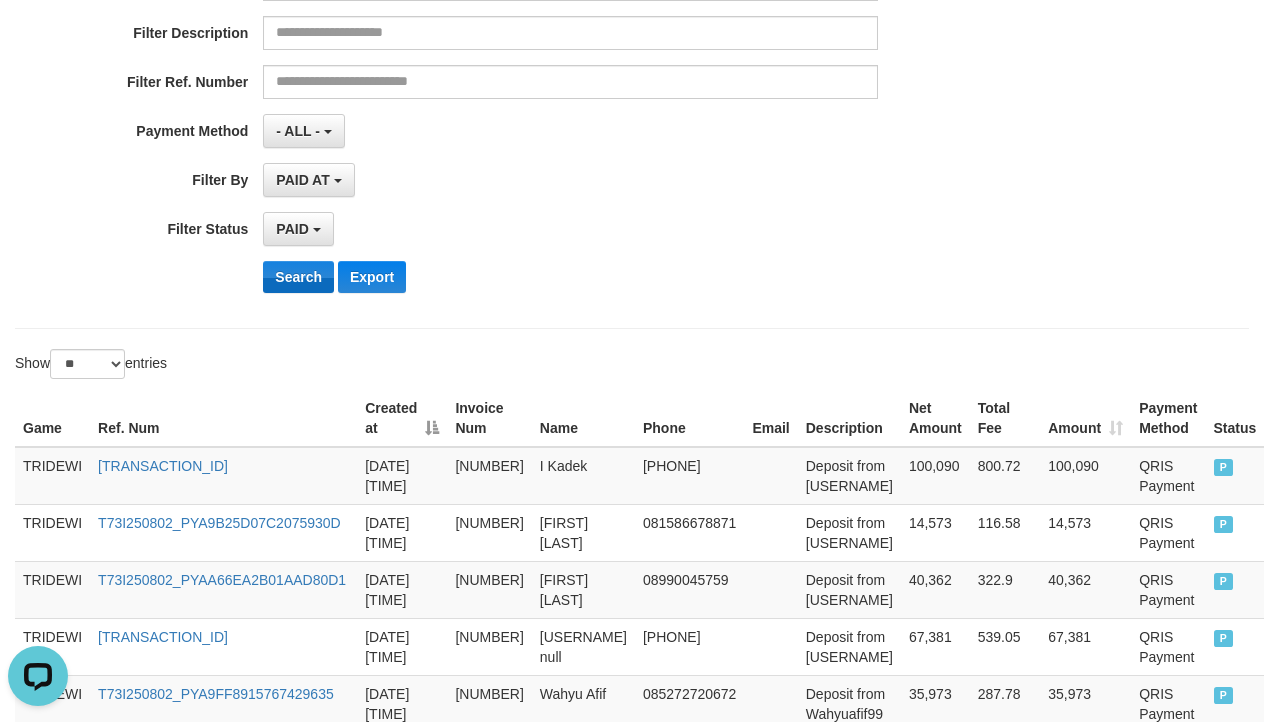 click on "**********" at bounding box center (526, 64) 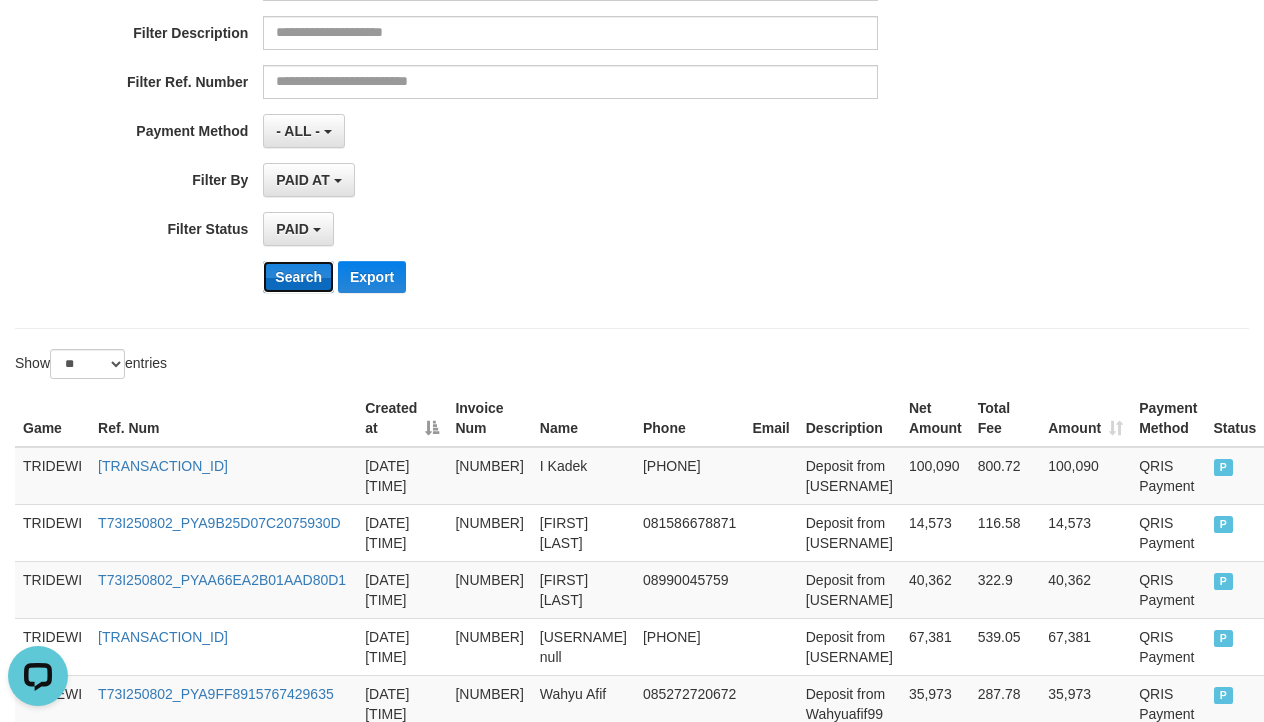 click on "Search" at bounding box center (298, 277) 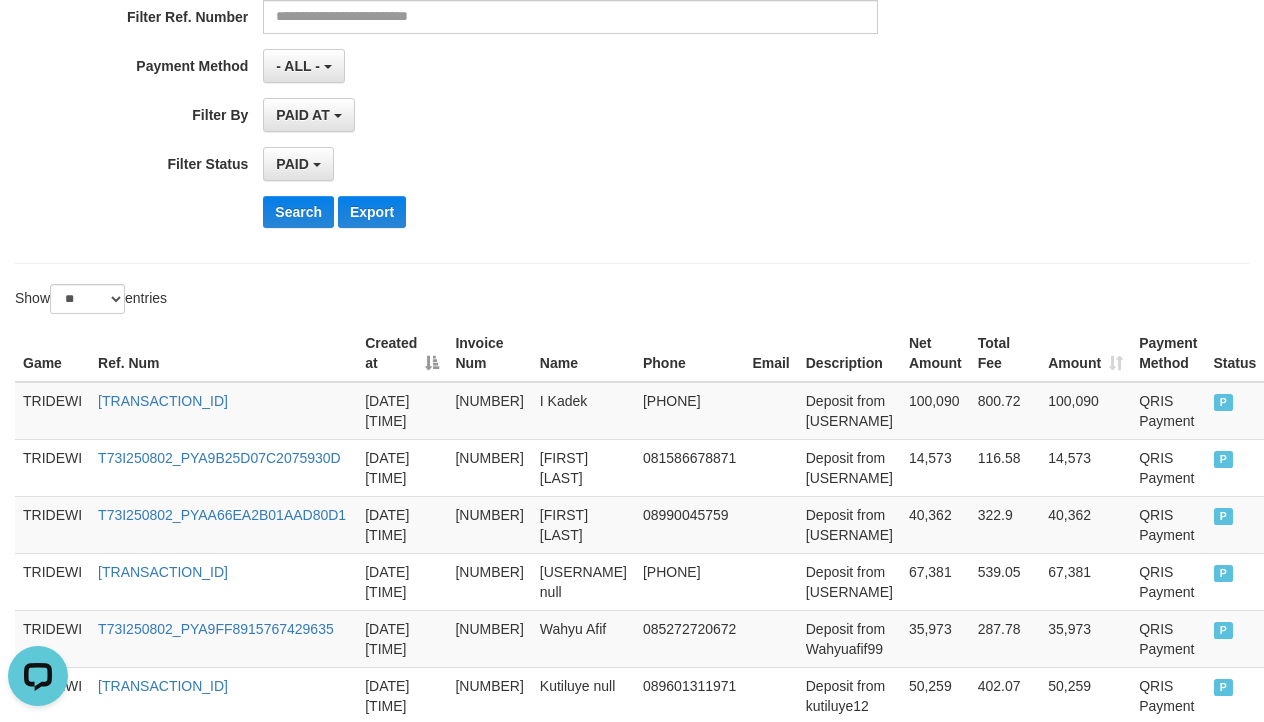 scroll, scrollTop: 0, scrollLeft: 0, axis: both 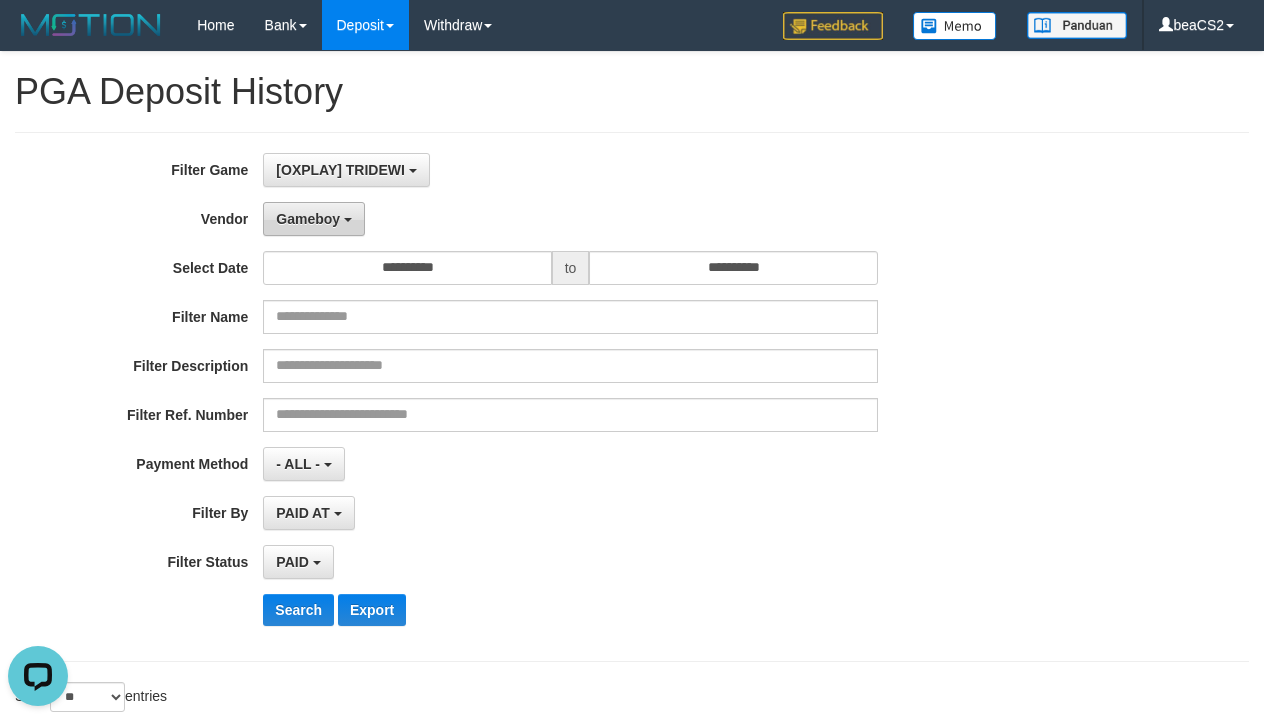 click on "Gameboy" at bounding box center [314, 219] 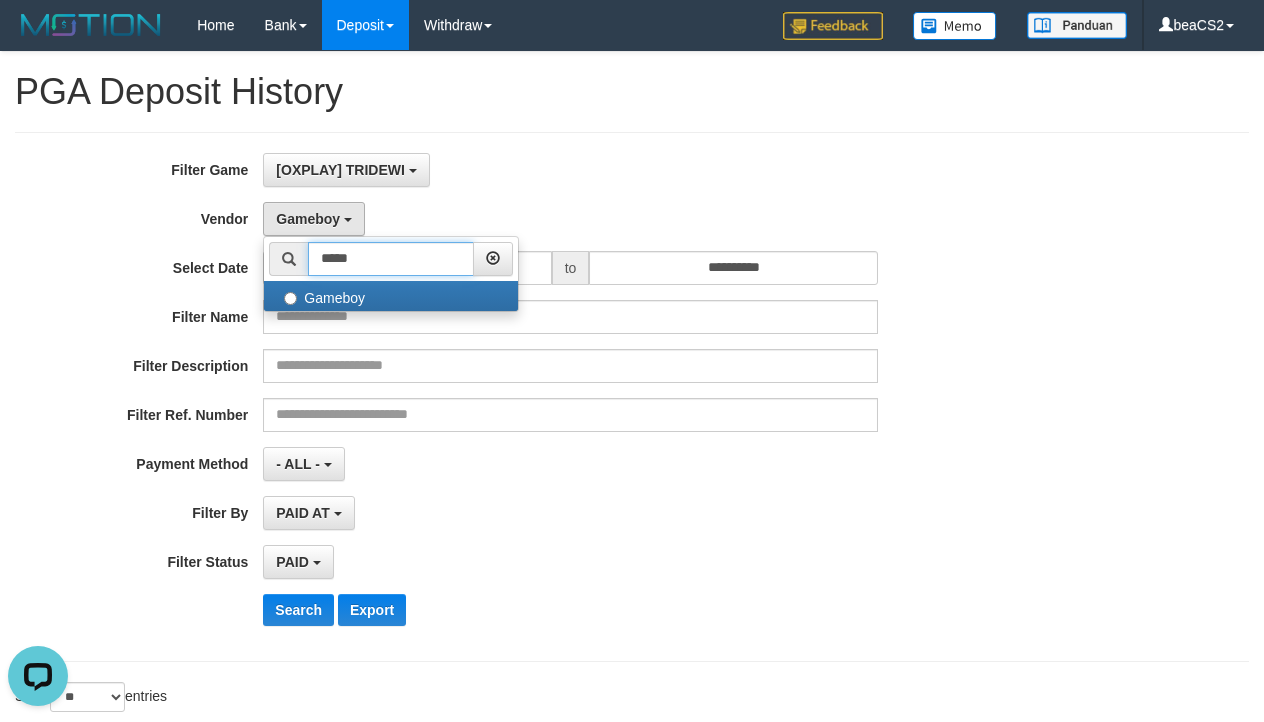 click on "*****" at bounding box center [391, 259] 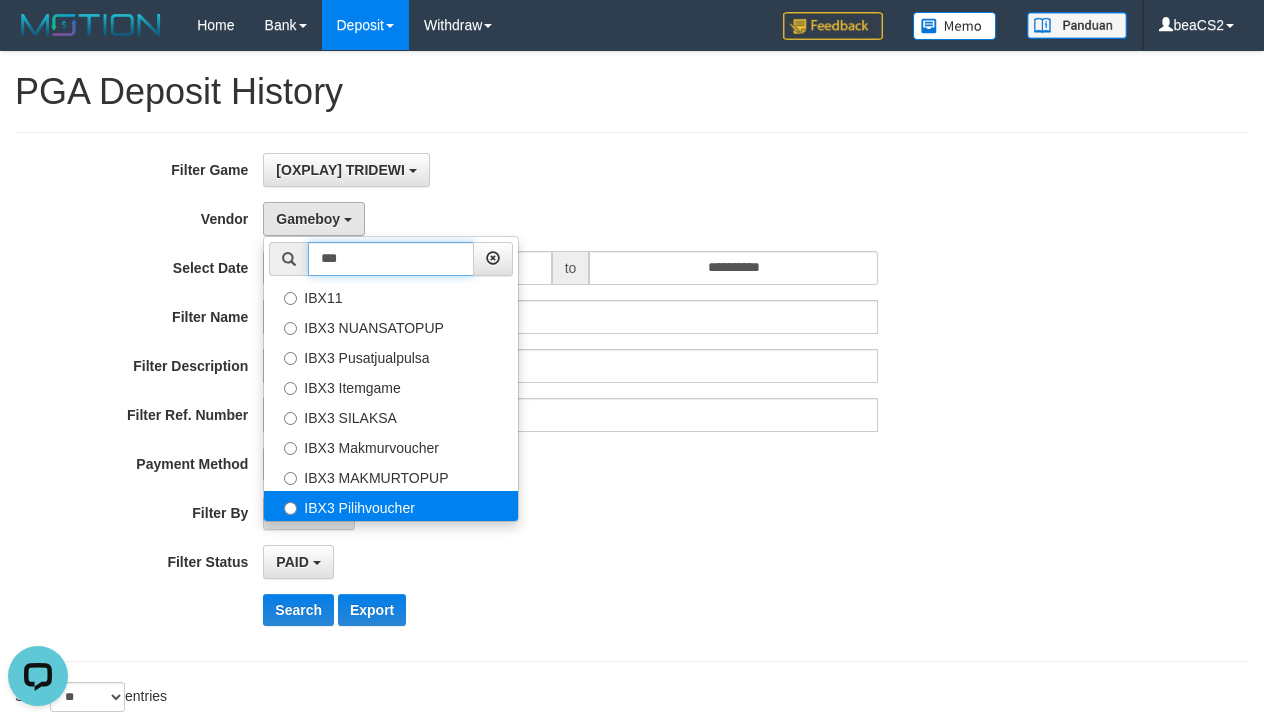 type on "***" 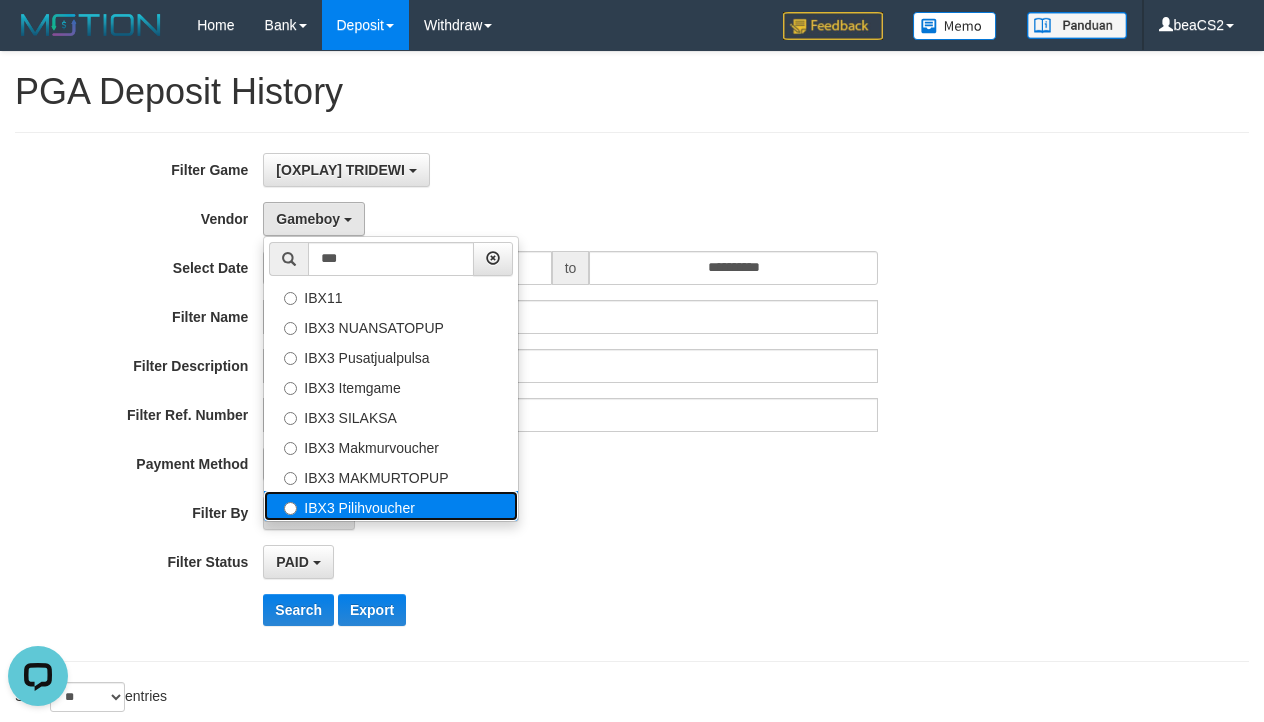 click on "IBX3 Pilihvoucher" at bounding box center (391, 506) 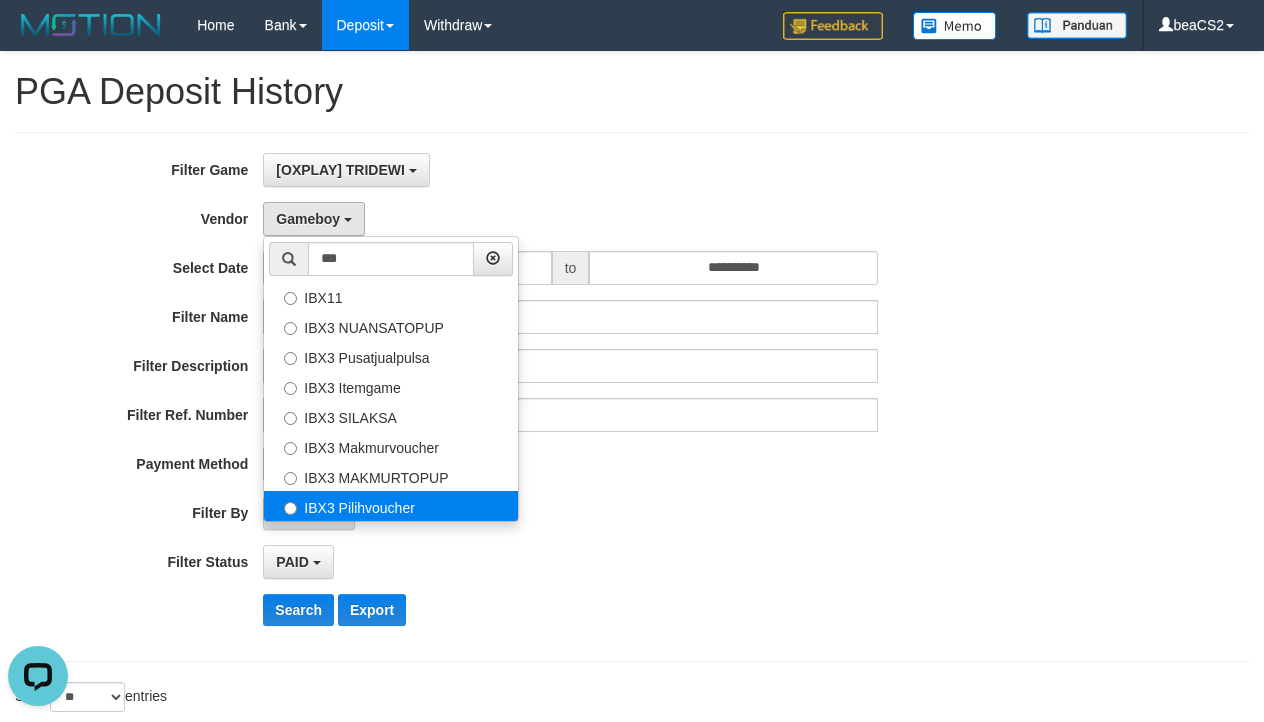 select on "**********" 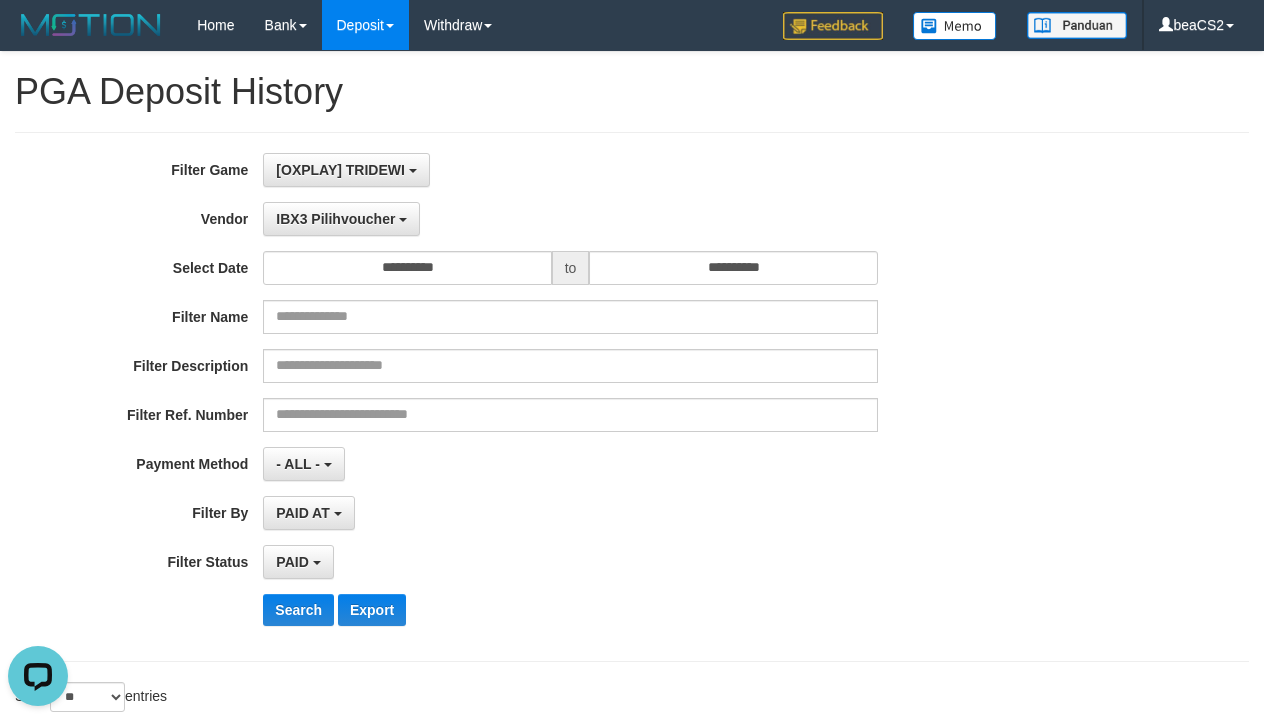 click on "PAID AT
PAID AT
CREATED AT" at bounding box center [570, 513] 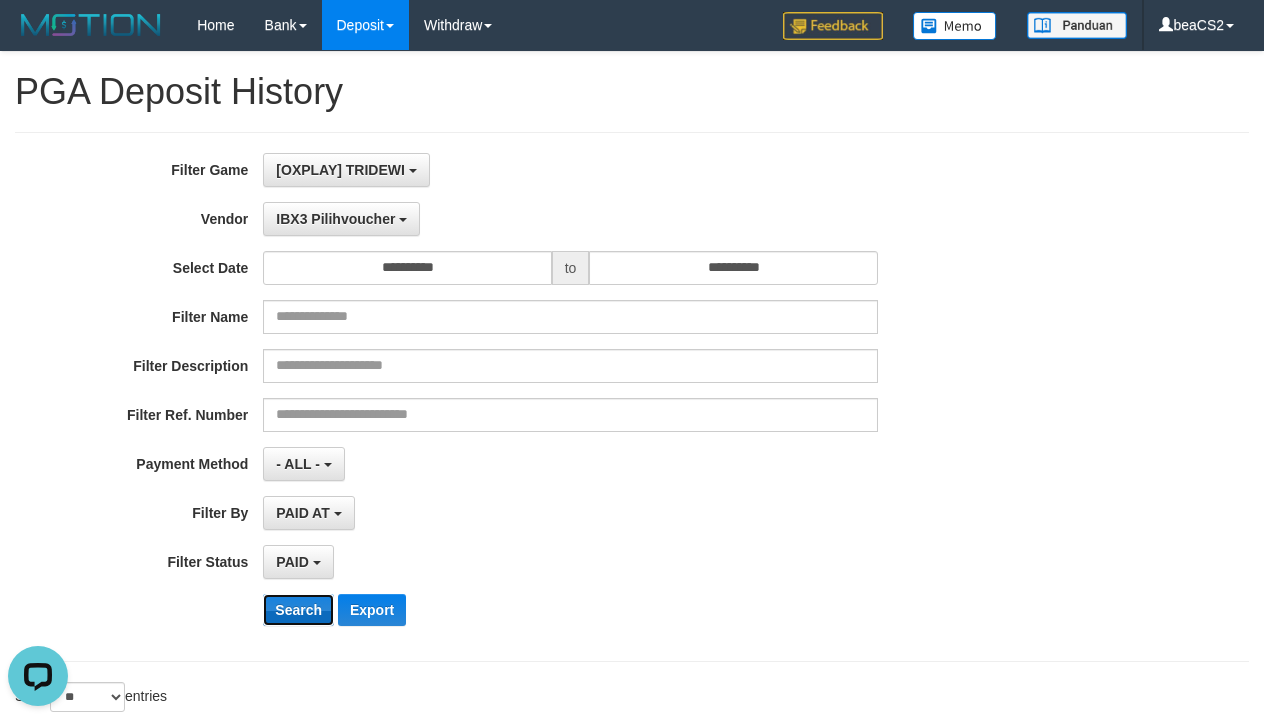 click on "Search" at bounding box center (298, 610) 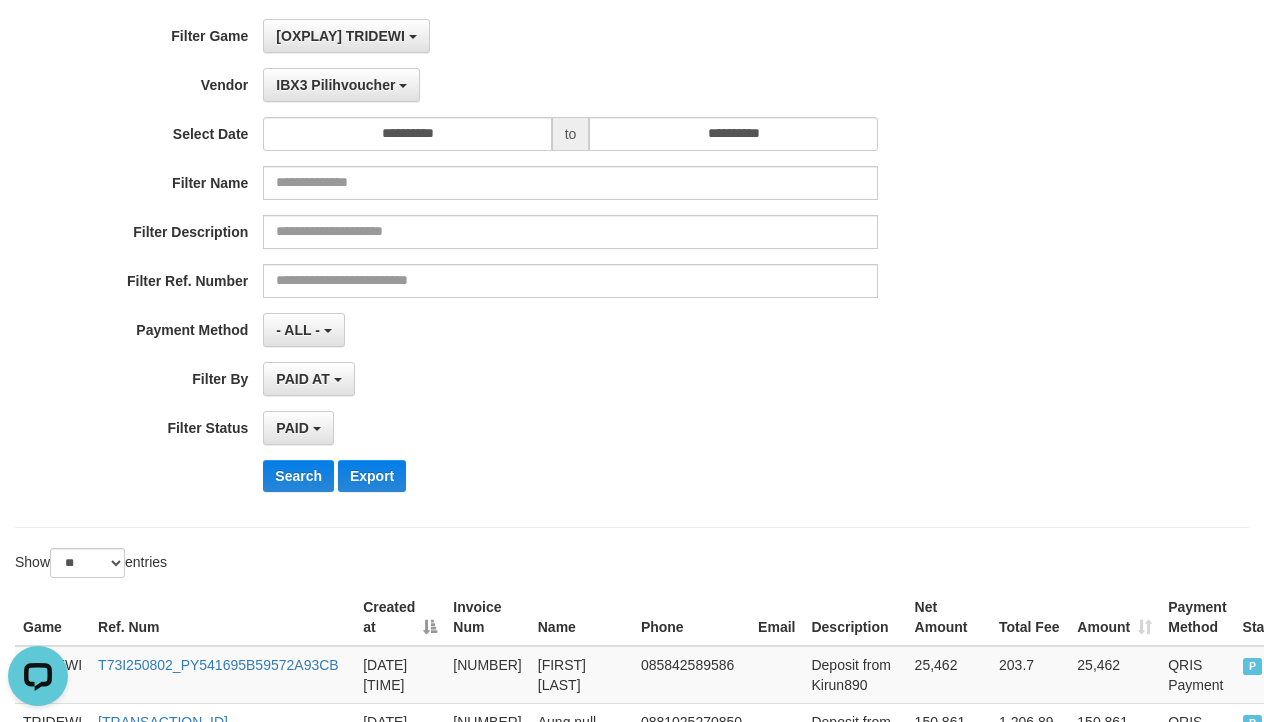 scroll, scrollTop: 0, scrollLeft: 0, axis: both 